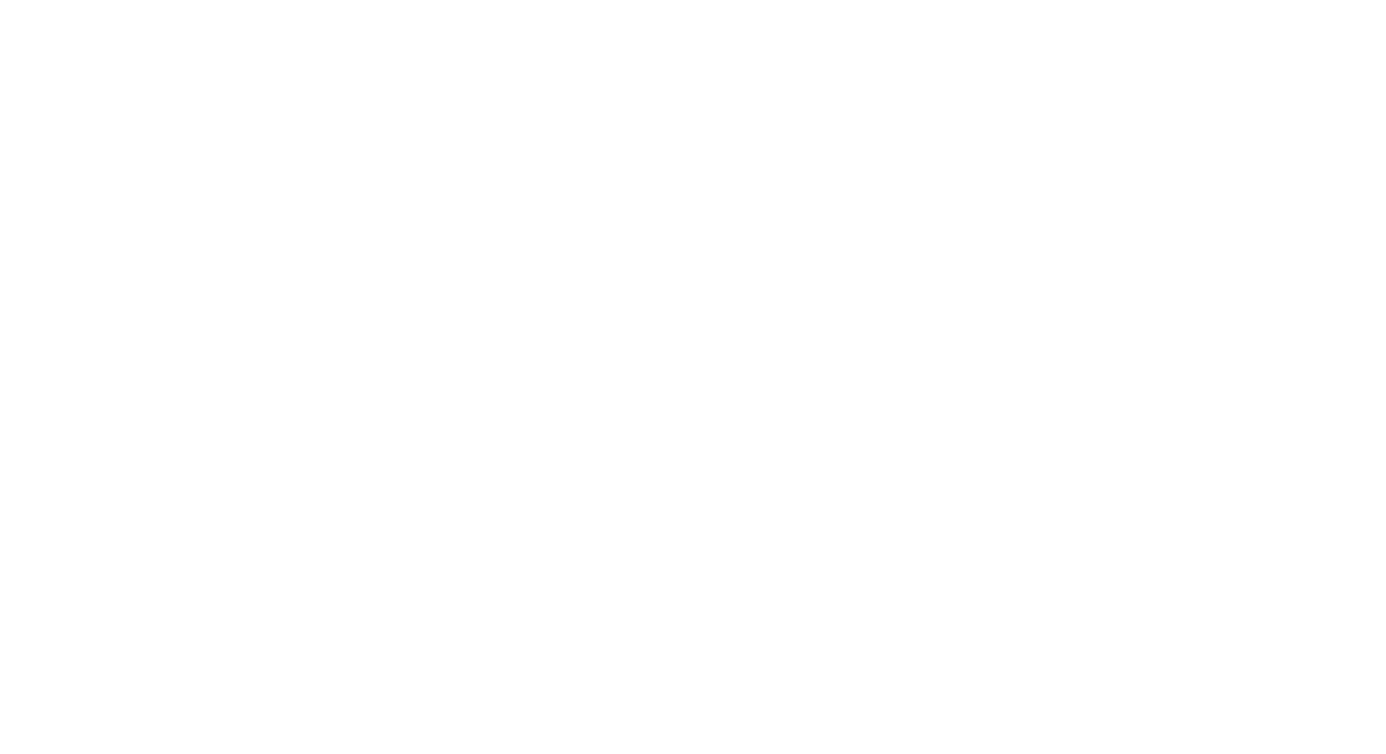 scroll, scrollTop: 0, scrollLeft: 0, axis: both 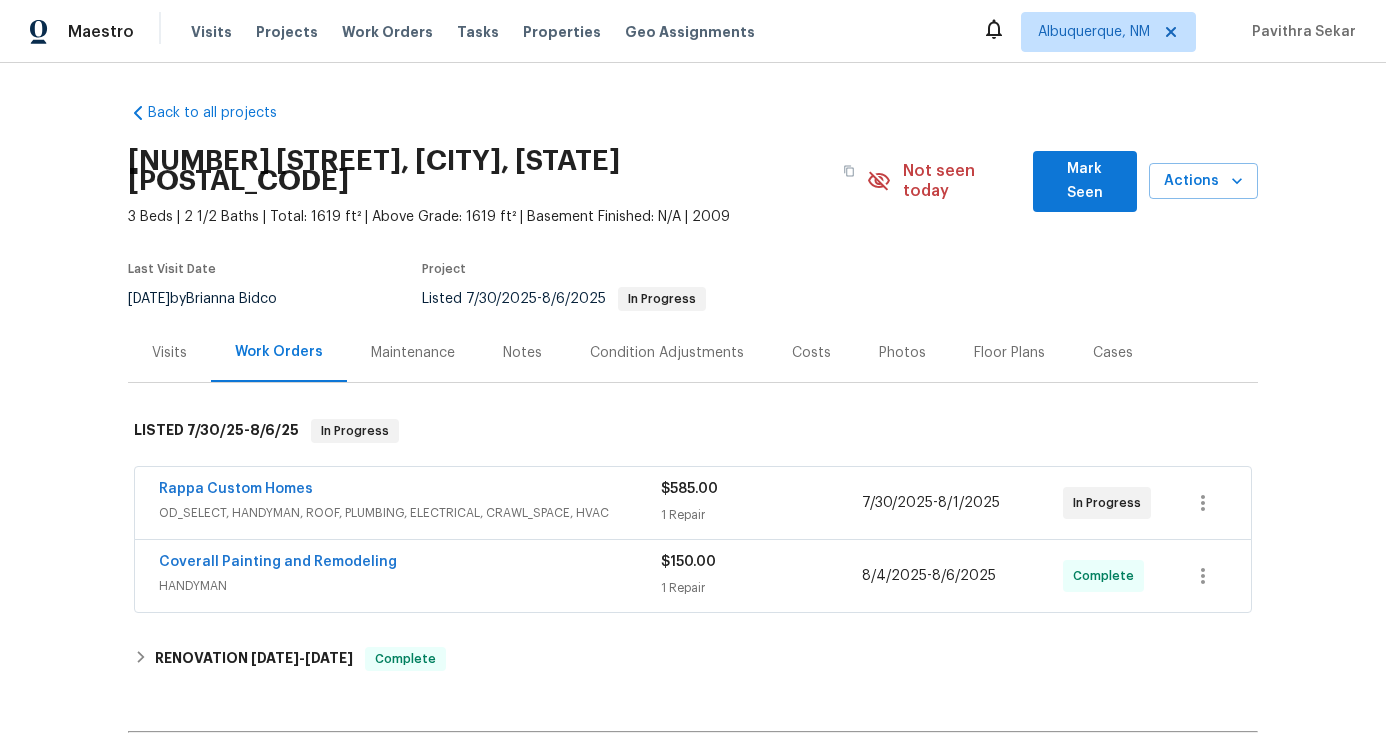 click on "Rappa Custom Homes" at bounding box center (236, 489) 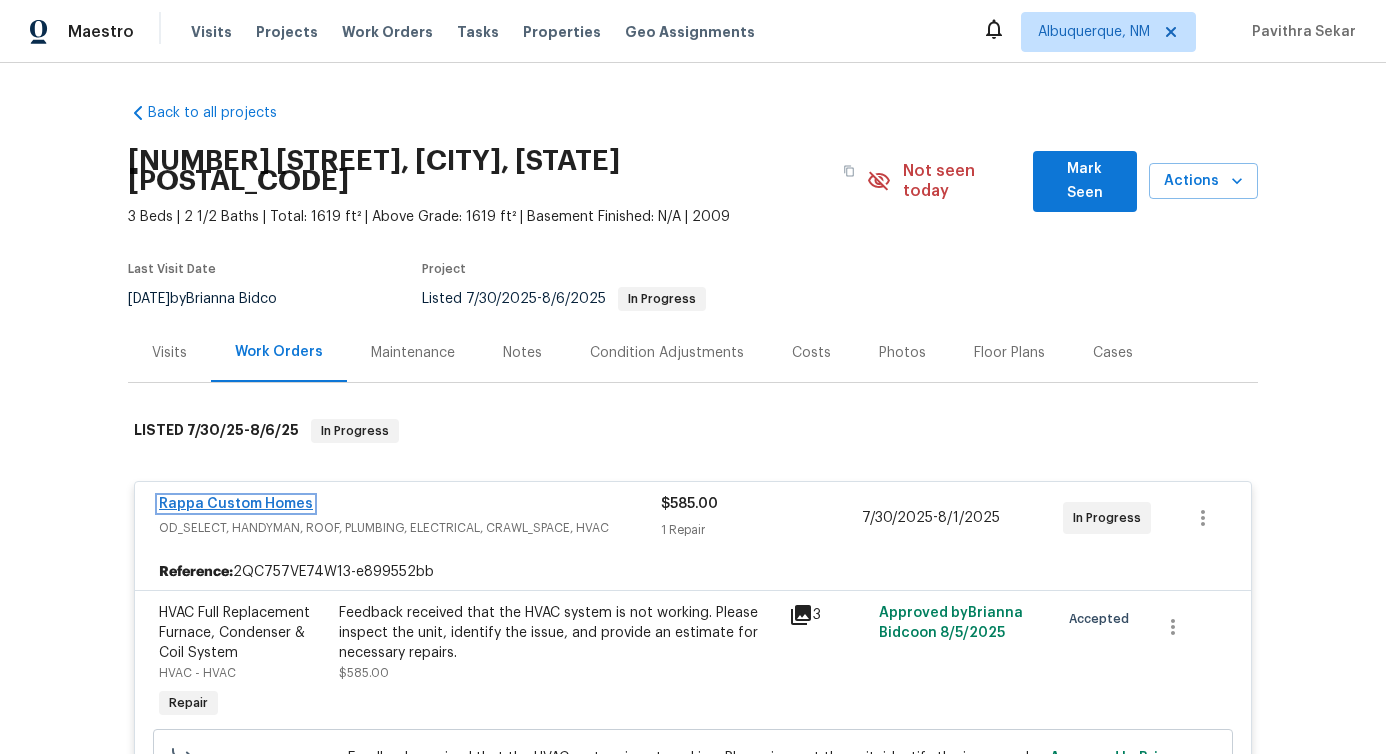 click on "Rappa Custom Homes" at bounding box center [236, 504] 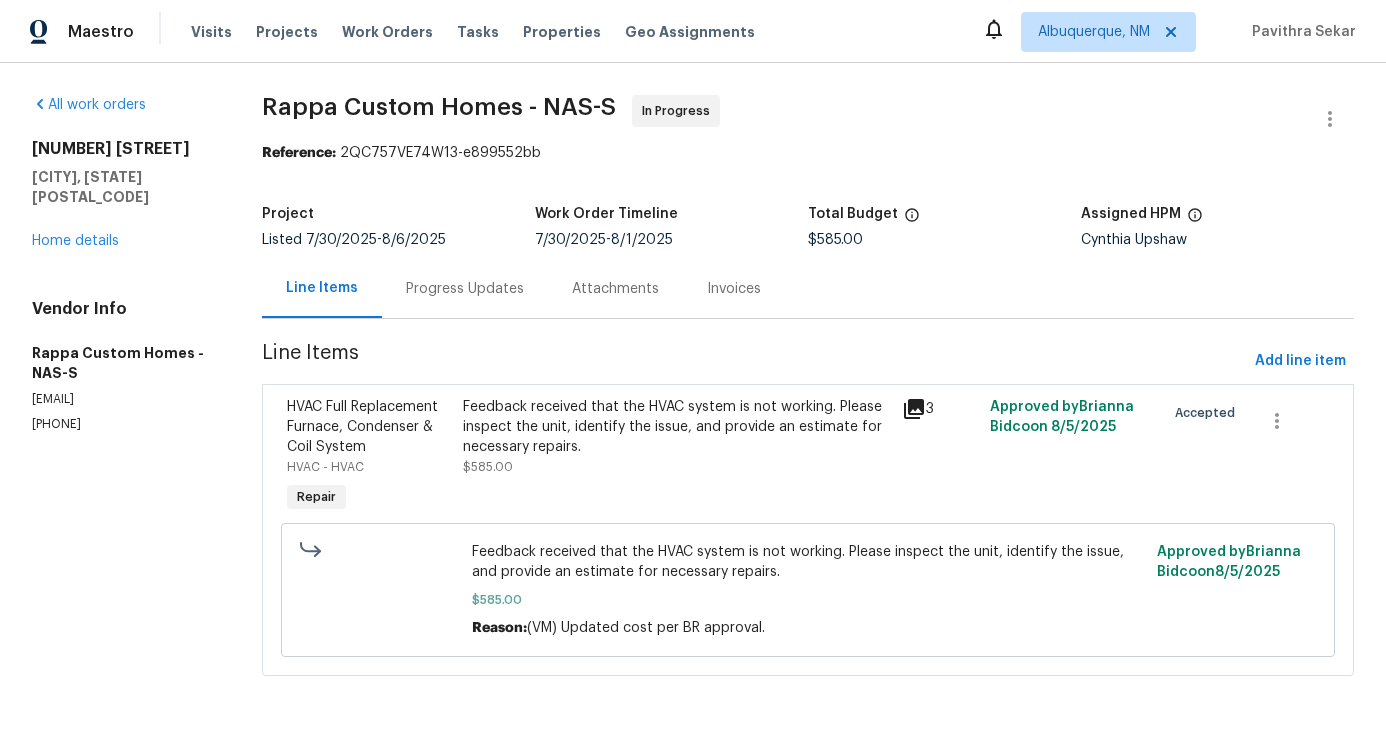 click on "Progress Updates" at bounding box center [465, 289] 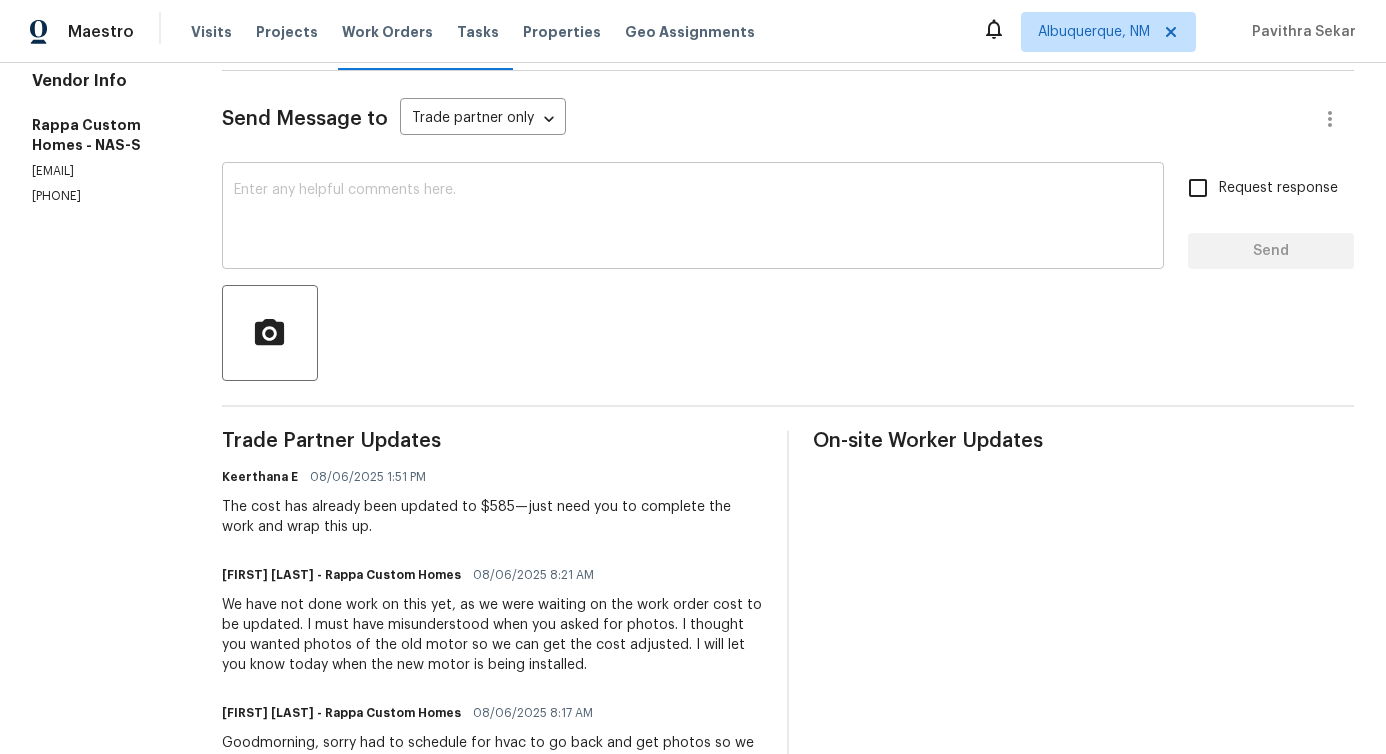 scroll, scrollTop: 299, scrollLeft: 0, axis: vertical 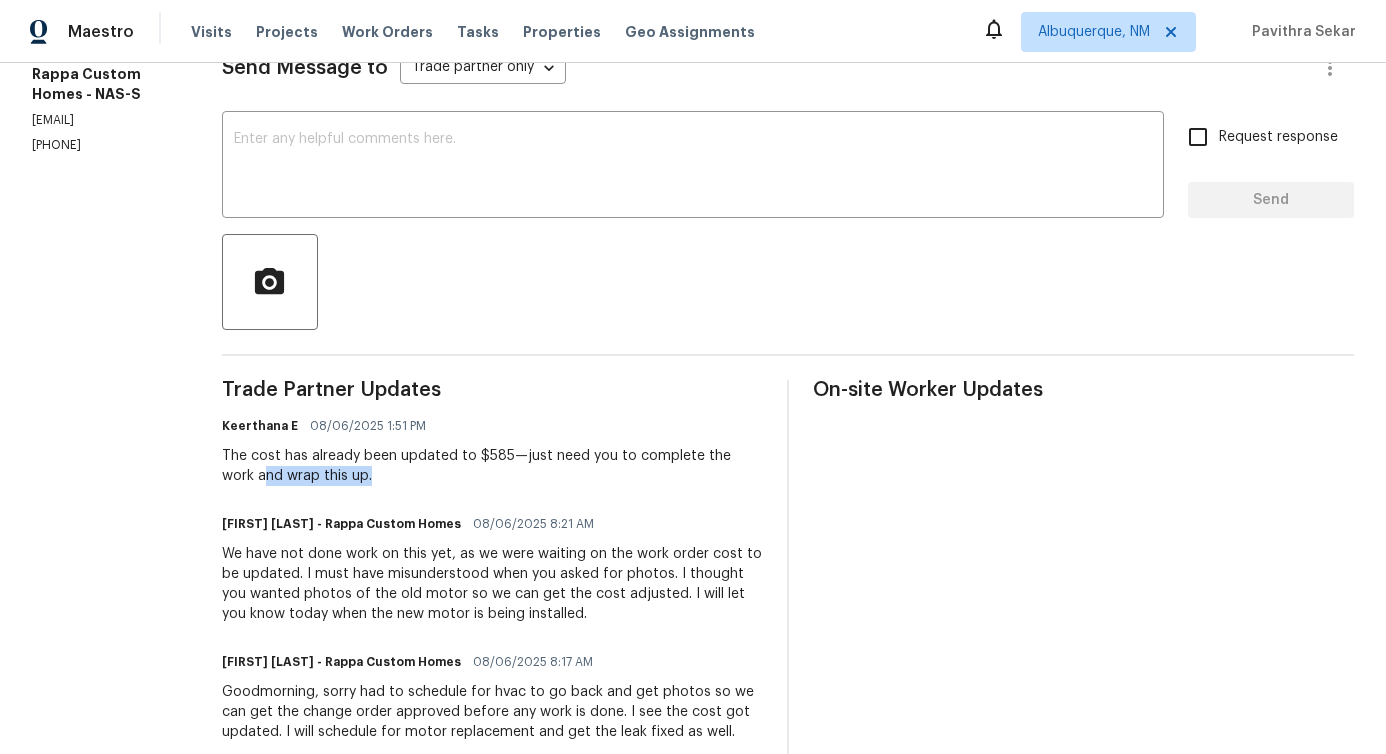 drag, startPoint x: 307, startPoint y: 476, endPoint x: 454, endPoint y: 479, distance: 147.03061 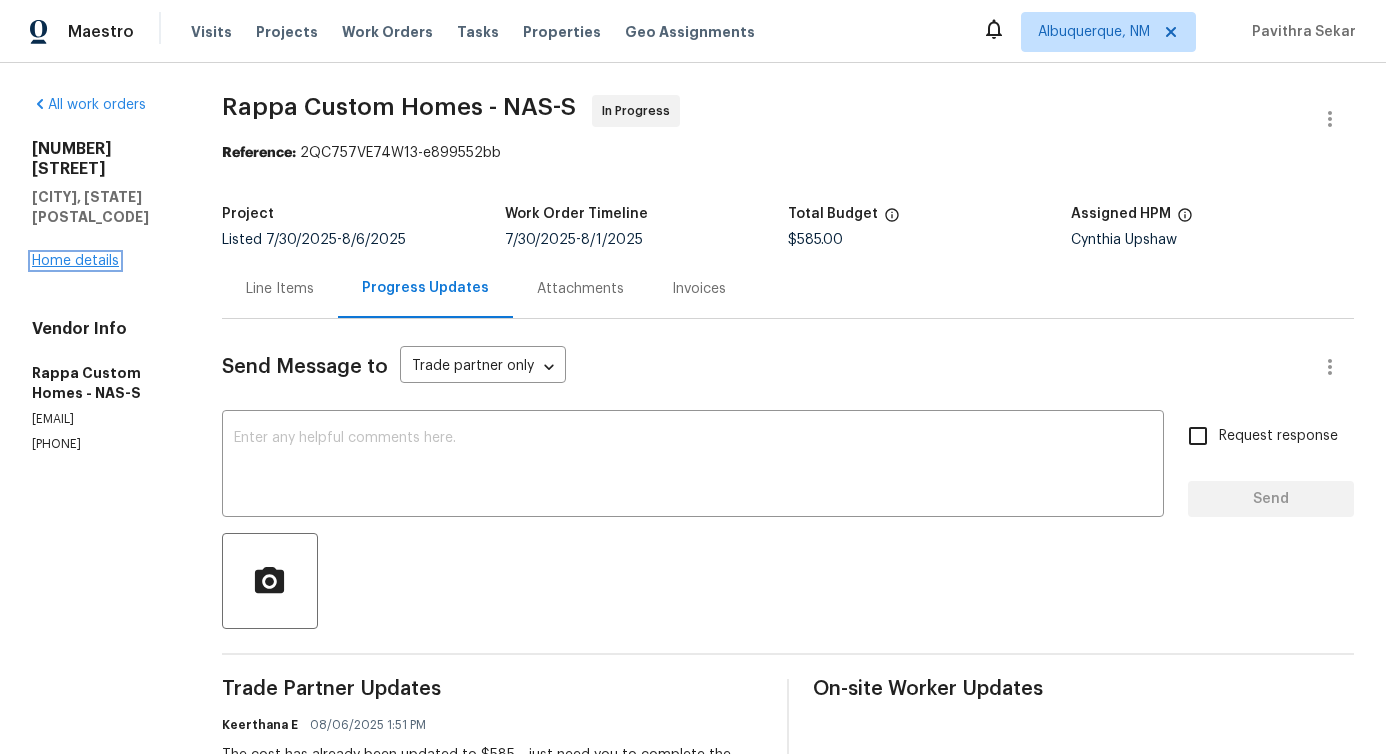 click on "Home details" at bounding box center [75, 261] 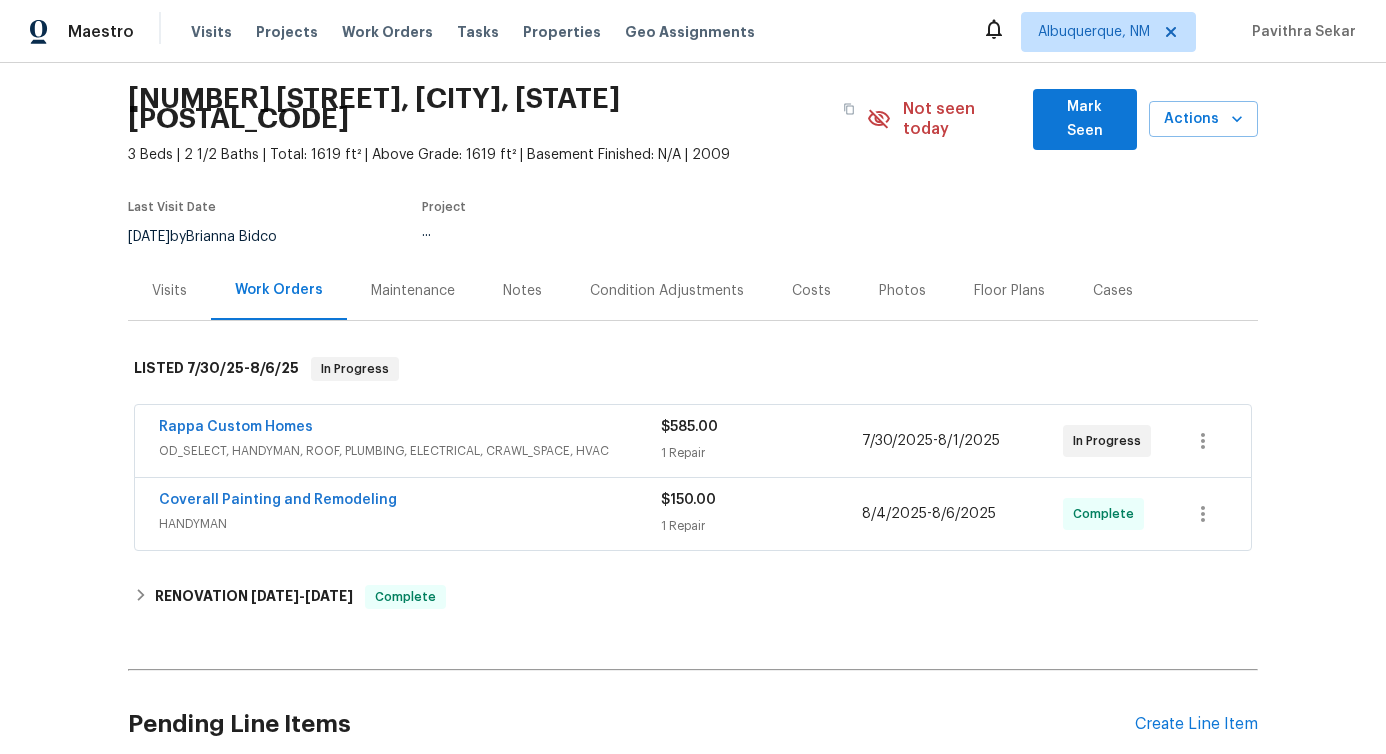 scroll, scrollTop: 72, scrollLeft: 0, axis: vertical 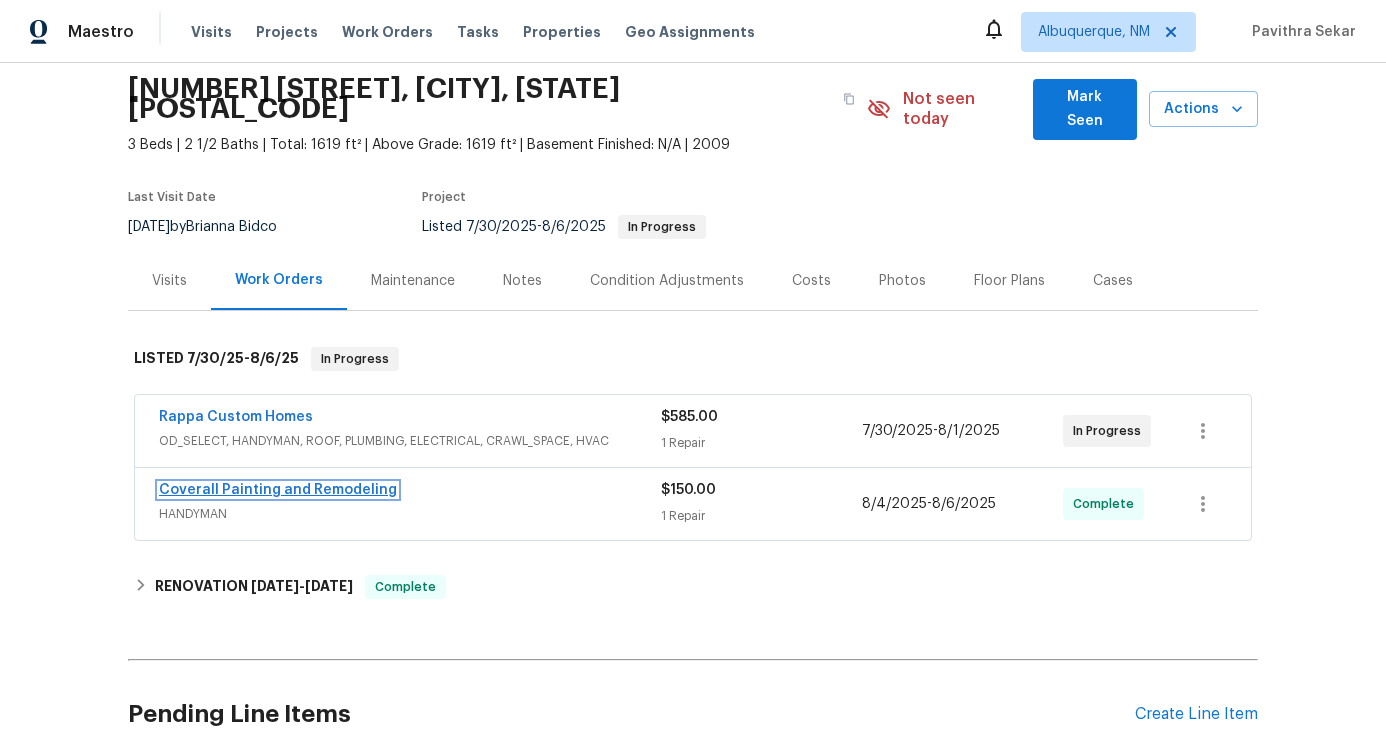 click on "Coverall Painting and Remodeling" at bounding box center (278, 490) 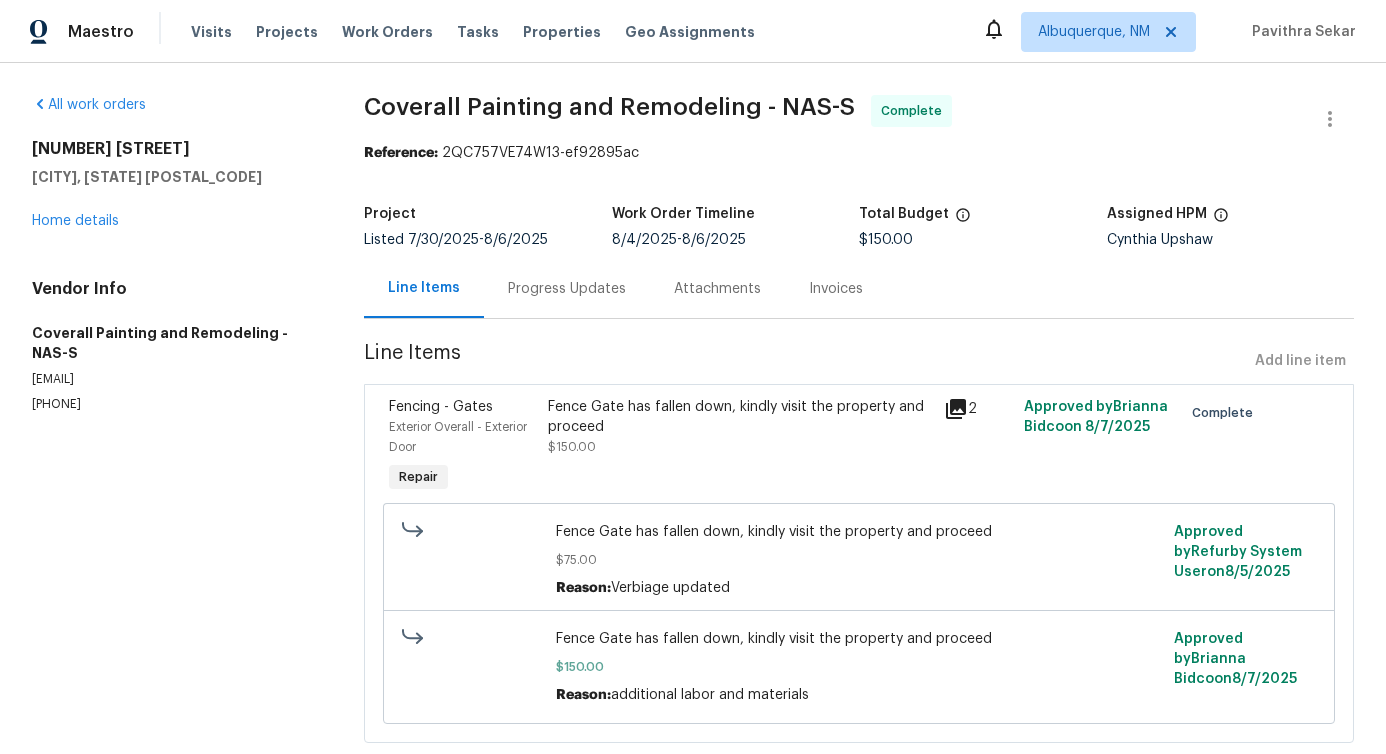 click on "Progress Updates" at bounding box center (567, 289) 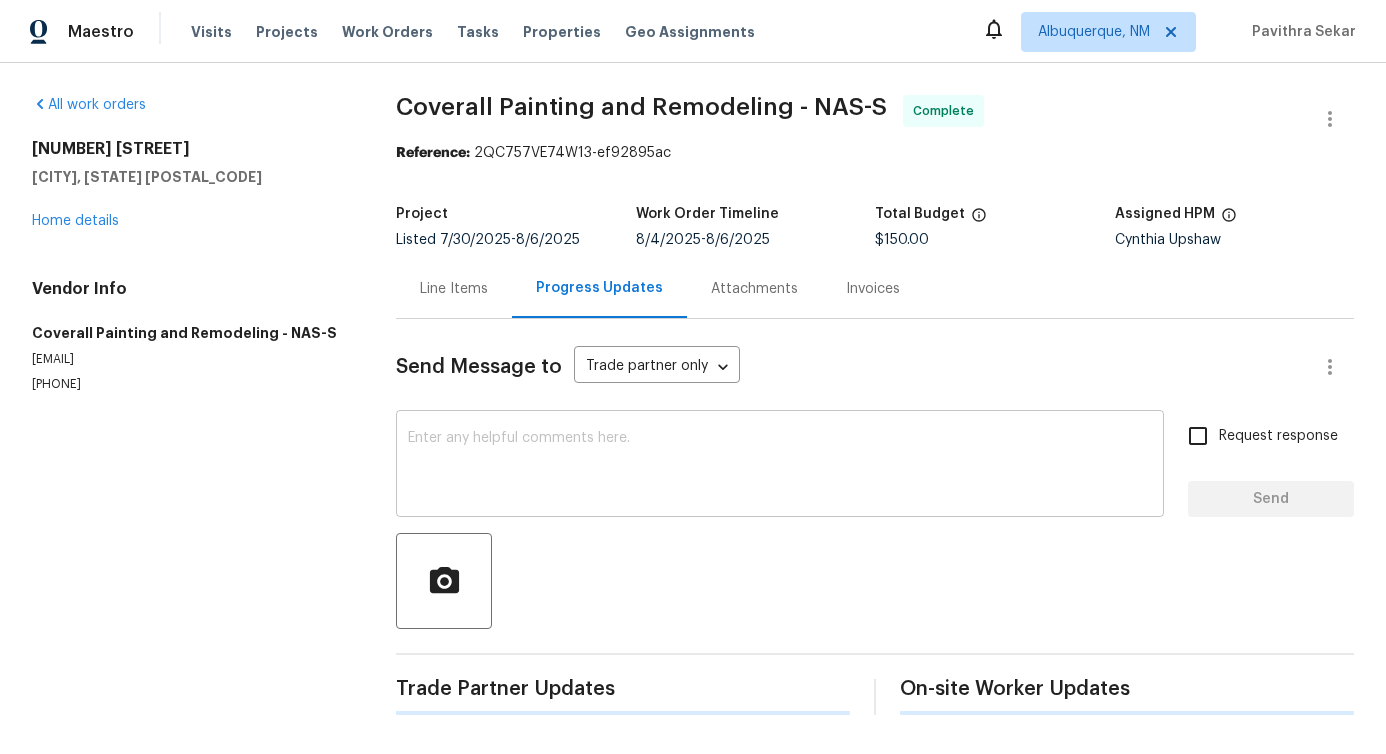 click at bounding box center [780, 466] 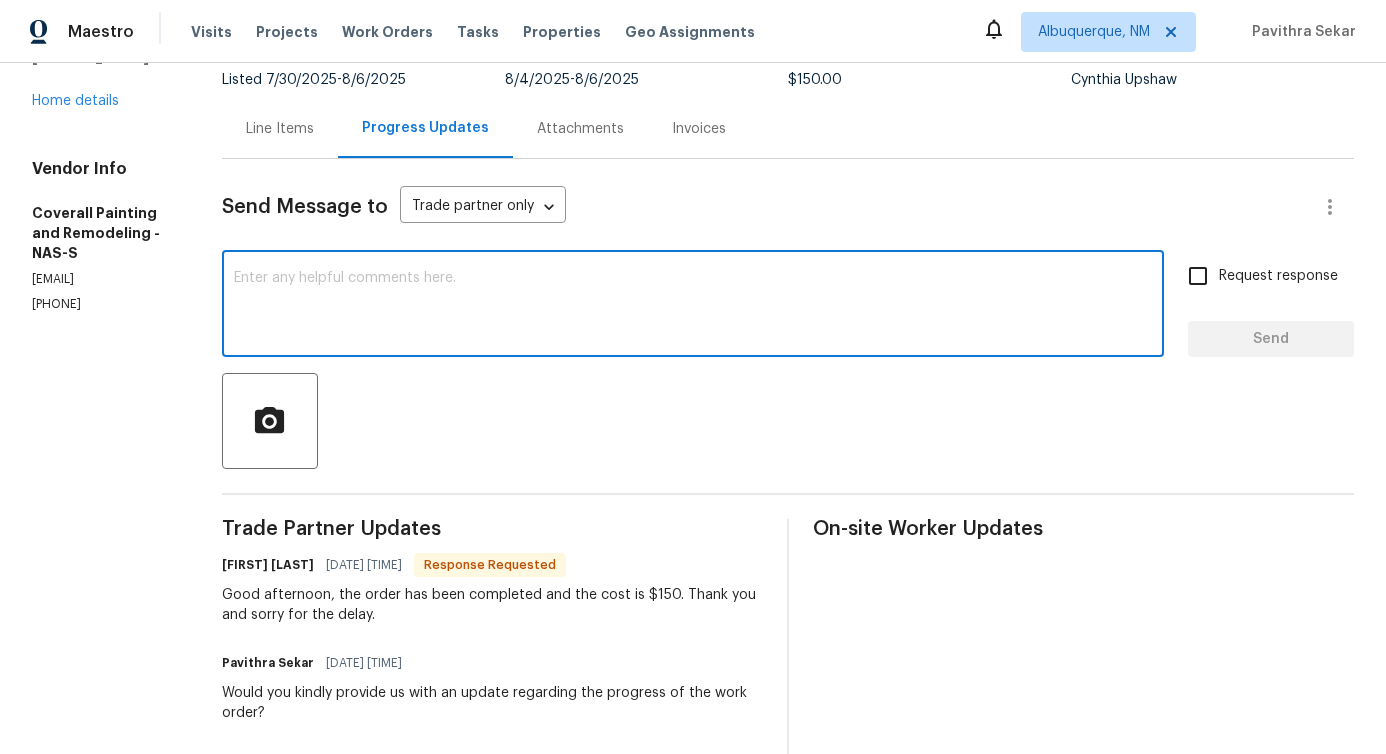 scroll, scrollTop: 159, scrollLeft: 0, axis: vertical 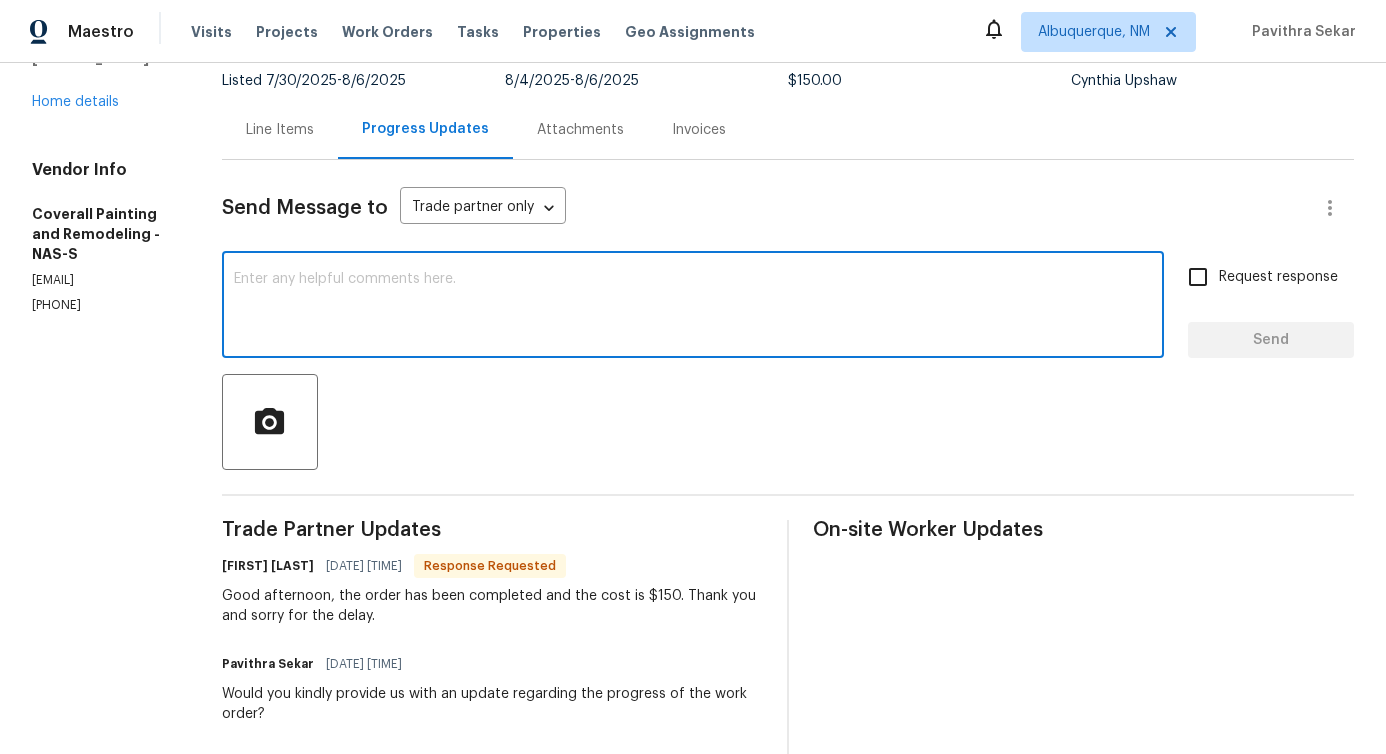 click at bounding box center (693, 307) 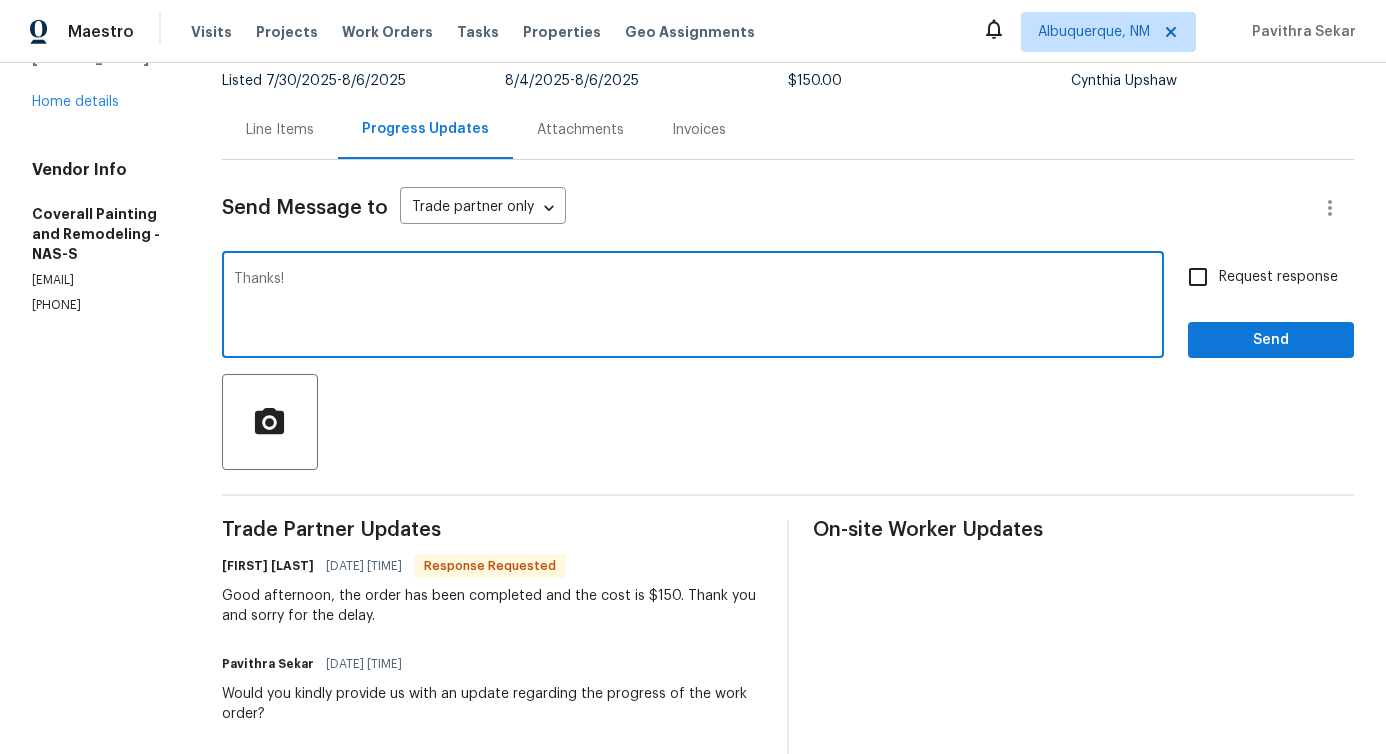 type on "Thanks!" 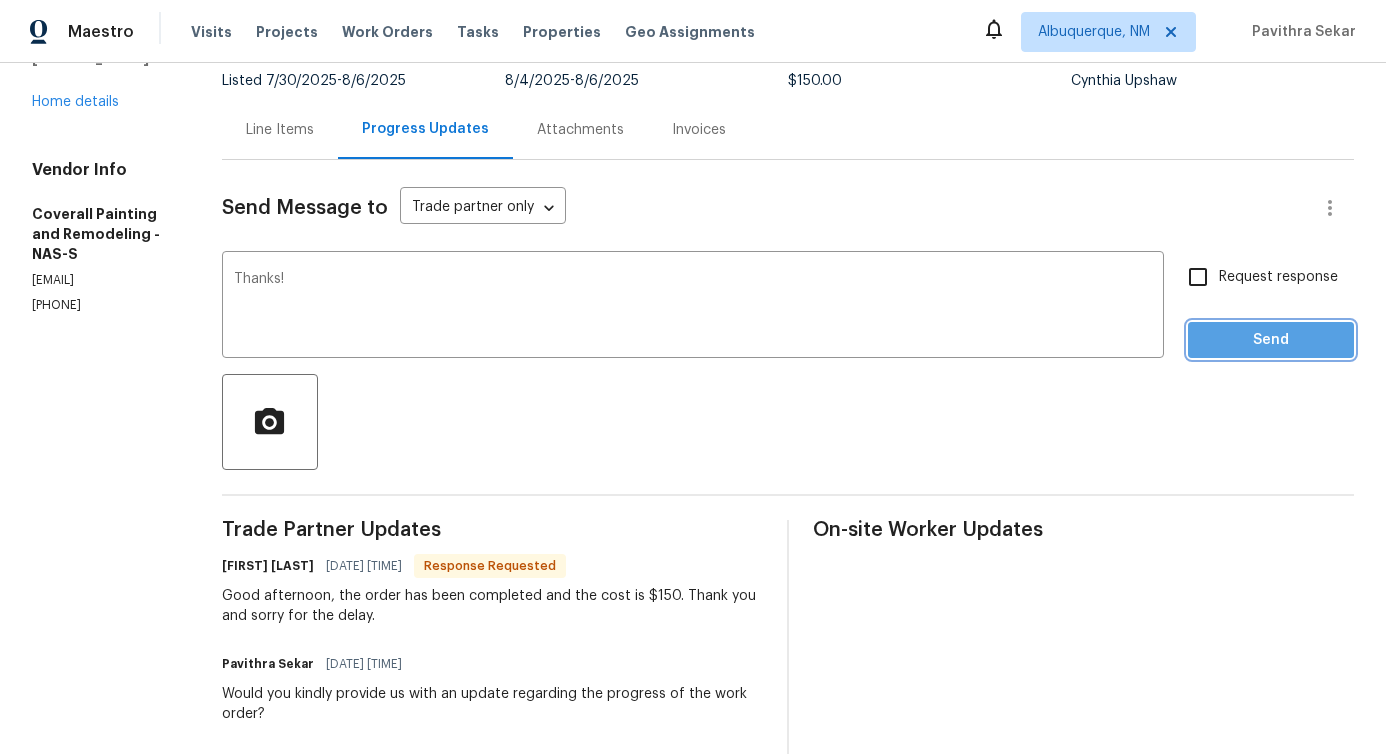 click on "Send" at bounding box center (1271, 340) 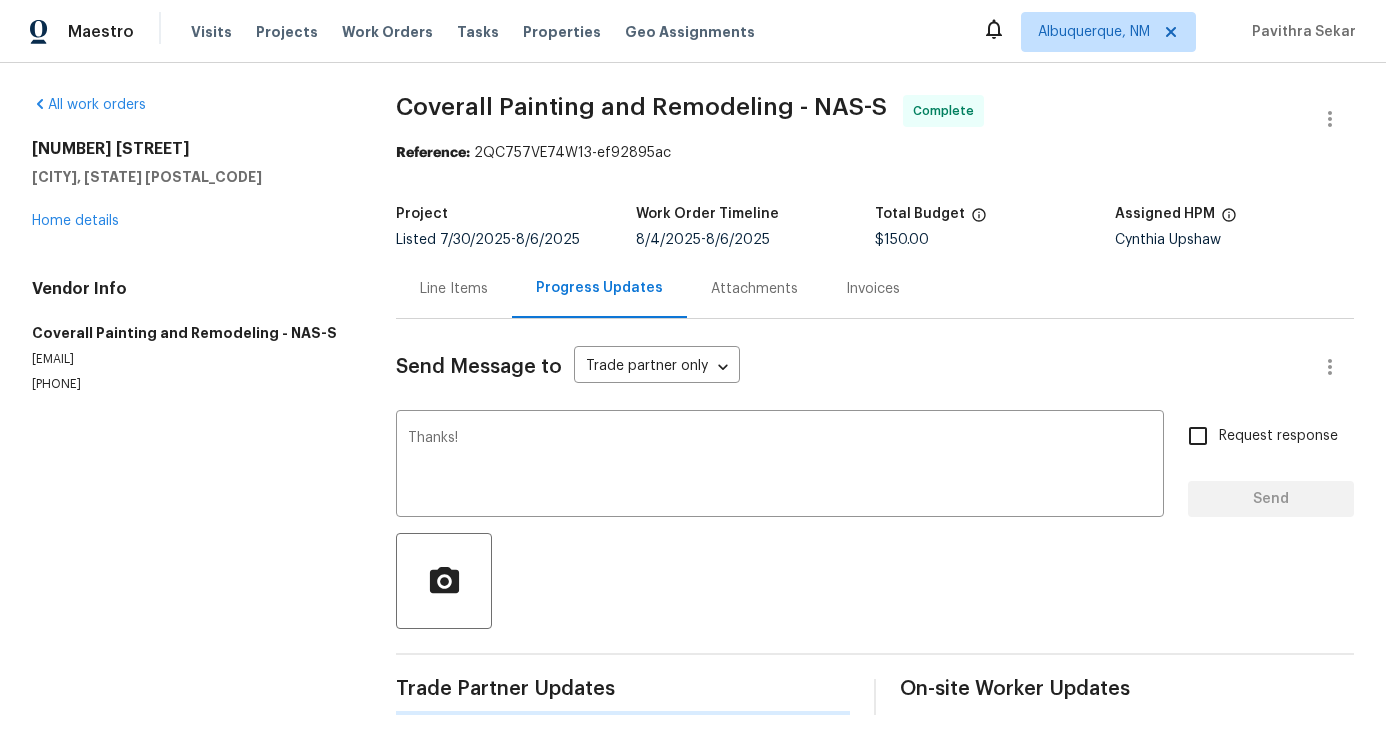 scroll, scrollTop: 0, scrollLeft: 0, axis: both 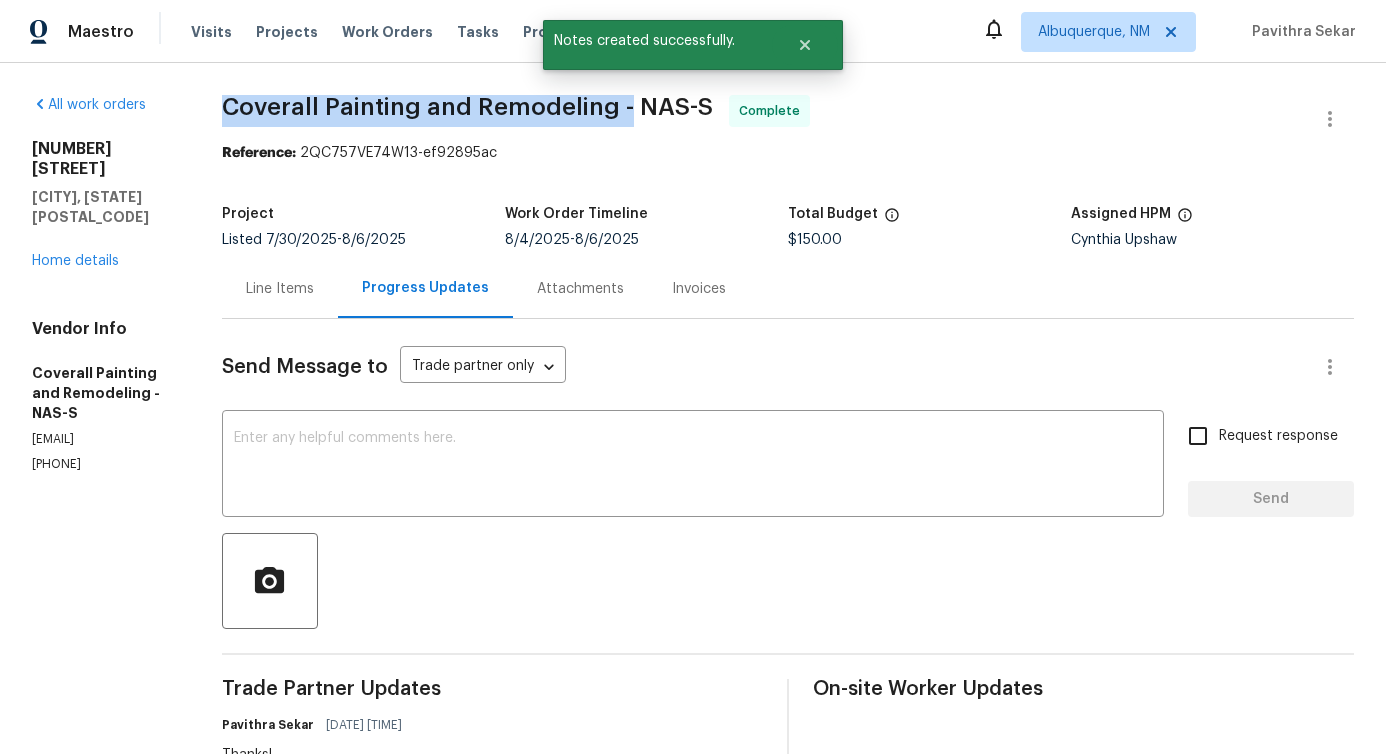 drag, startPoint x: 350, startPoint y: 102, endPoint x: 725, endPoint y: 109, distance: 375.06534 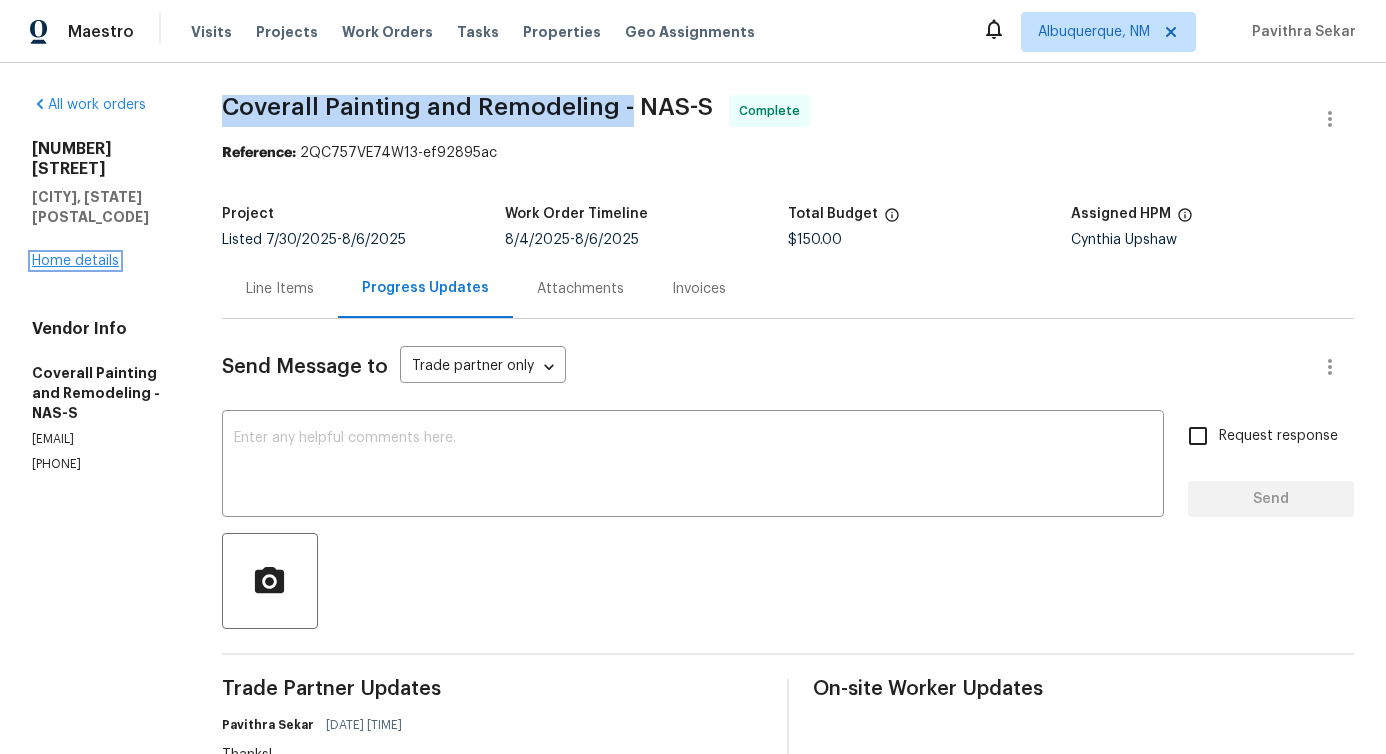 click on "Home details" at bounding box center (75, 261) 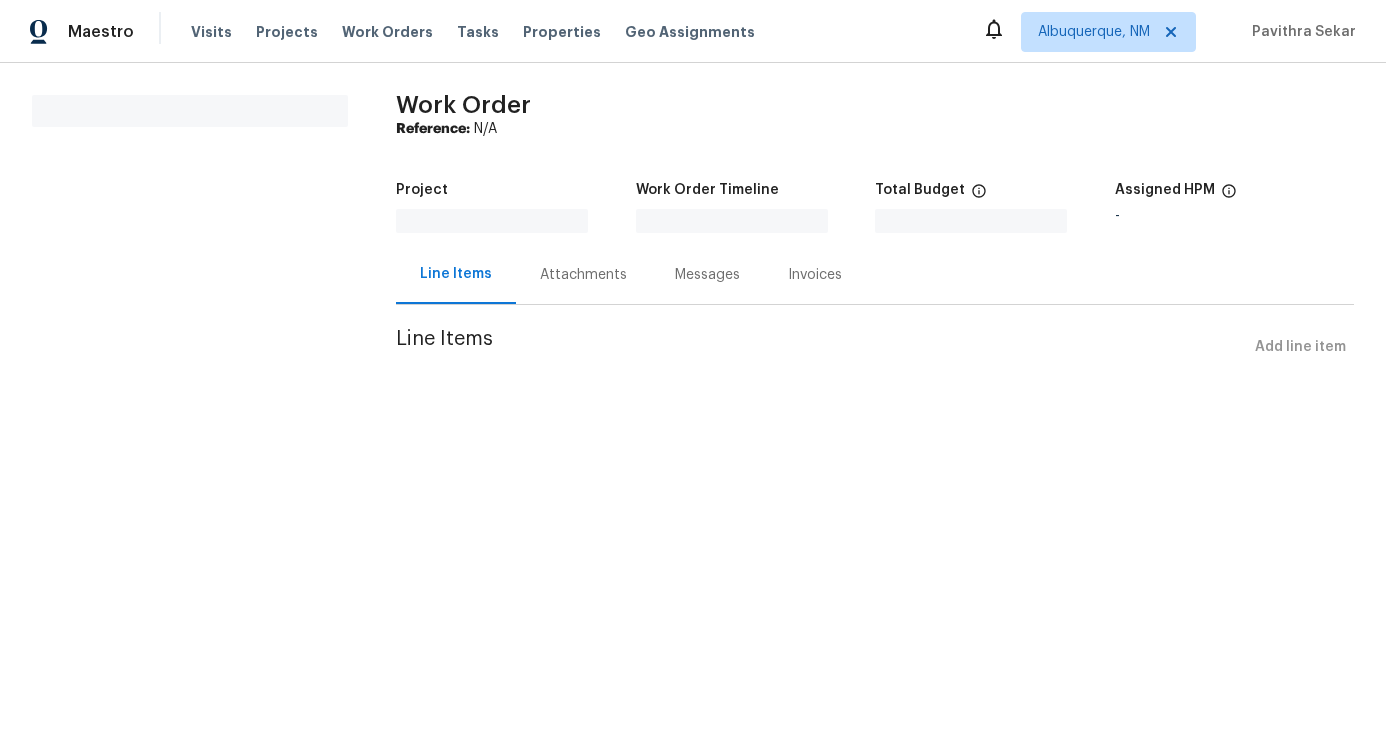 scroll, scrollTop: 0, scrollLeft: 0, axis: both 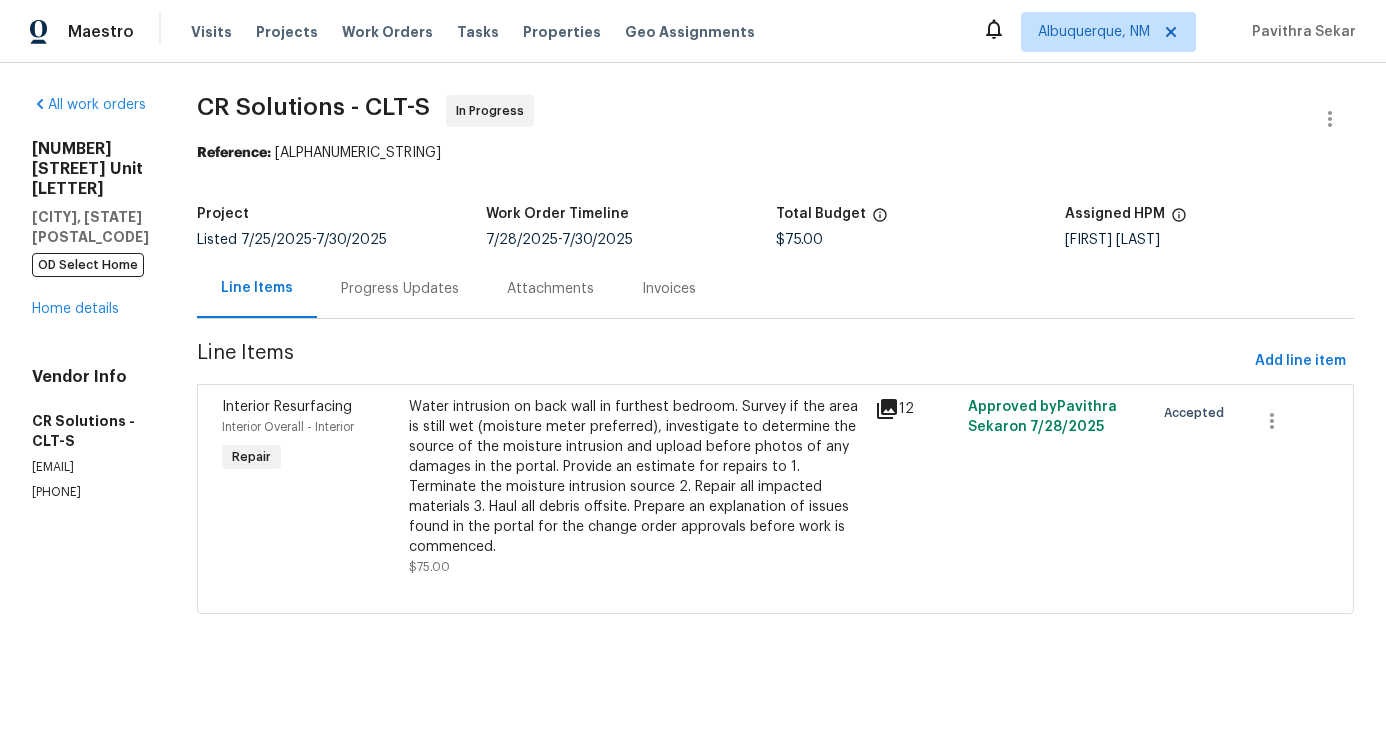 click on "Progress Updates" at bounding box center (400, 289) 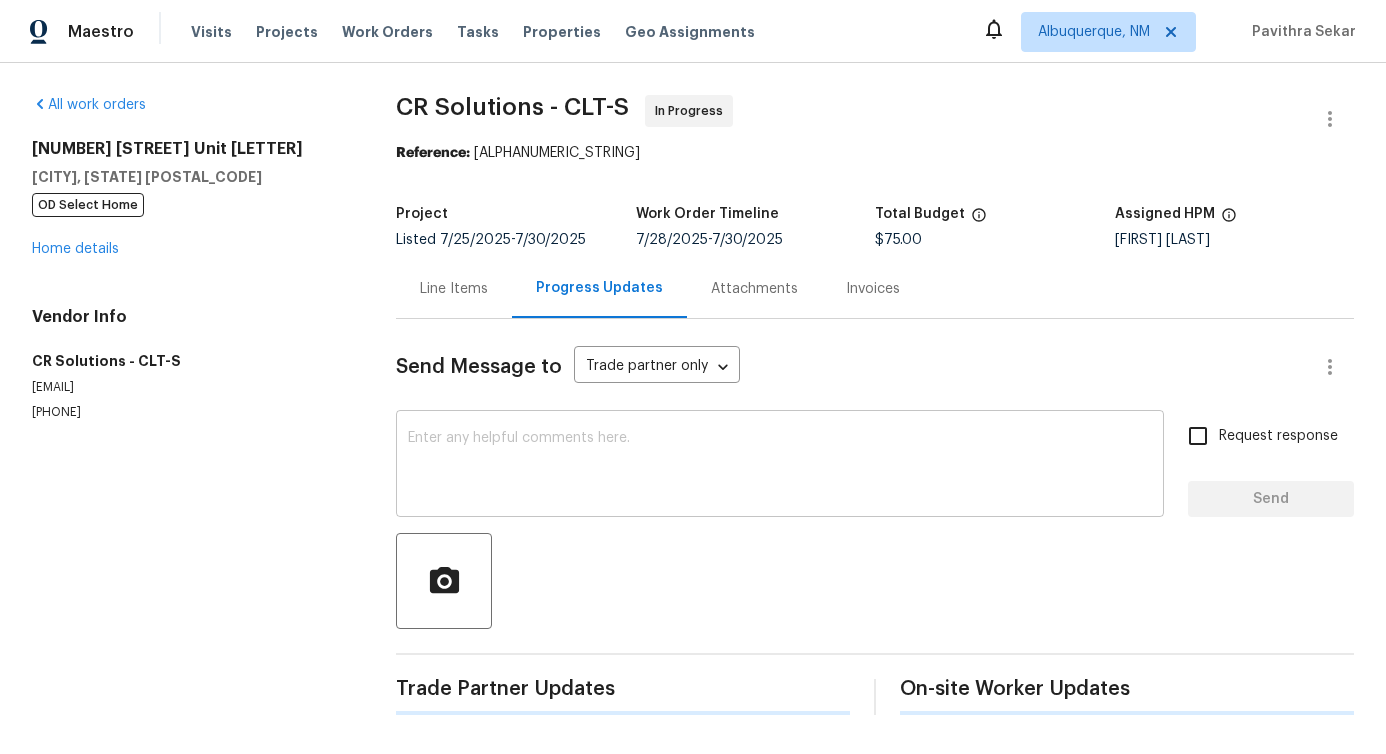click at bounding box center (780, 466) 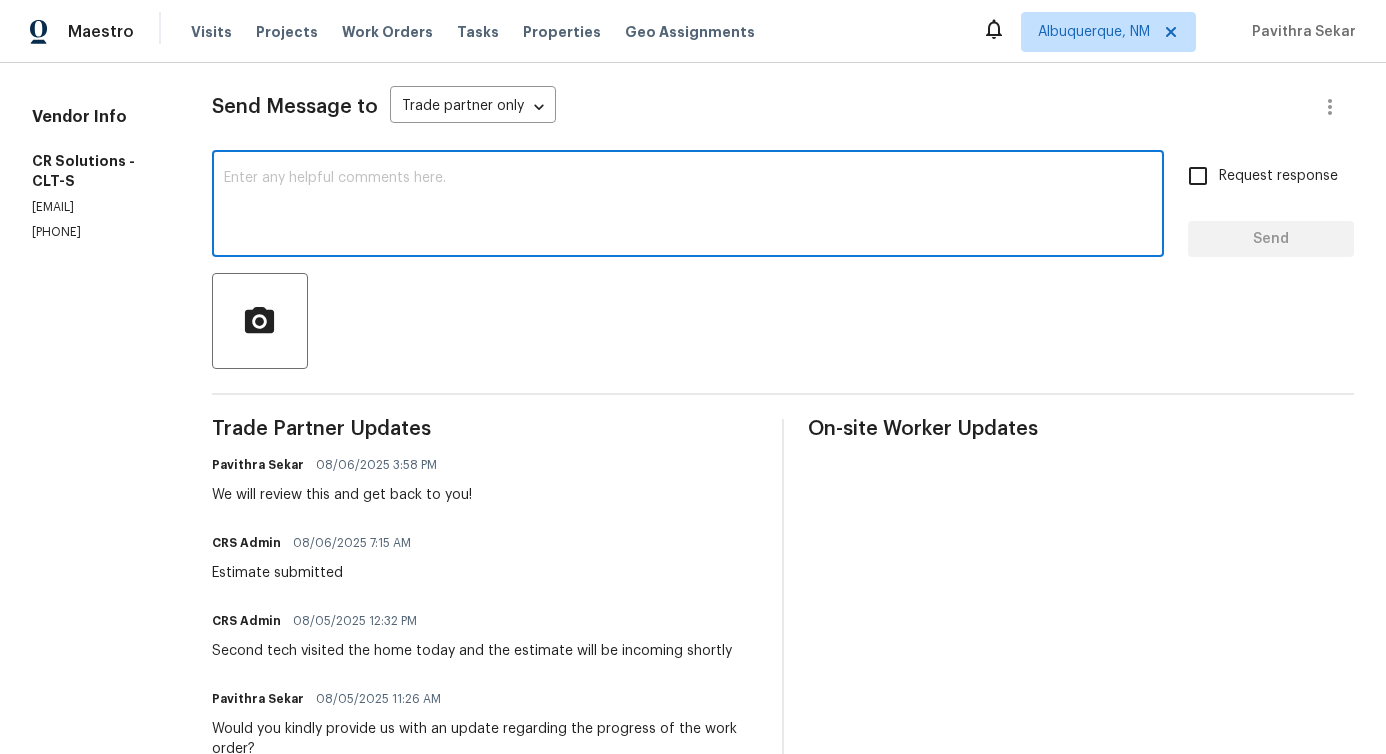 scroll, scrollTop: 0, scrollLeft: 0, axis: both 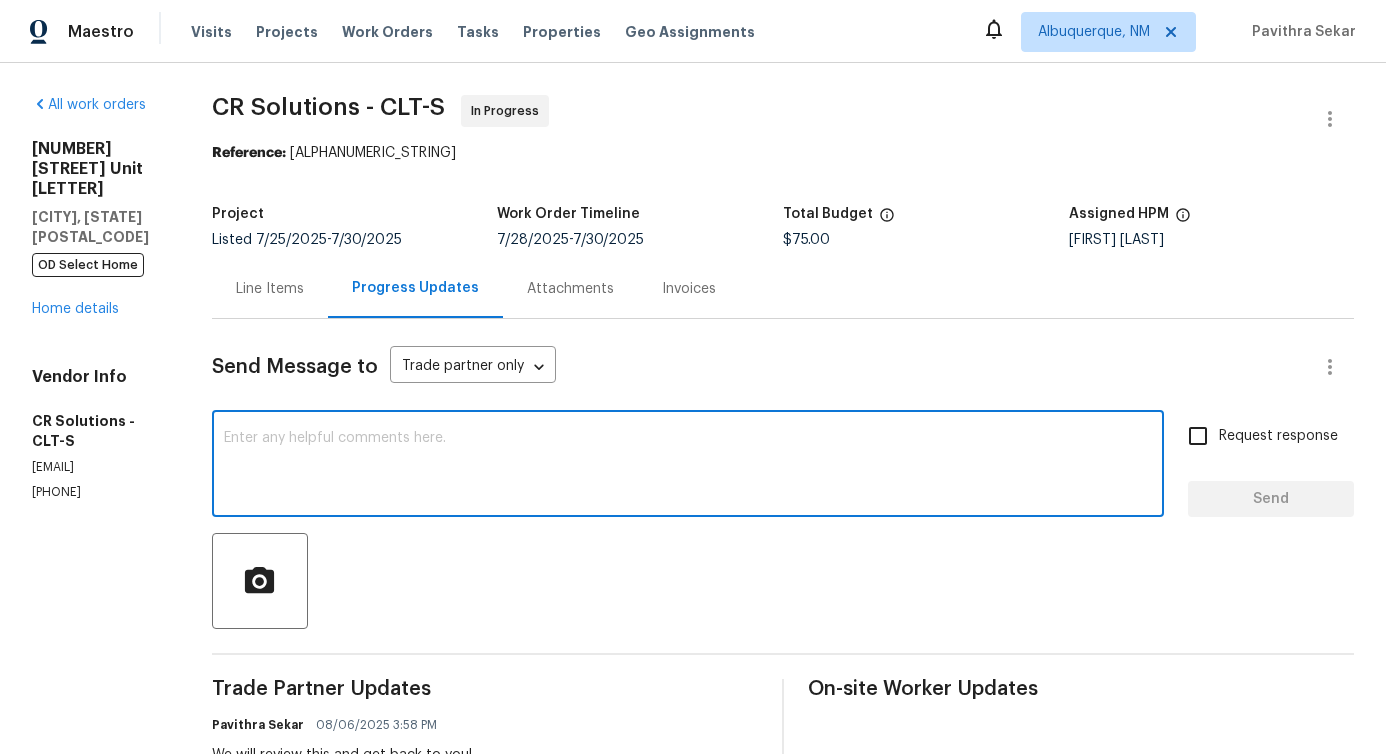 click at bounding box center [688, 466] 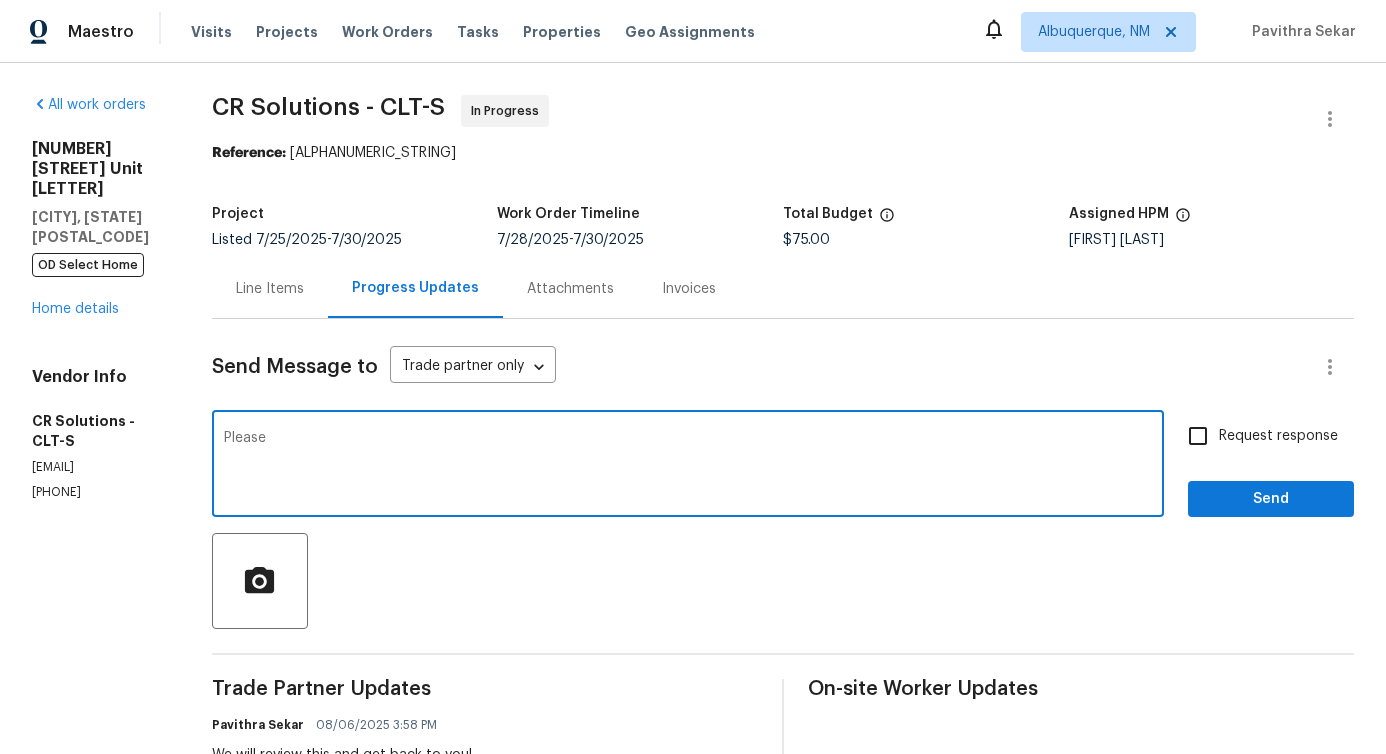 paste on "provide a detailed explanation of the problem and a description for the $2100 cost estimate." 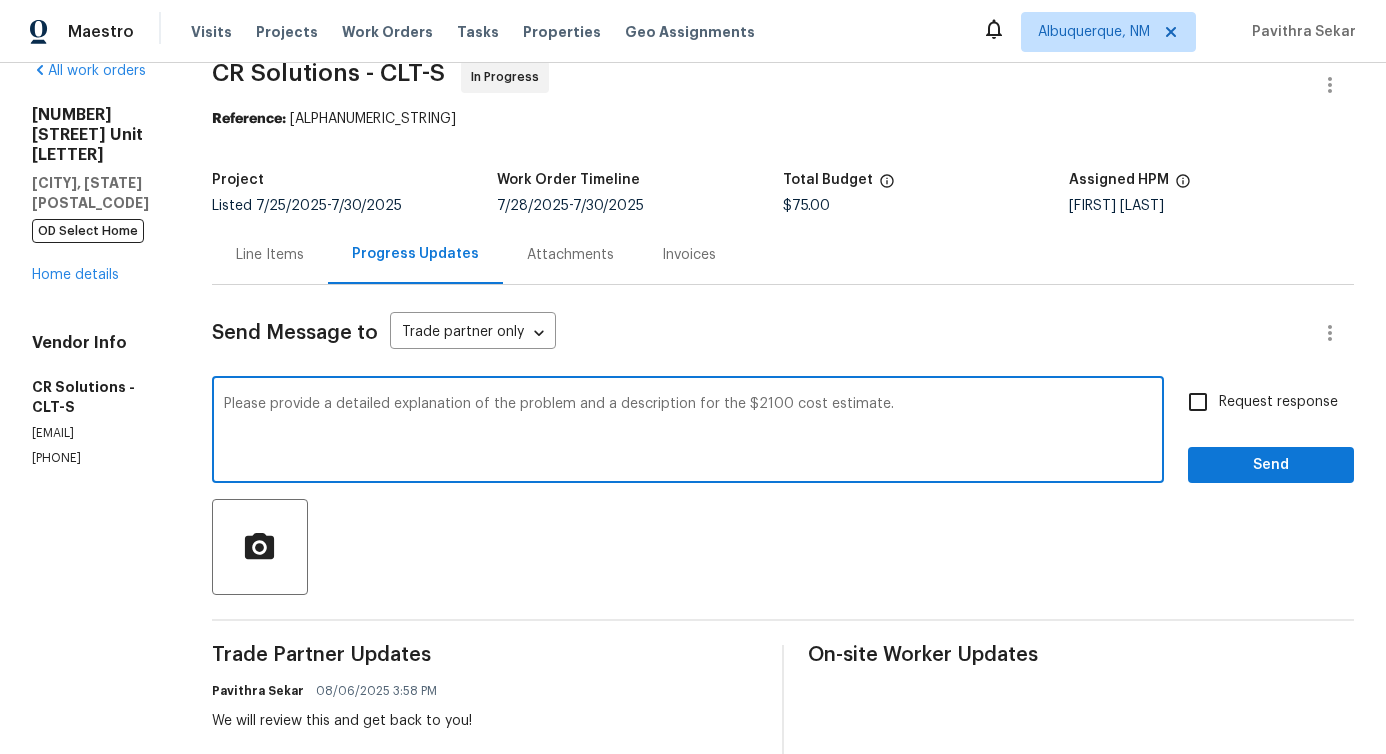 scroll, scrollTop: 85, scrollLeft: 0, axis: vertical 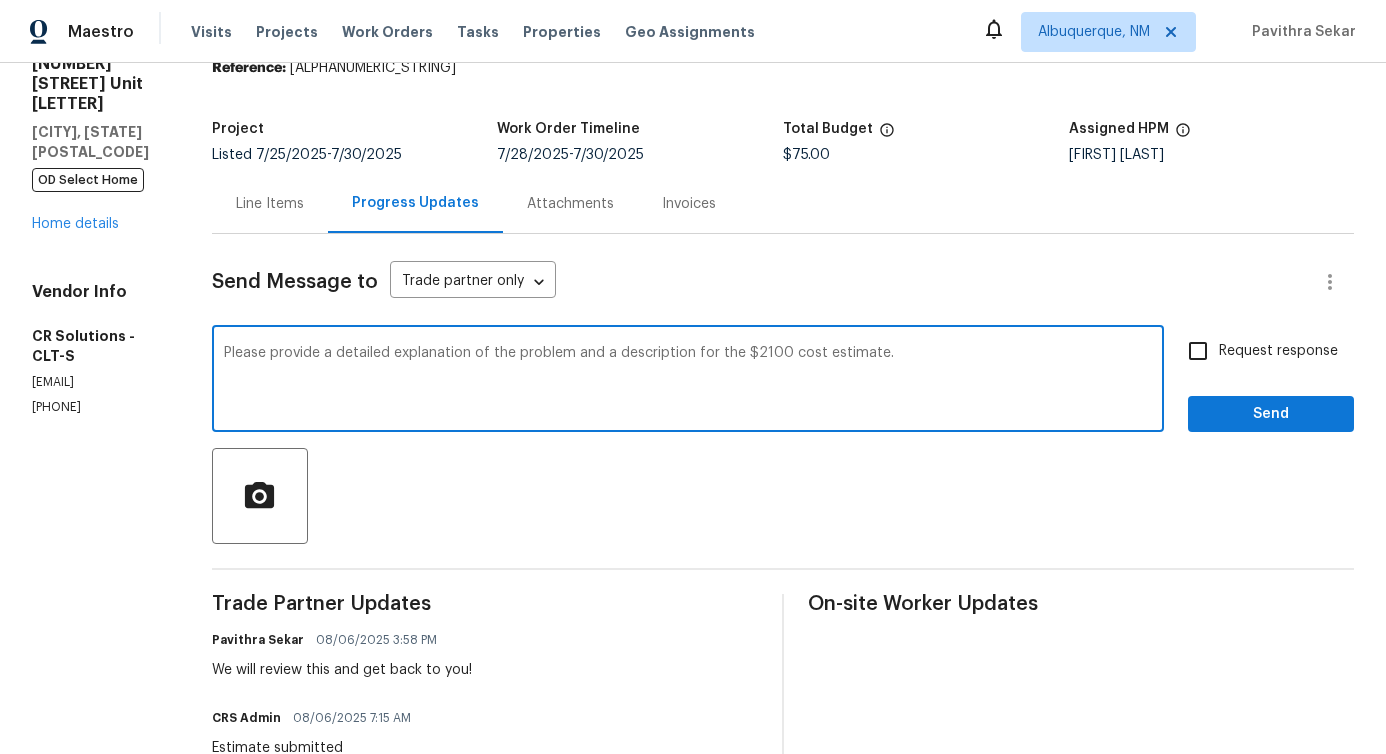 type on "Please provide a detailed explanation of the problem and a description for the $2100 cost estimate." 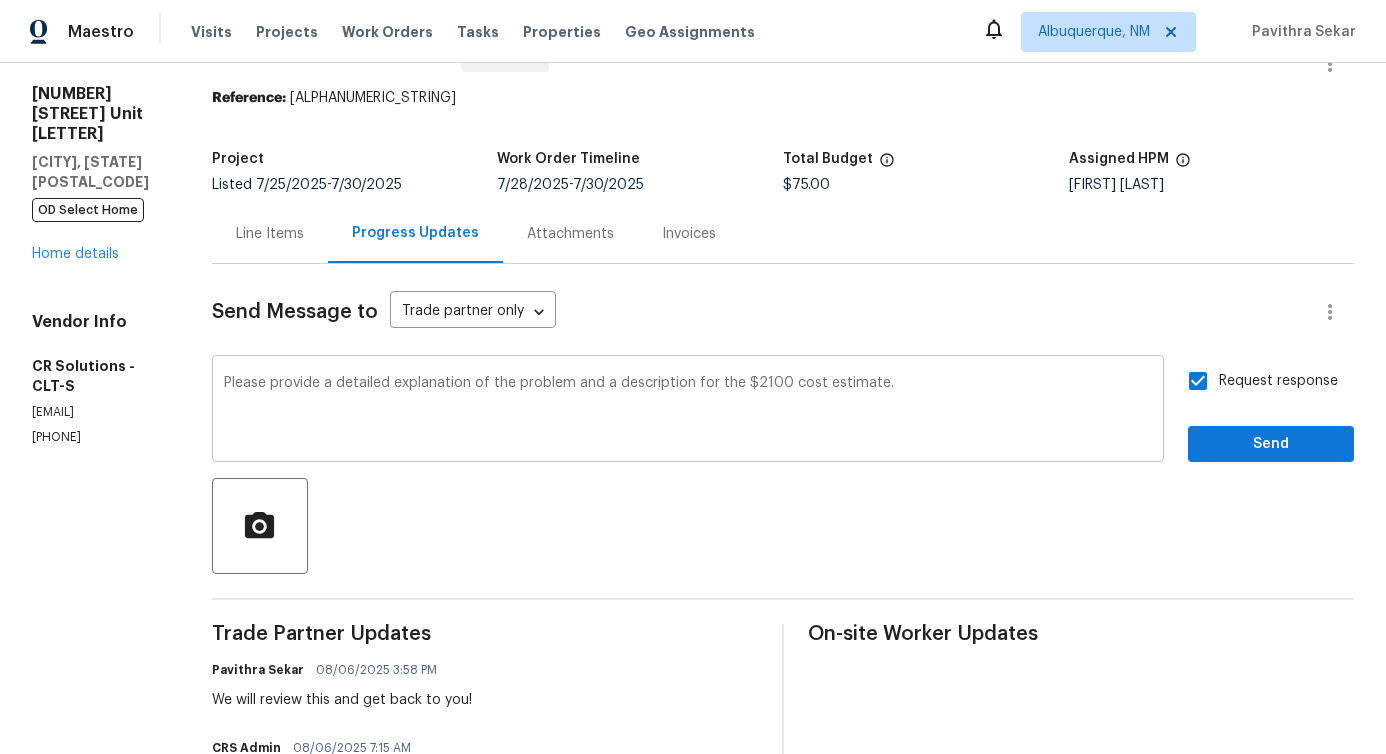 scroll, scrollTop: 0, scrollLeft: 0, axis: both 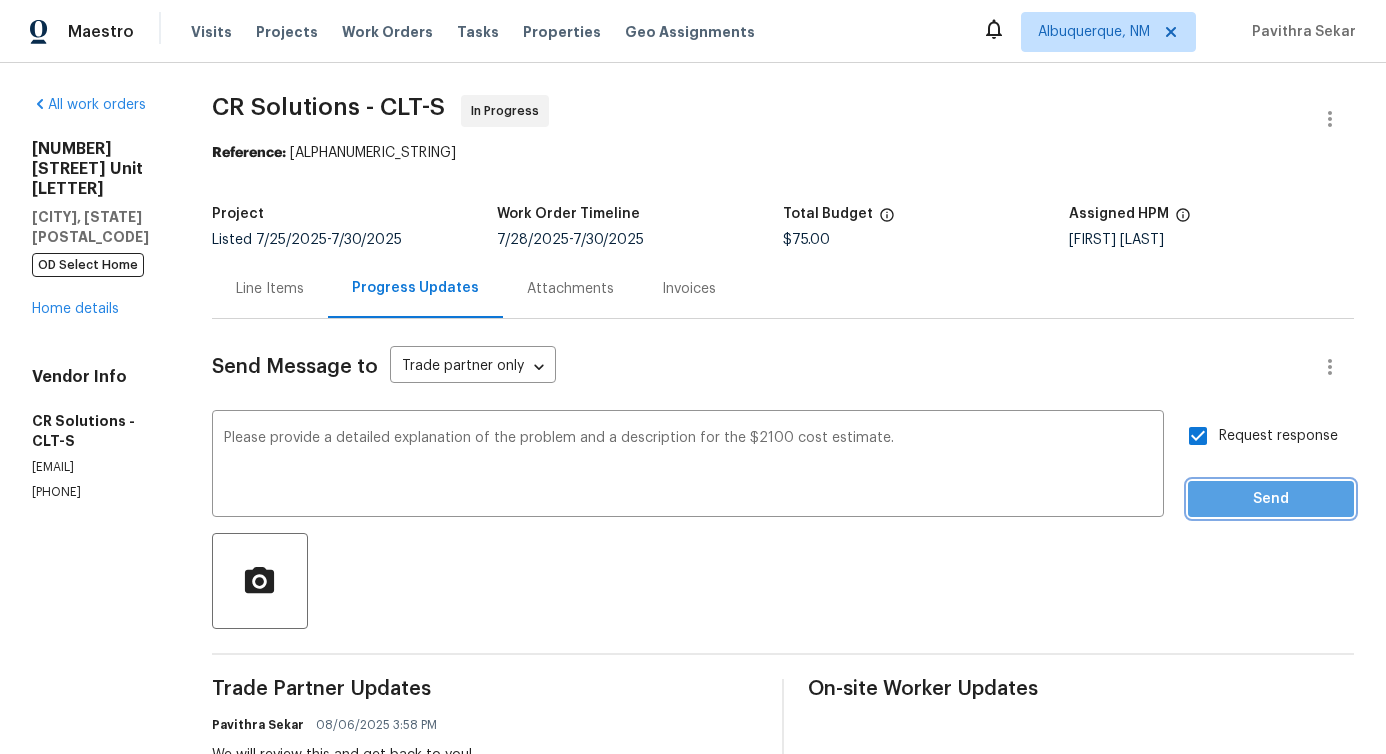 click on "Send" at bounding box center (1271, 499) 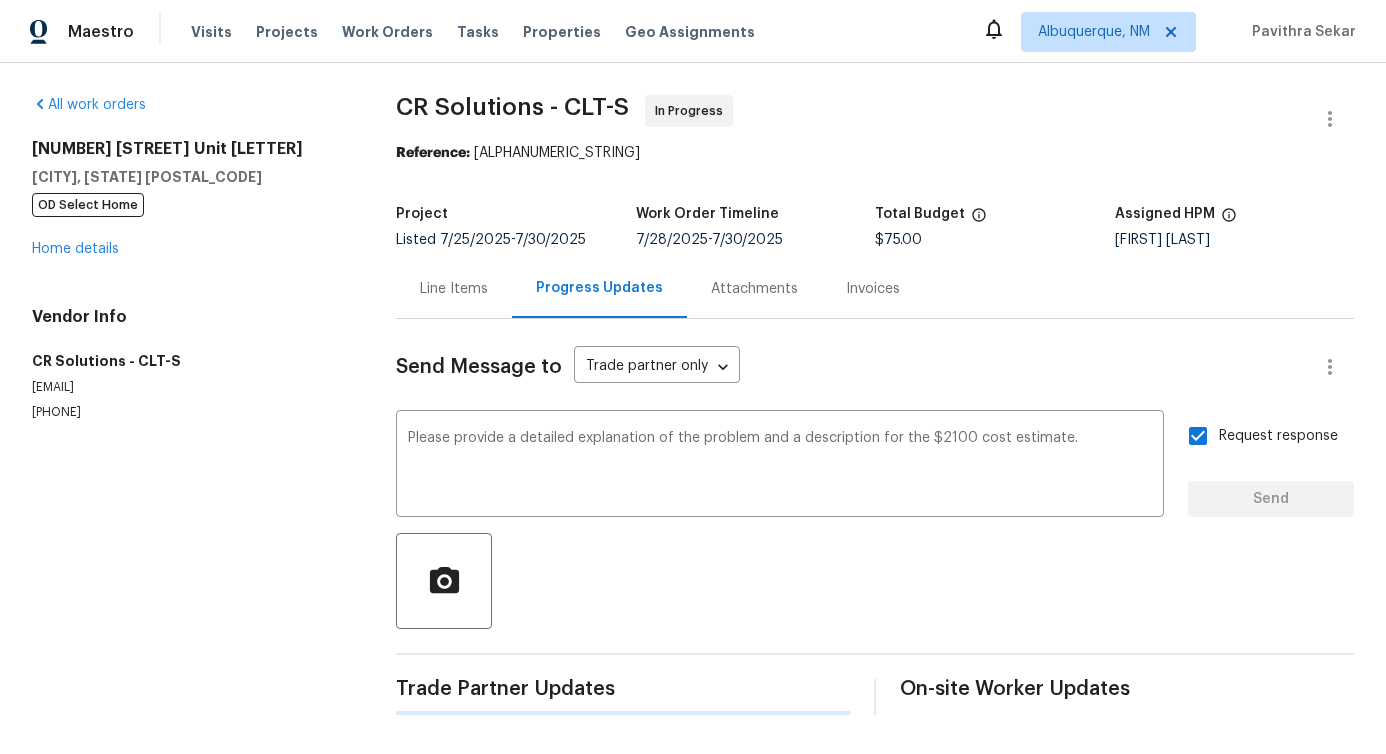 type 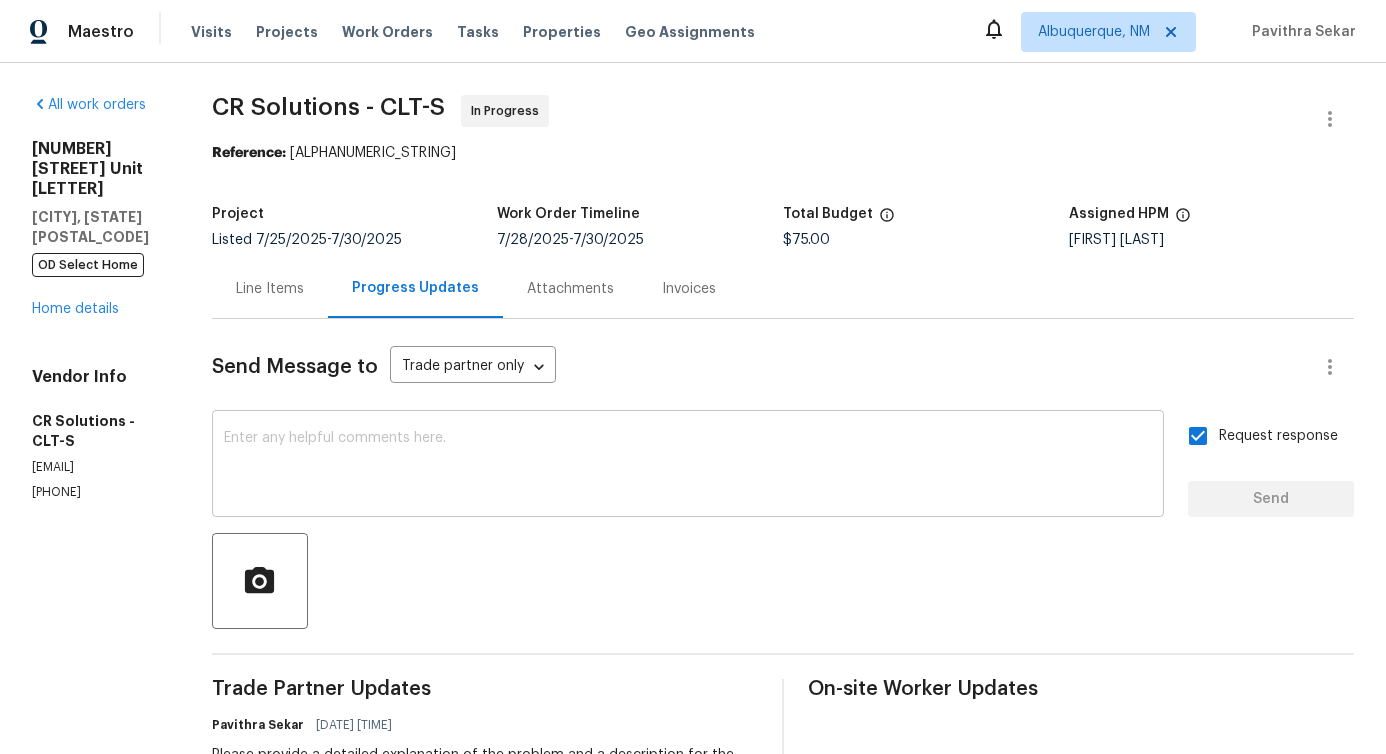 click at bounding box center (688, 466) 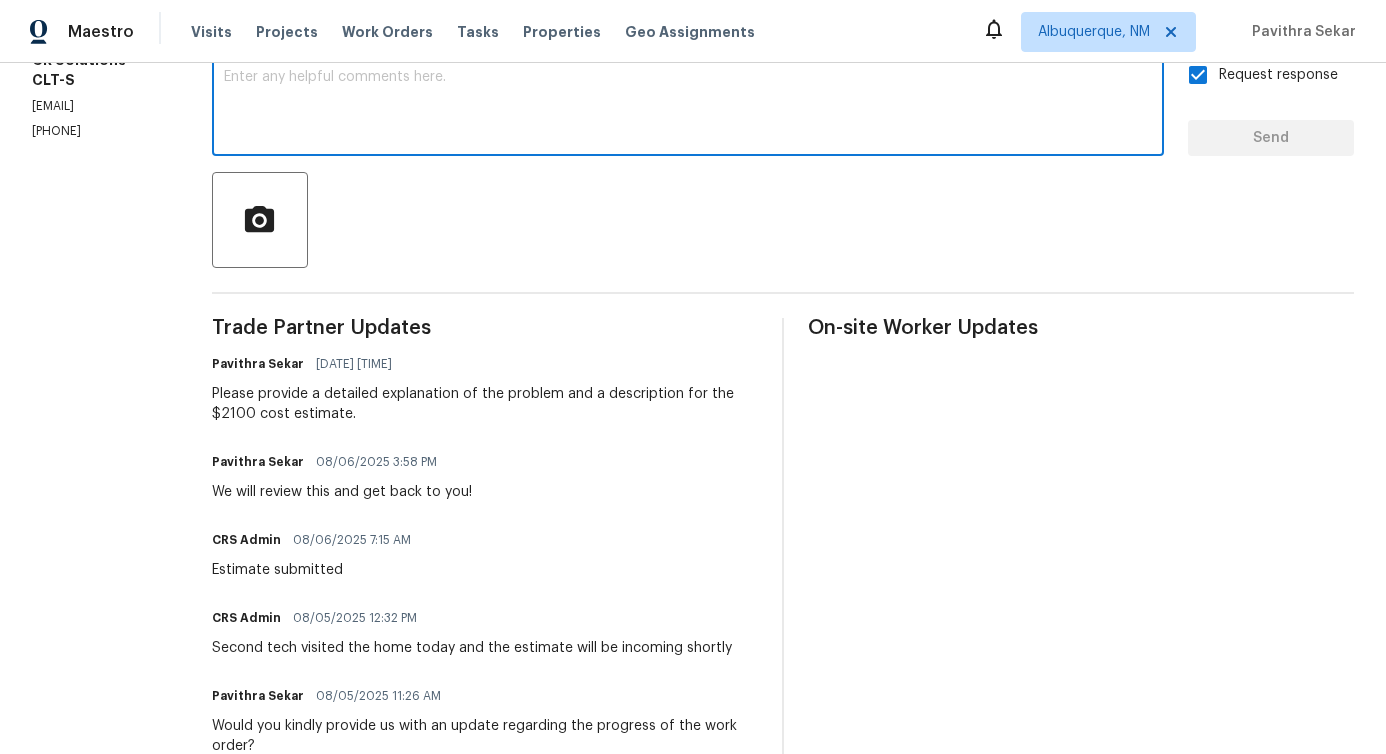 scroll, scrollTop: 0, scrollLeft: 0, axis: both 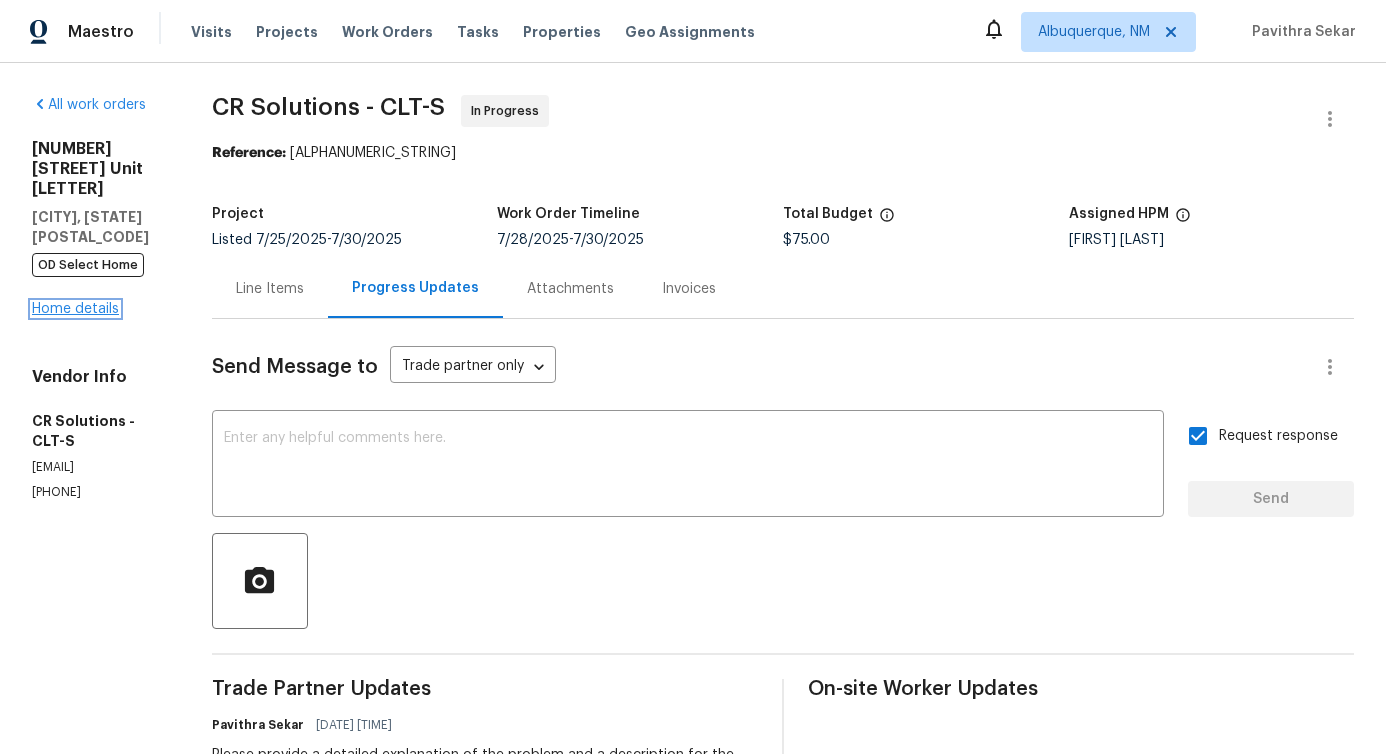 click on "Home details" at bounding box center [75, 309] 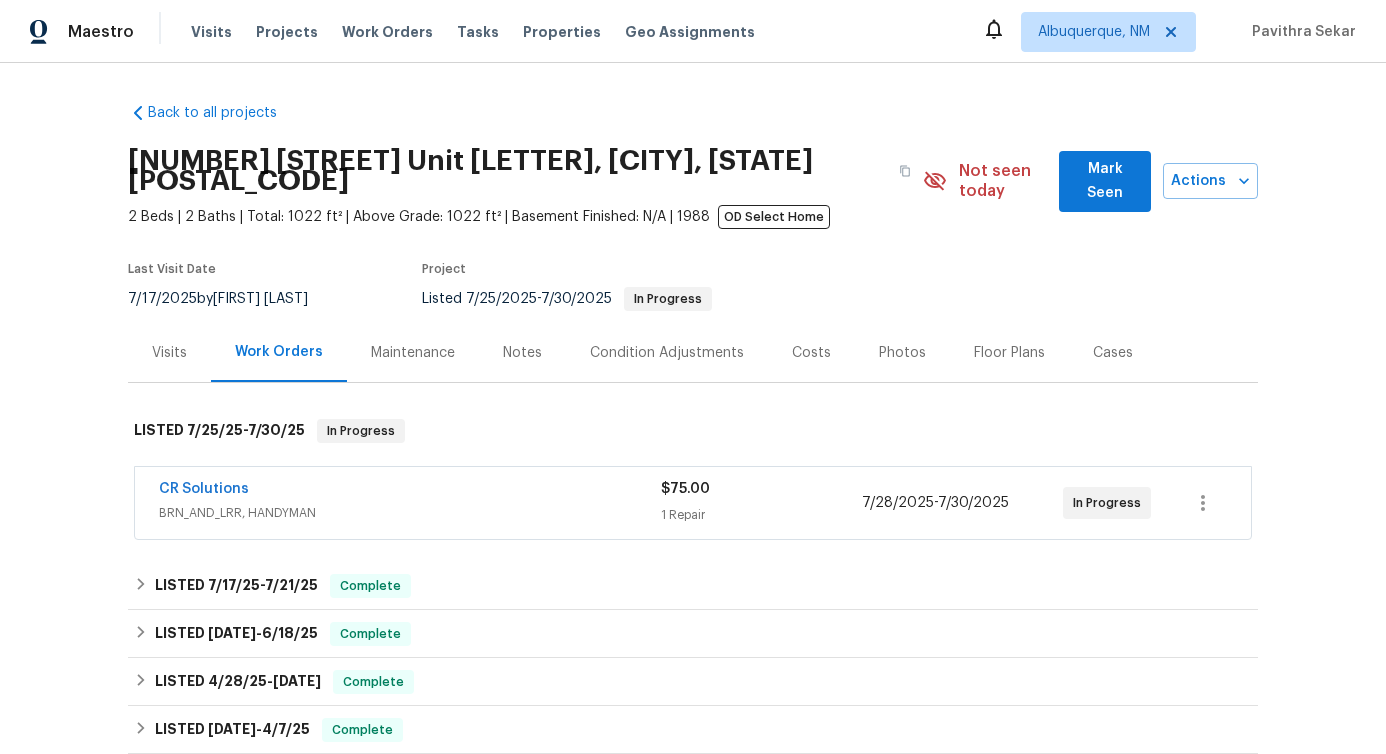 scroll, scrollTop: 445, scrollLeft: 0, axis: vertical 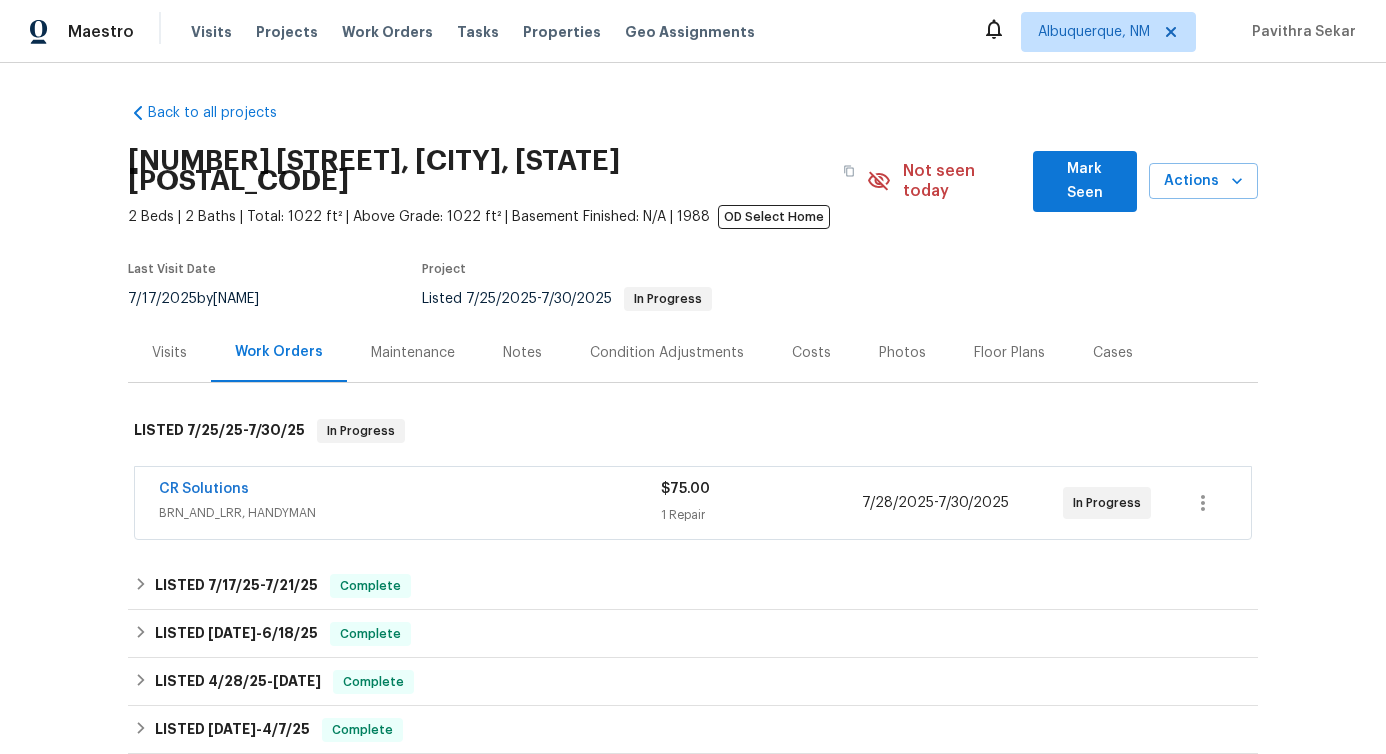 click on "Back to all projects [NUMBER] [STREET], [CITY], [STATE] [POSTAL_CODE] 2 Beds | 2 Baths | Total: 1022 ft² | Above Grade: 1022 ft² | Basement Finished: N/A | 1988 OD Select Home Not seen today Mark Seen Actions Last Visit Date [DATE]  by  Jason Bouque   Project Listed   [DATE]  -  [DATE] In Progress Visits Work Orders Maintenance Notes Condition Adjustments Costs Photos Floor Plans Cases LISTED   [DATE]  -  [DATE] In Progress CR Solutions BRN_AND_LRR, HANDYMAN $75.00 1 Repair [DATE]  -  [DATE] In Progress LISTED   [DATE]  -  [DATE] Complete A-1 Cleaning CARPET_CLEANING, JUNK_REMOVAL, HANDYMAN, OD_SELECT $100.00 1 Repair [DATE]  -  [DATE] Paid LISTED   [DATE]  -  [DATE] Complete Torogoz Painting & Multiservices LLC HANDYMAN, PAINTING, BRN_AND_LRR, OD_SELECT $125.00 1 Repair [DATE]  -  [DATE] Paid Pino Remodeling GENERAL_CONTRACTOR $75.00 1 Repair [DATE]  -  [DATE] Paid LISTED   [DATE]  -  [DATE] Complete Sunflowerz Corp HANDYMAN, PAINTING, PRESSURE_WASHING, BRN_AND_LRR $75.00" at bounding box center (693, 408) 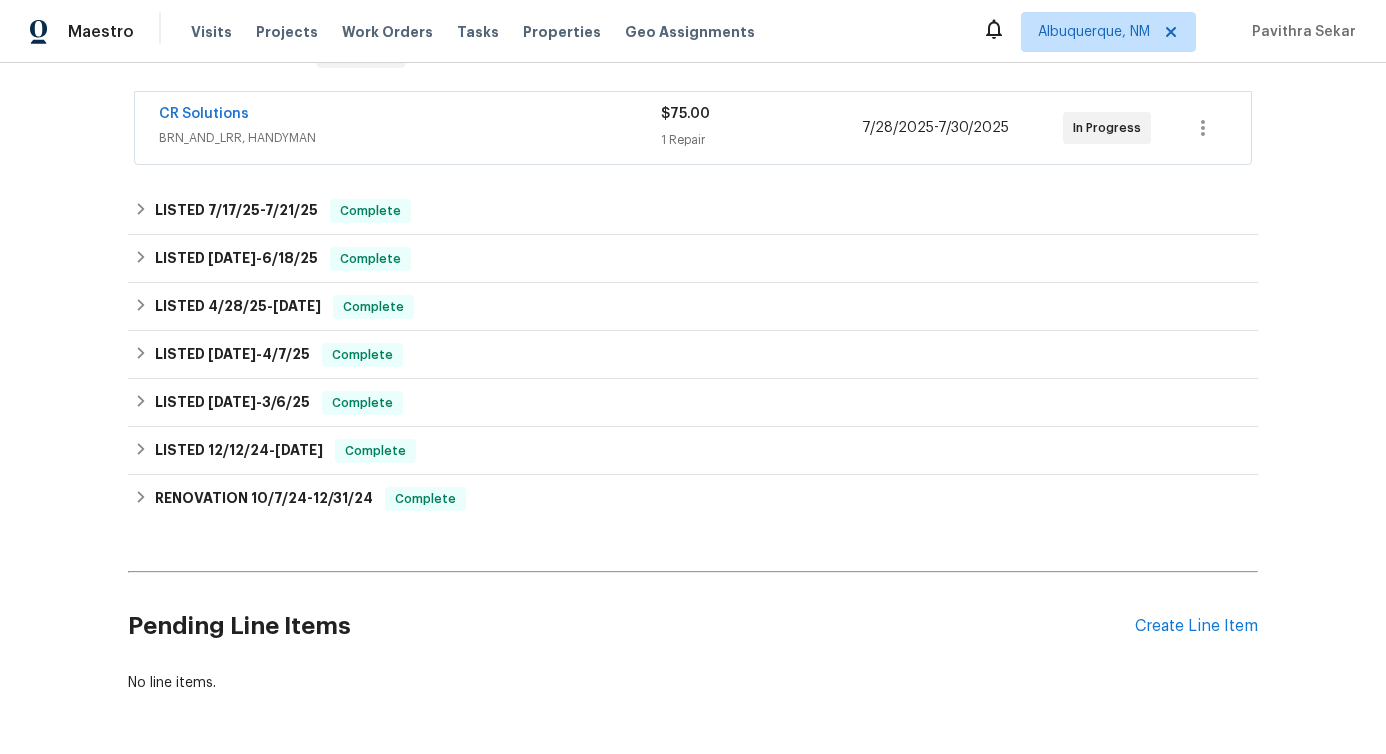 scroll, scrollTop: 445, scrollLeft: 0, axis: vertical 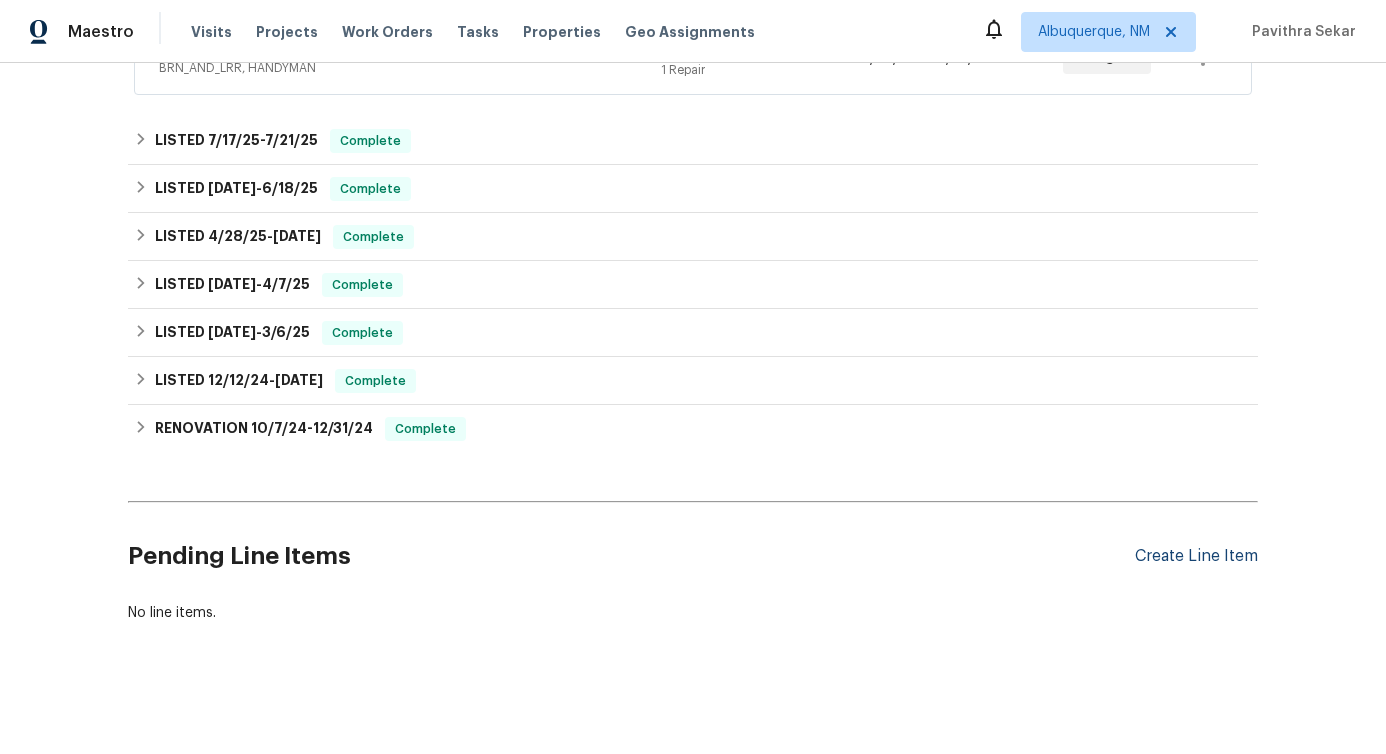 click on "Create Line Item" at bounding box center [1196, 556] 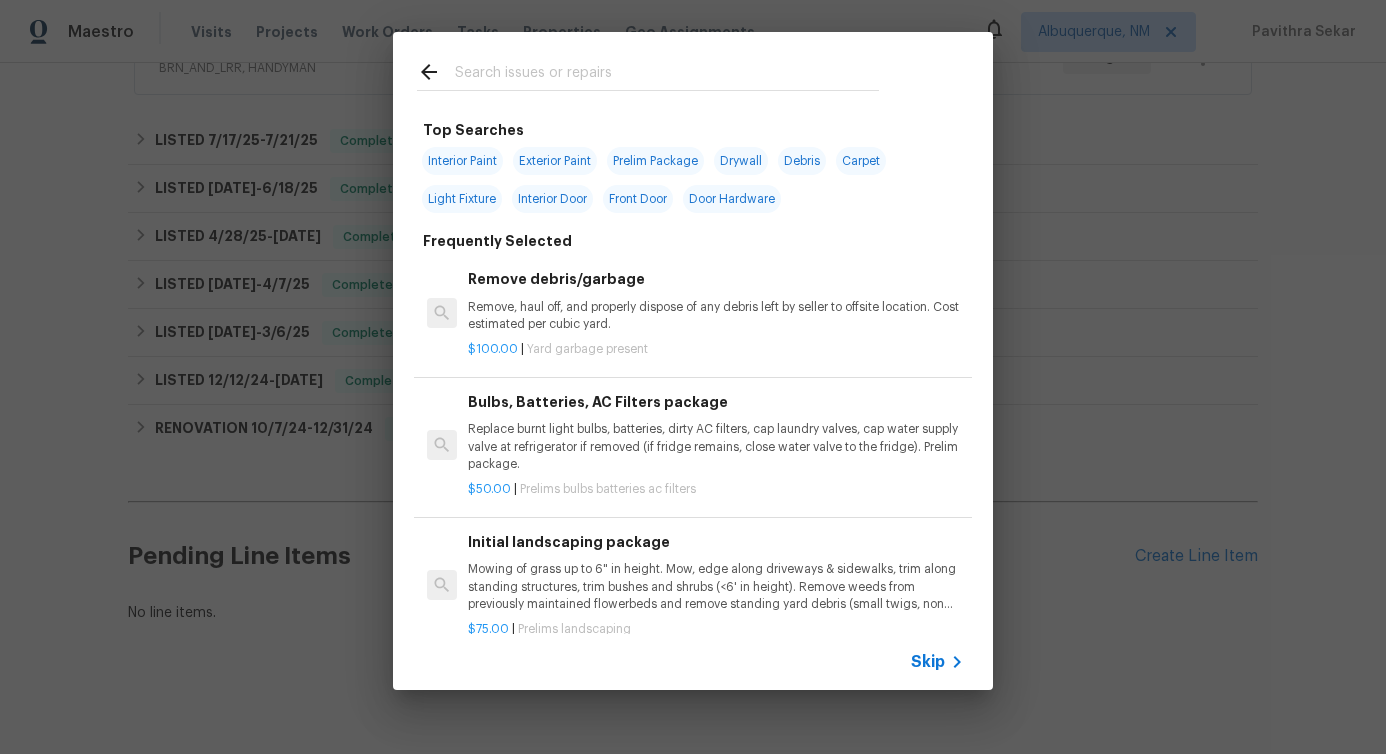 click at bounding box center [648, 71] 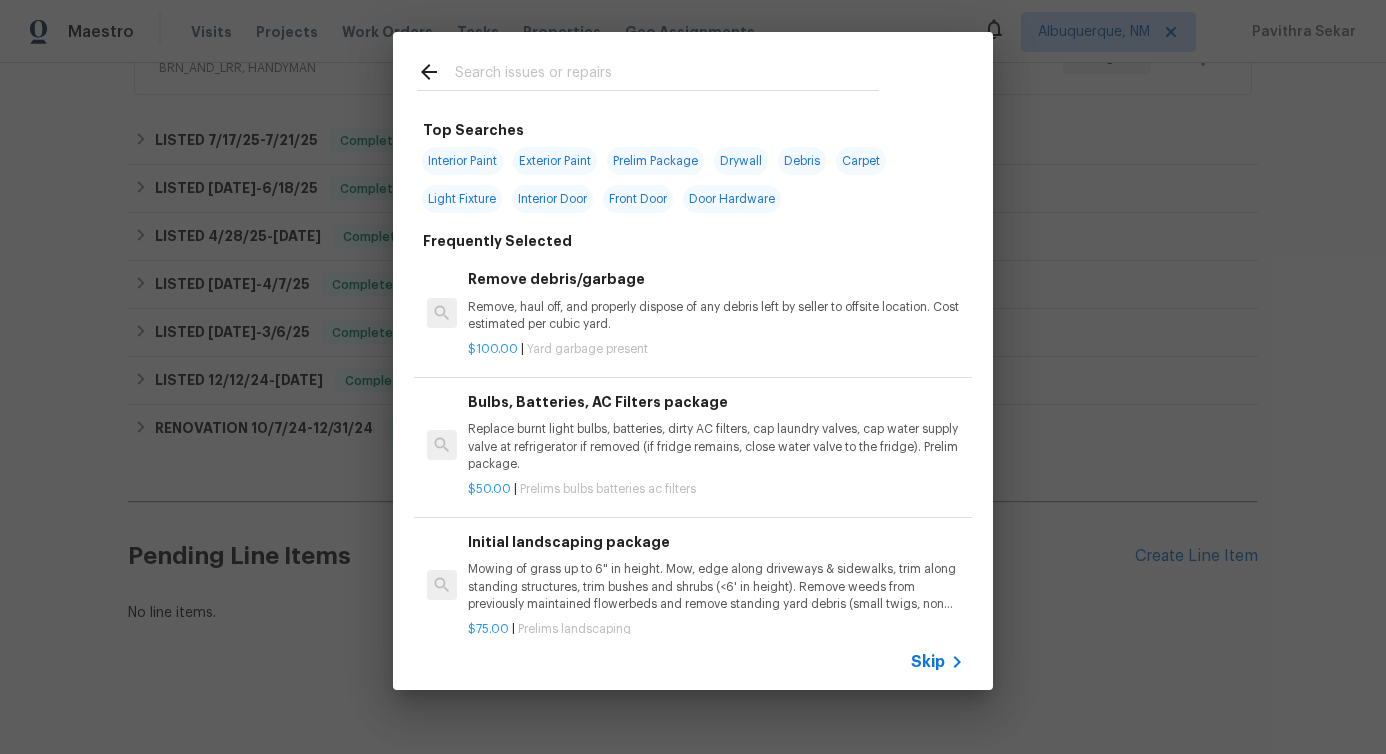 type on "h" 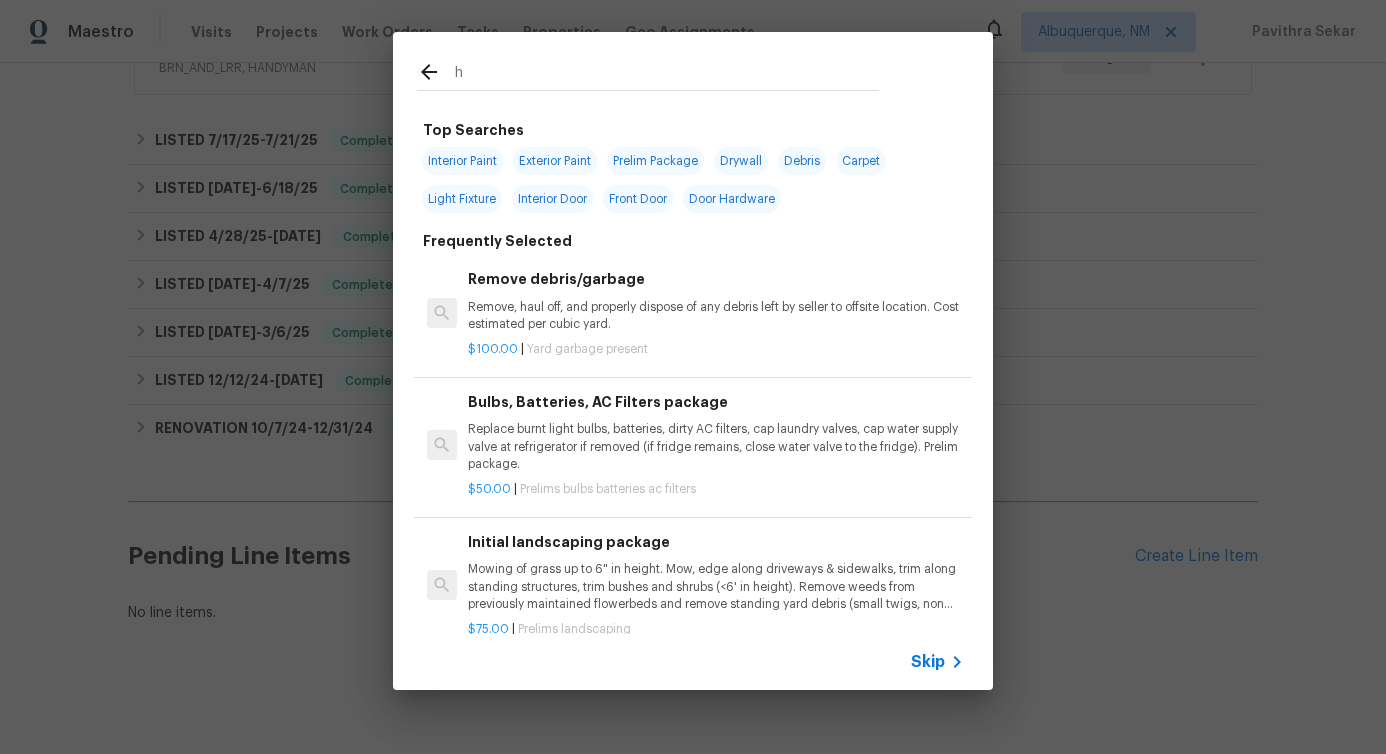 type 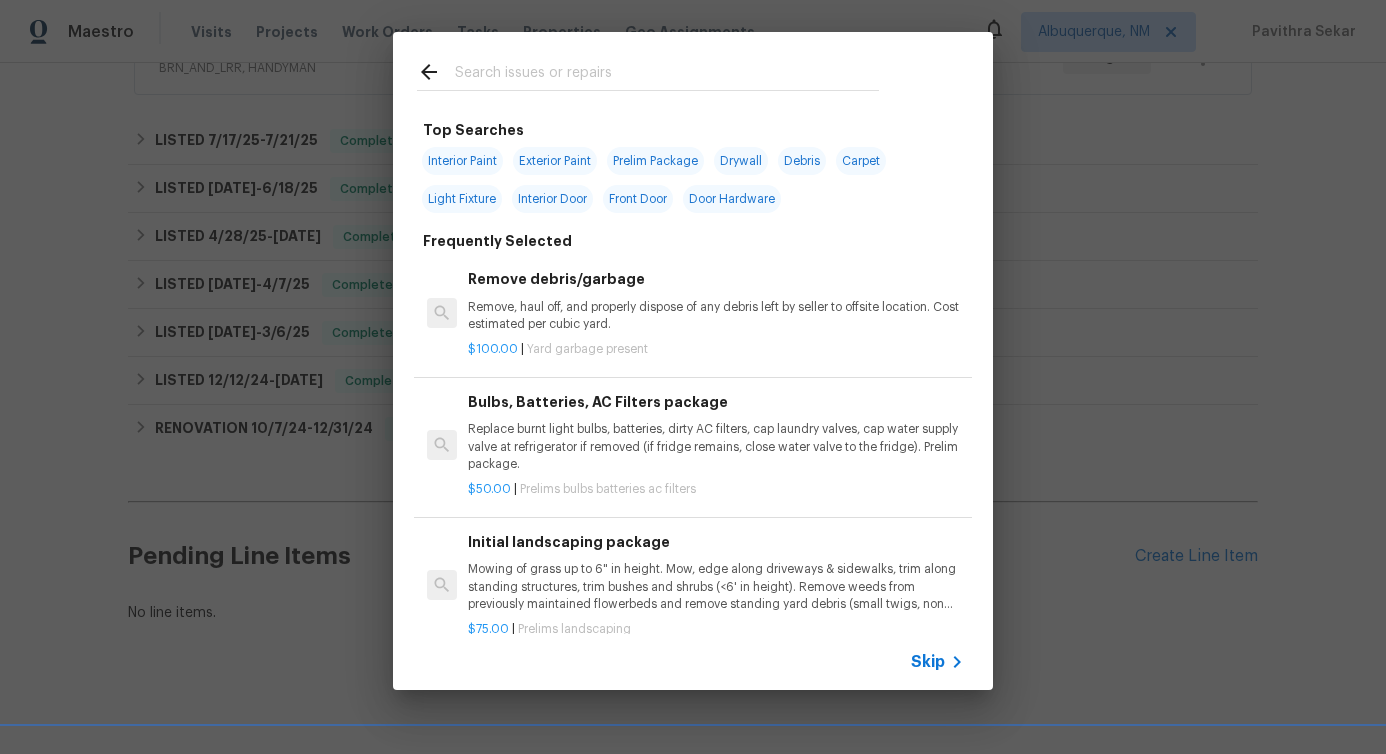 click on "Skip" at bounding box center [928, 662] 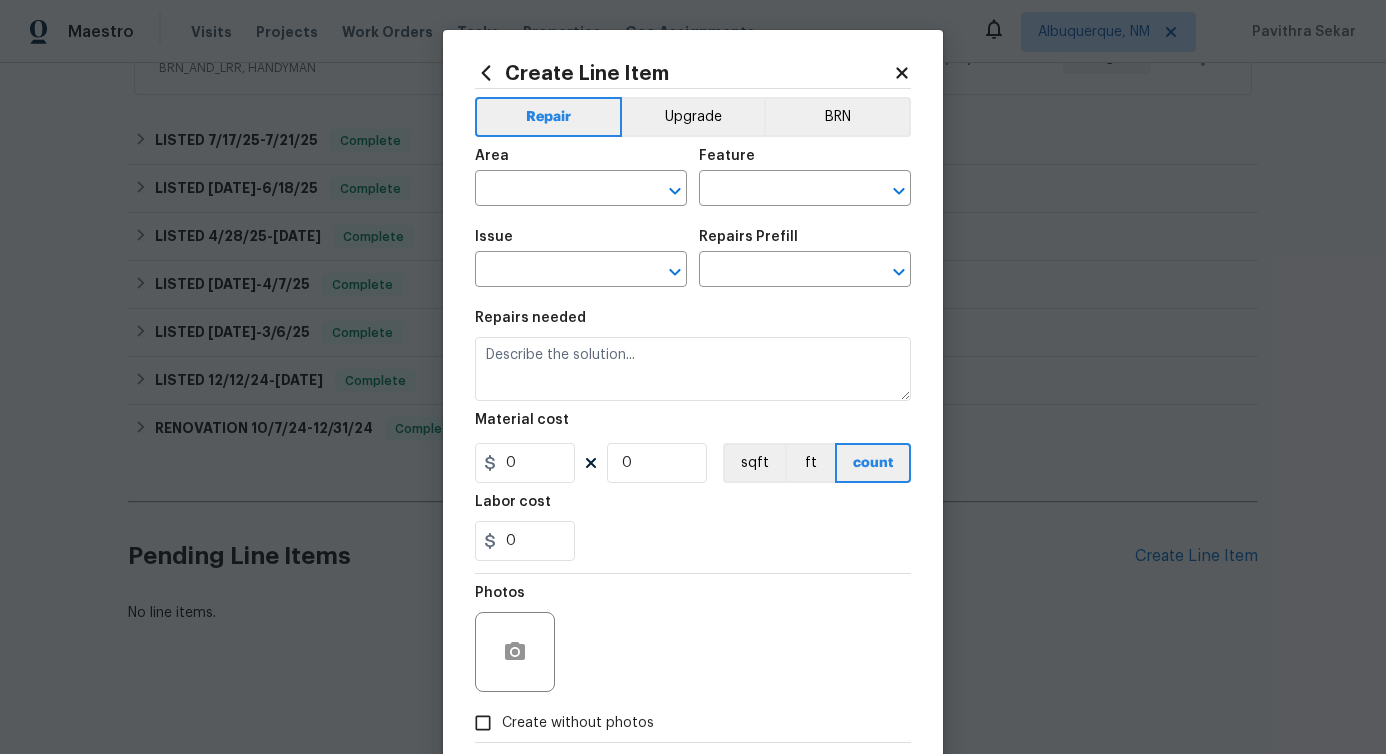 click 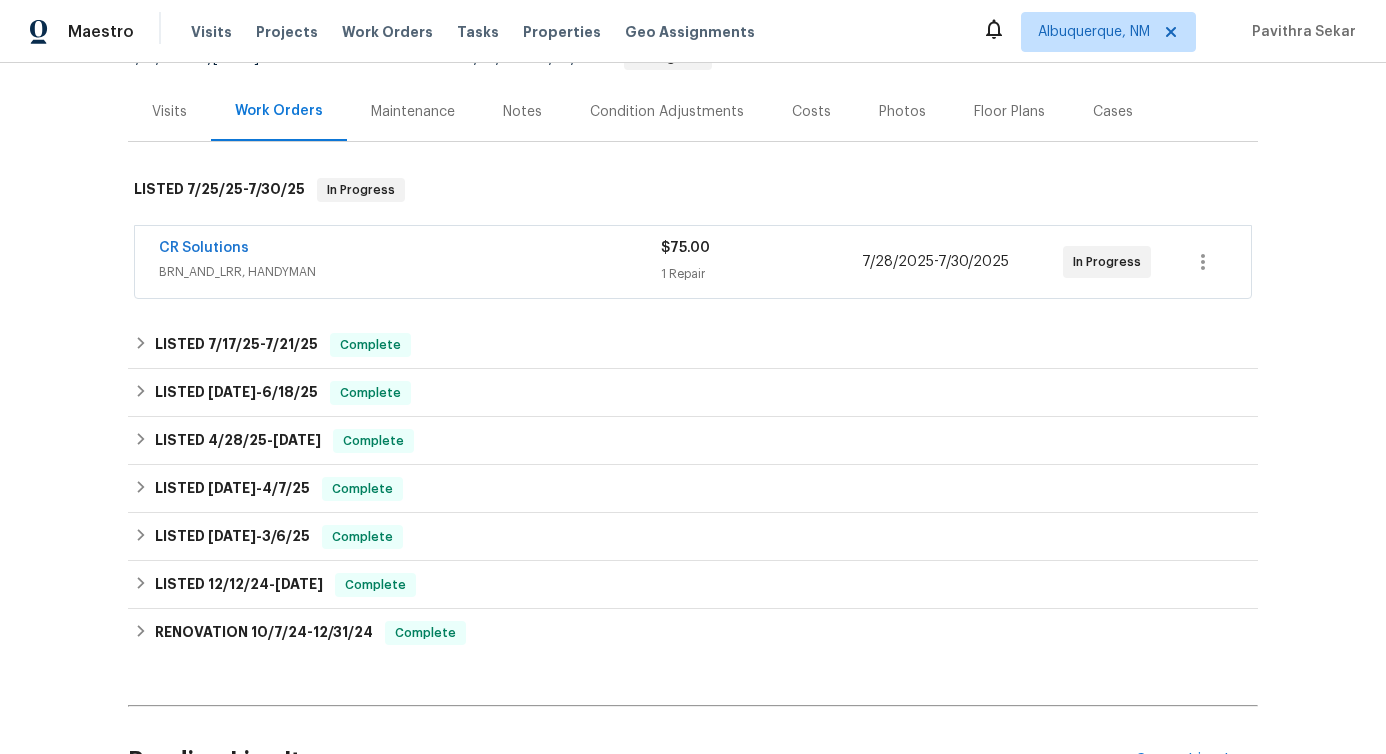 scroll, scrollTop: 0, scrollLeft: 0, axis: both 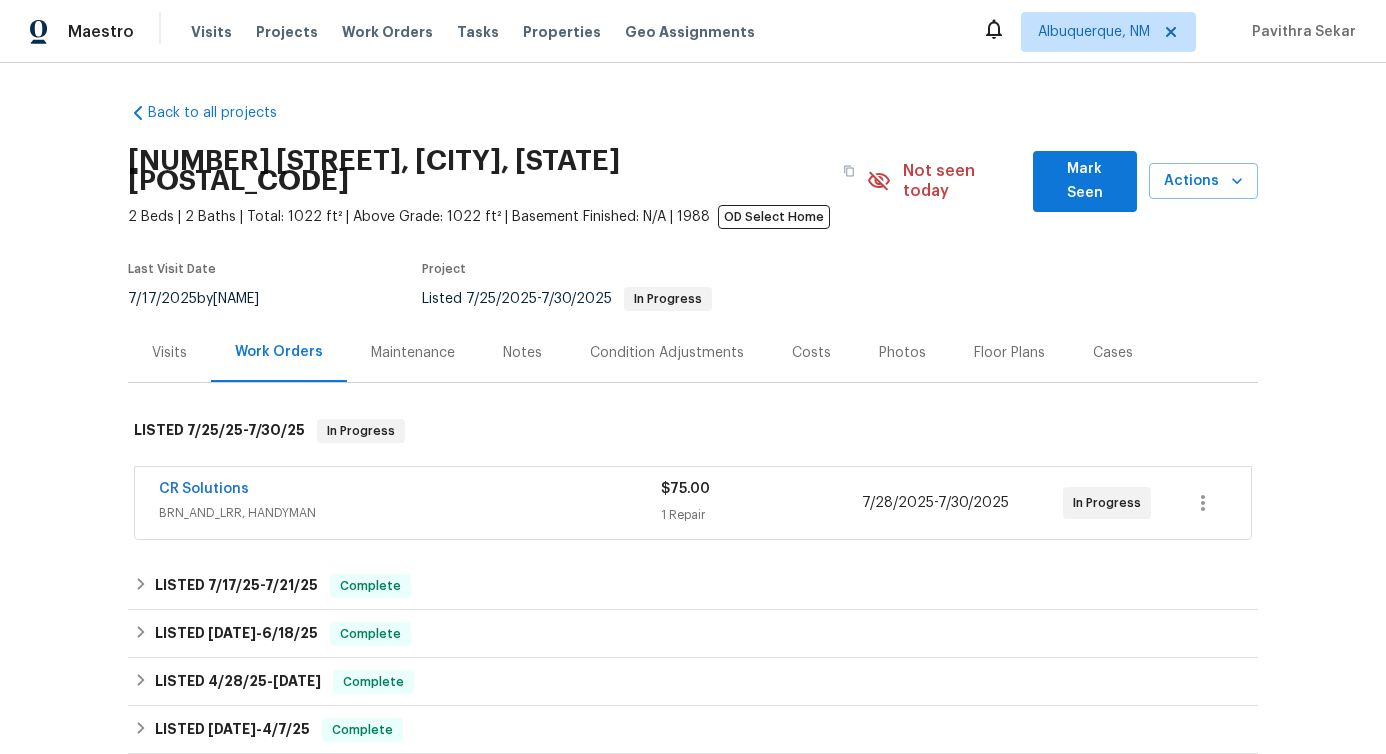 click on "CR Solutions" at bounding box center [410, 491] 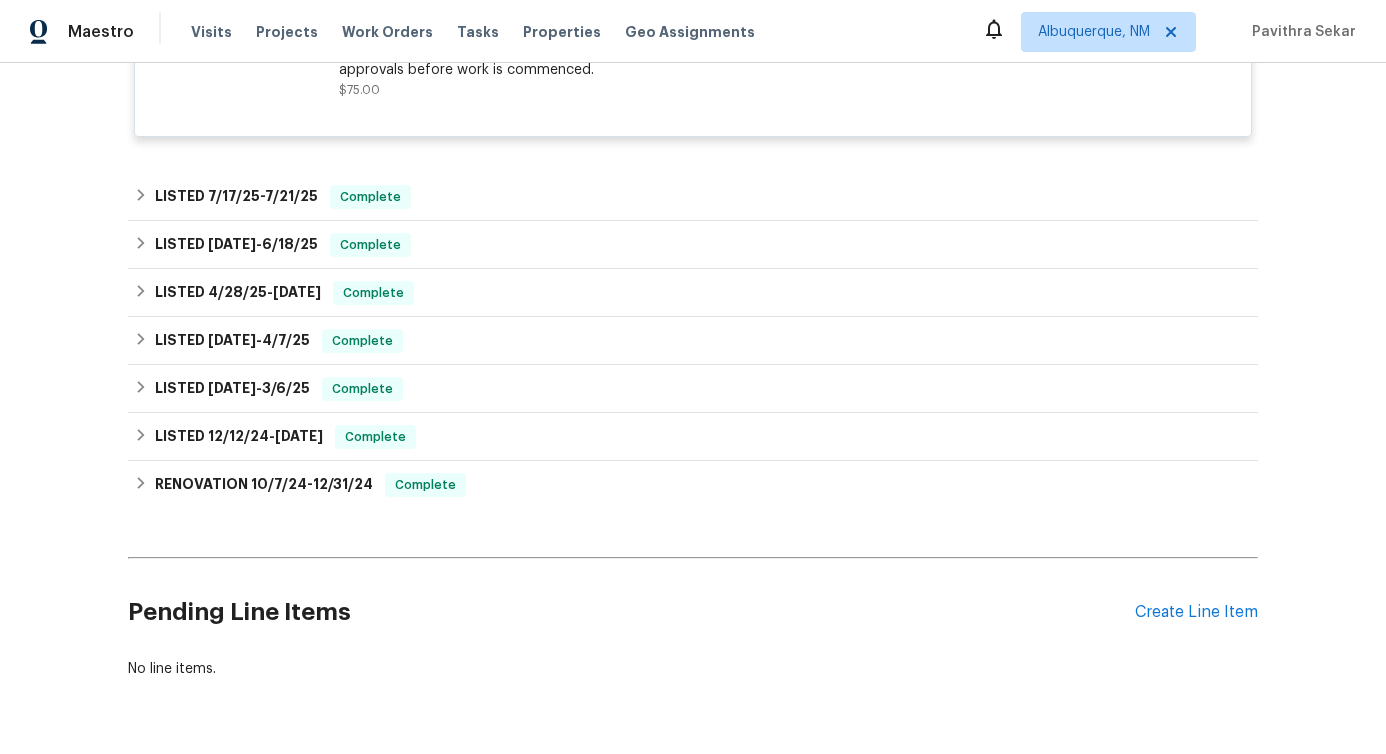 scroll, scrollTop: 740, scrollLeft: 0, axis: vertical 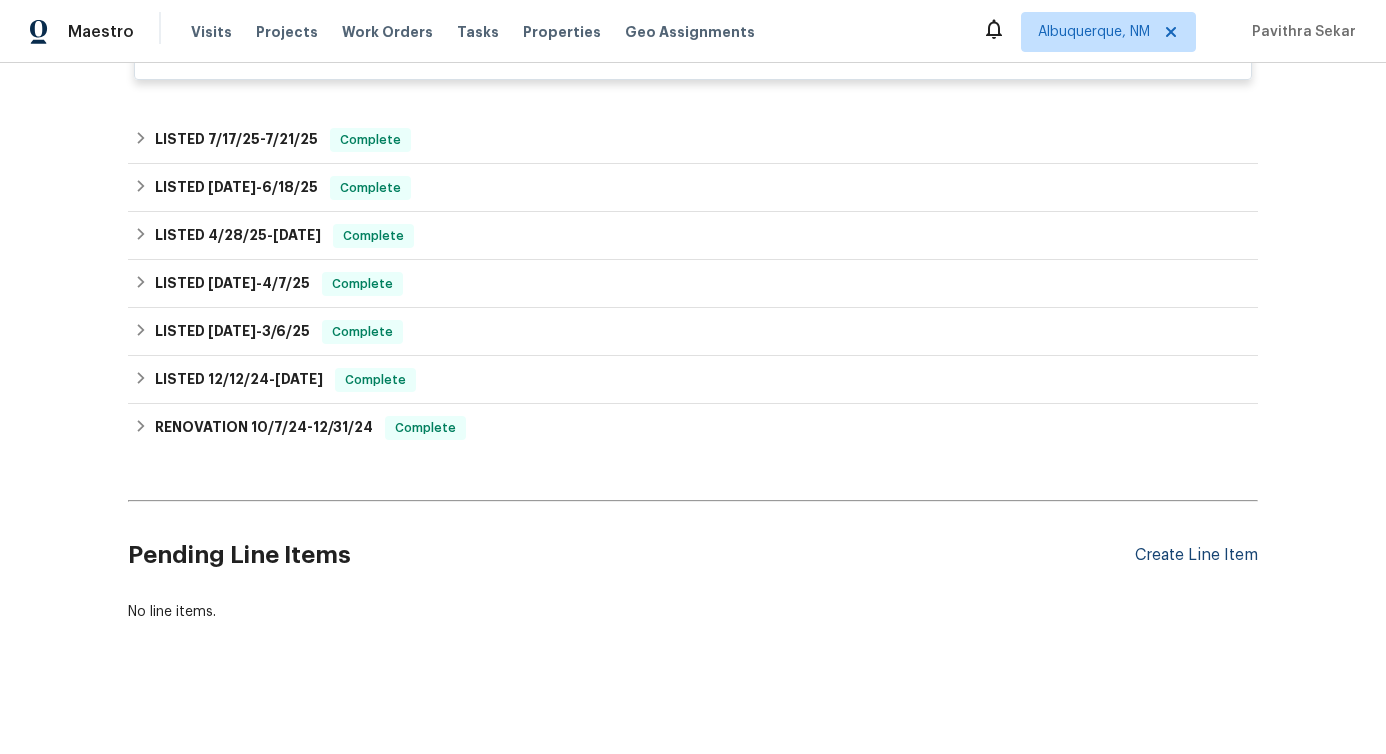 click on "Create Line Item" at bounding box center (1196, 555) 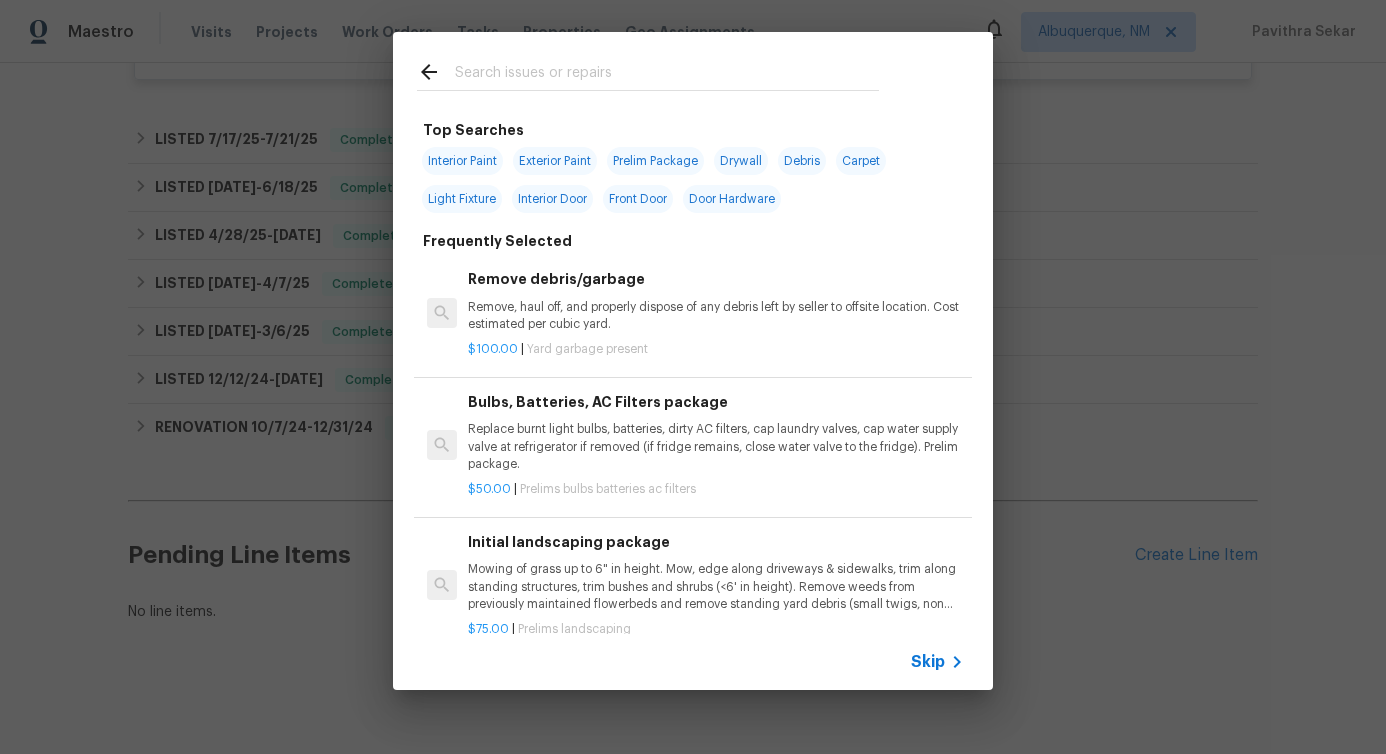 click at bounding box center (667, 75) 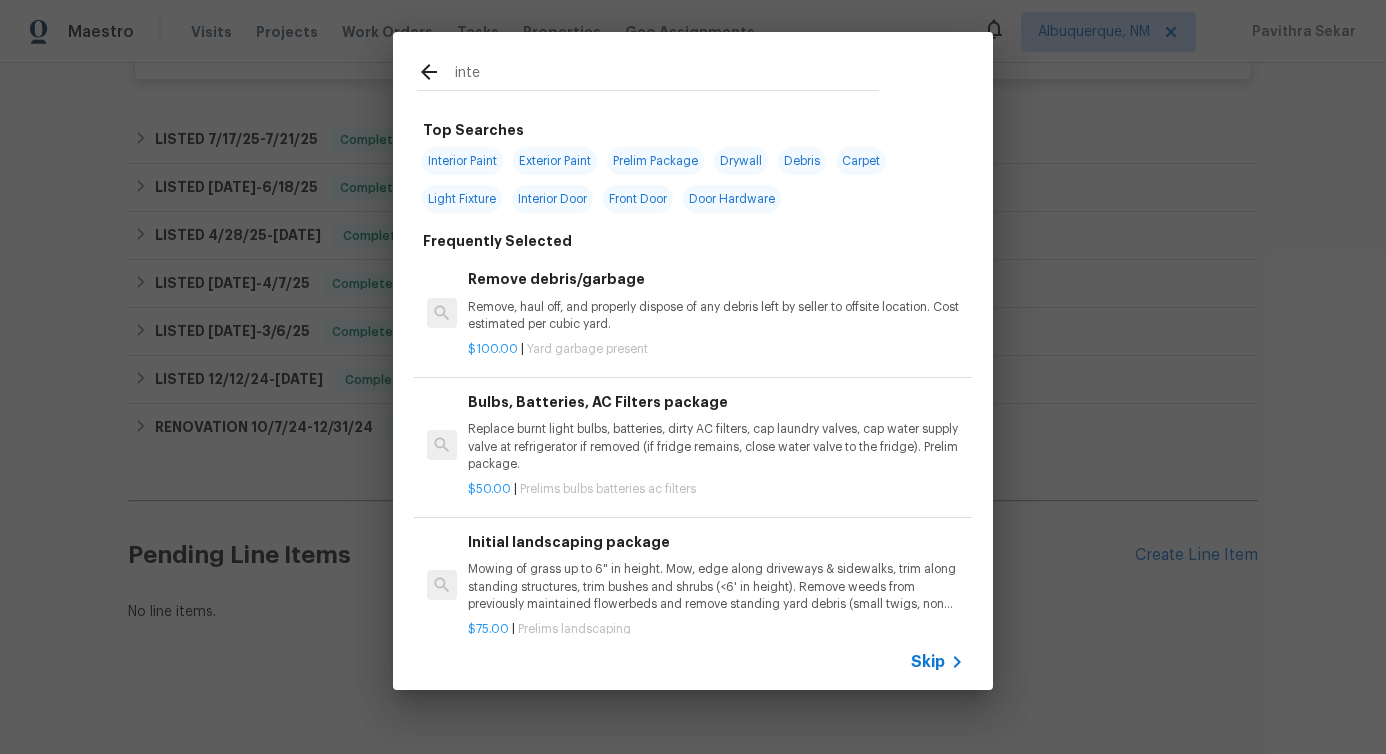 type on "inter" 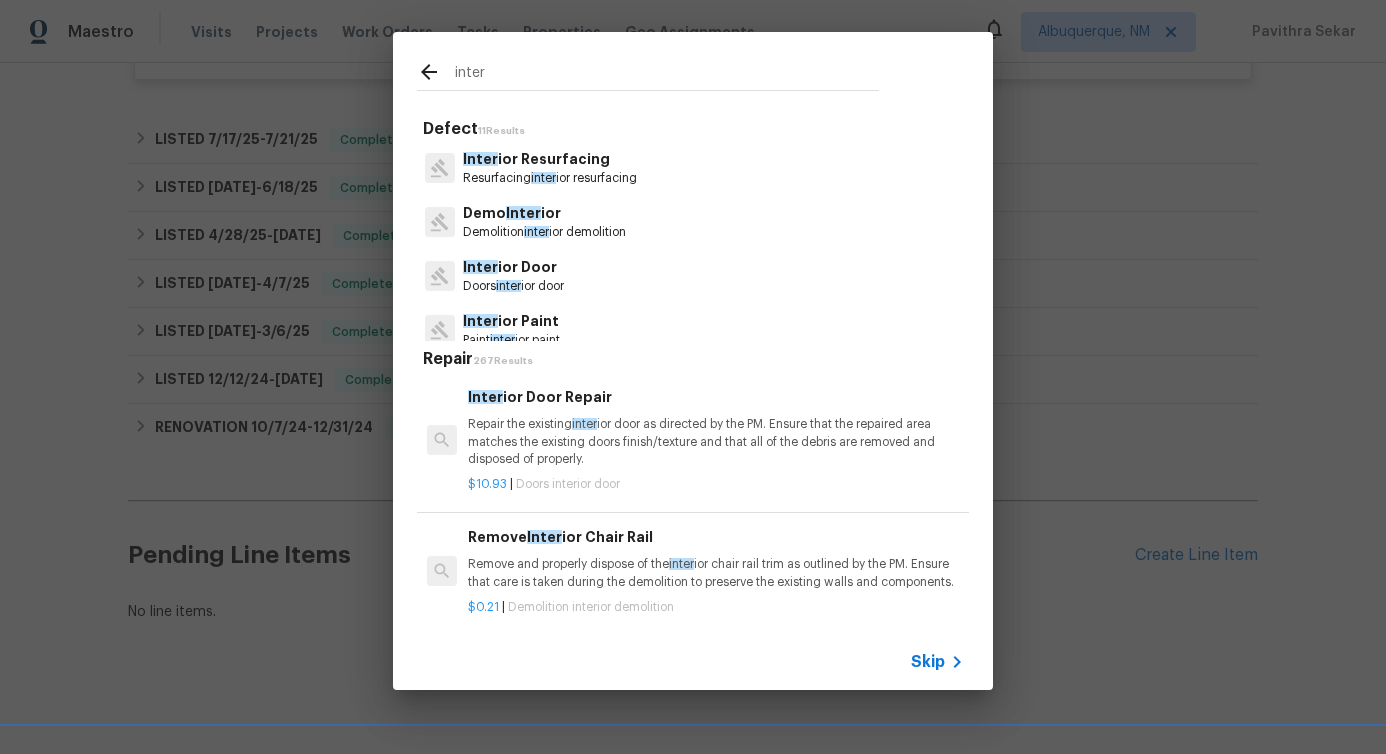 click on "Inter ior Resurfacing" at bounding box center [550, 159] 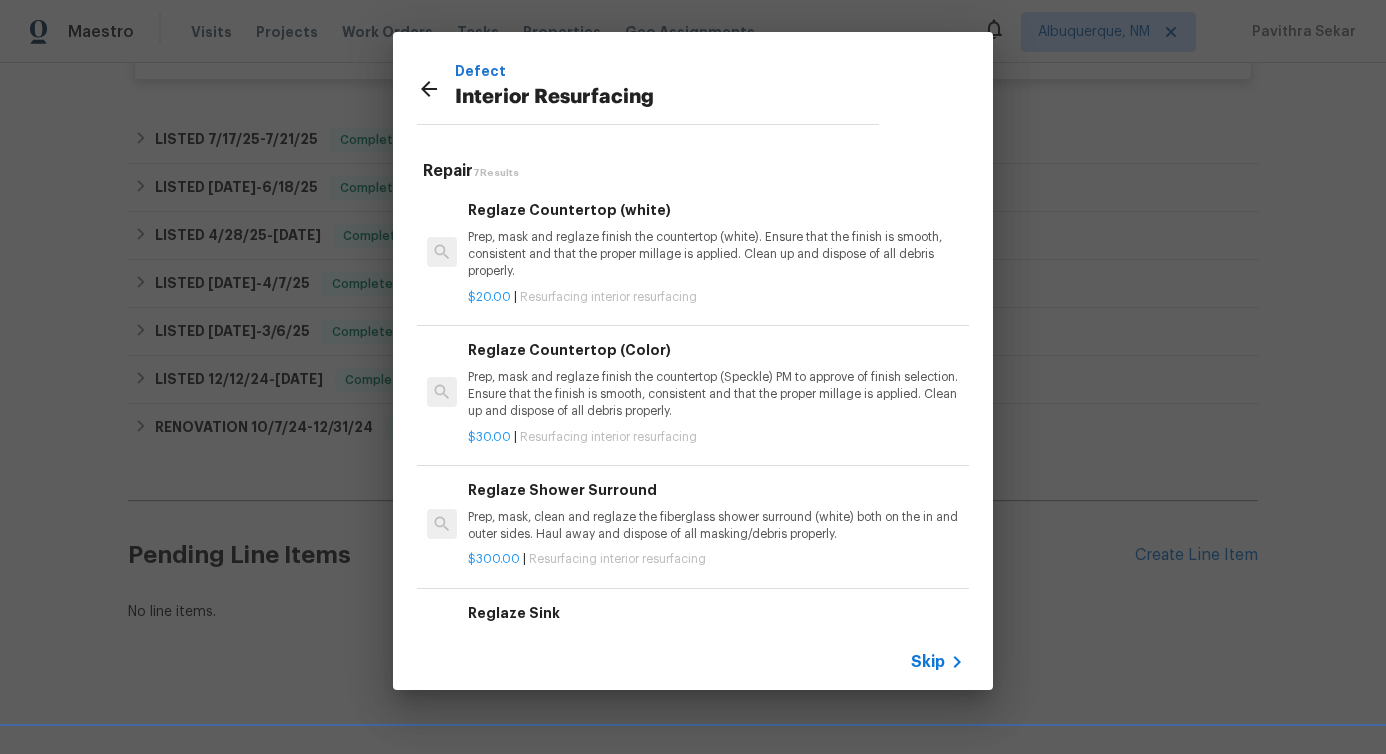 scroll, scrollTop: 395, scrollLeft: 0, axis: vertical 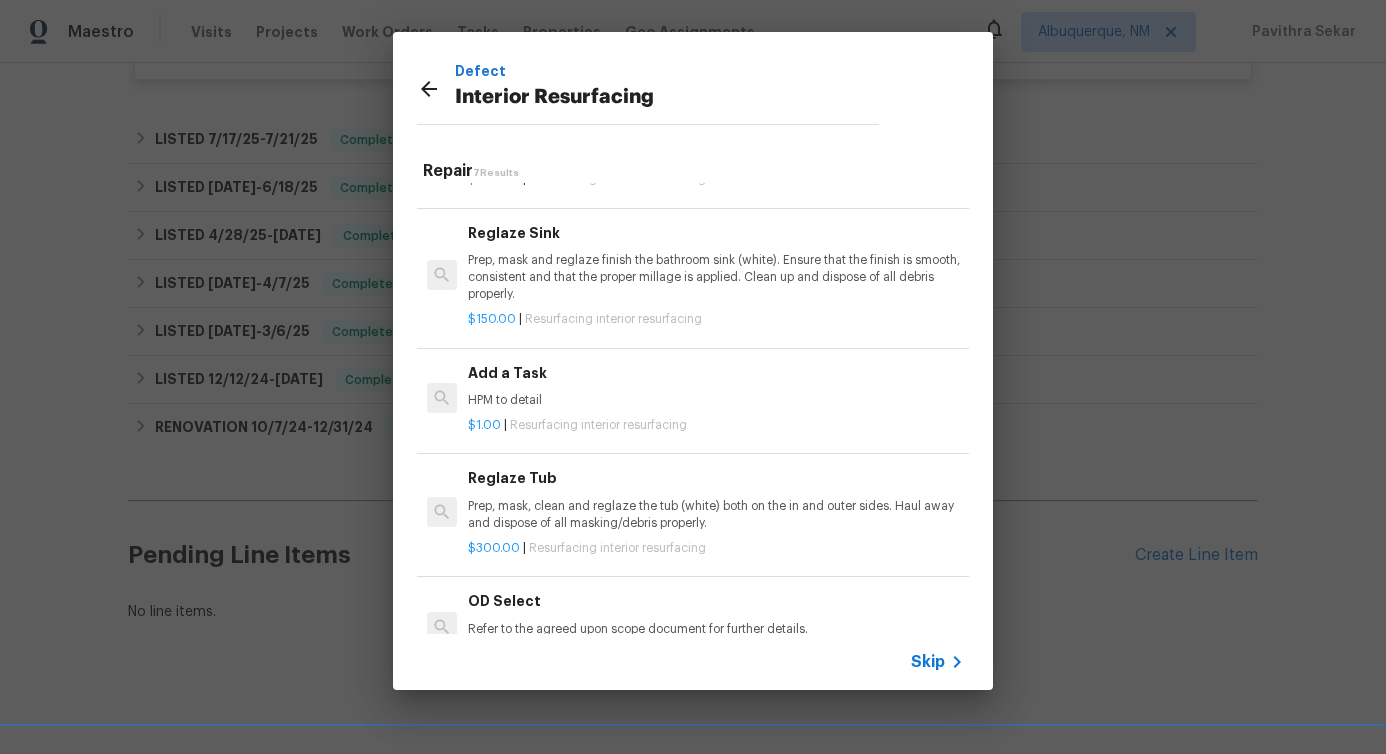 click on "HPM to detail" at bounding box center [716, 400] 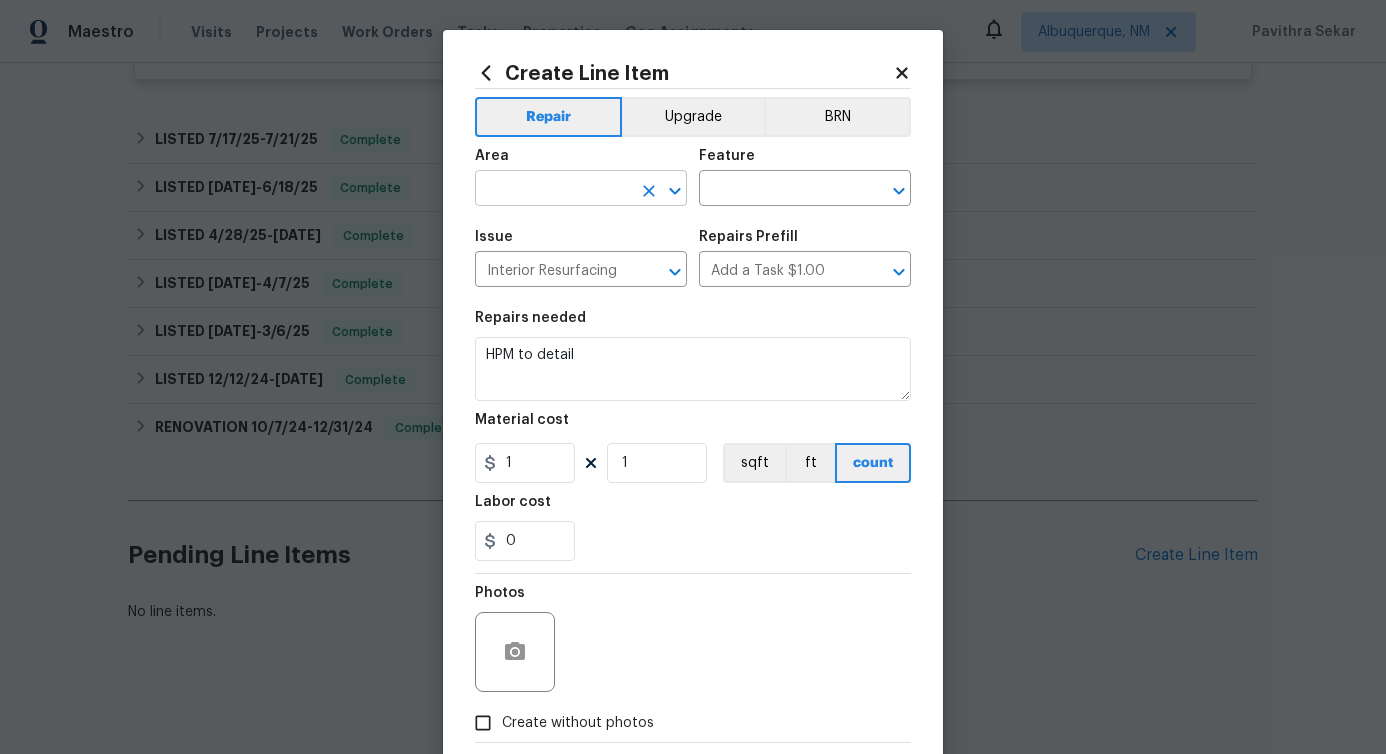 click at bounding box center [553, 190] 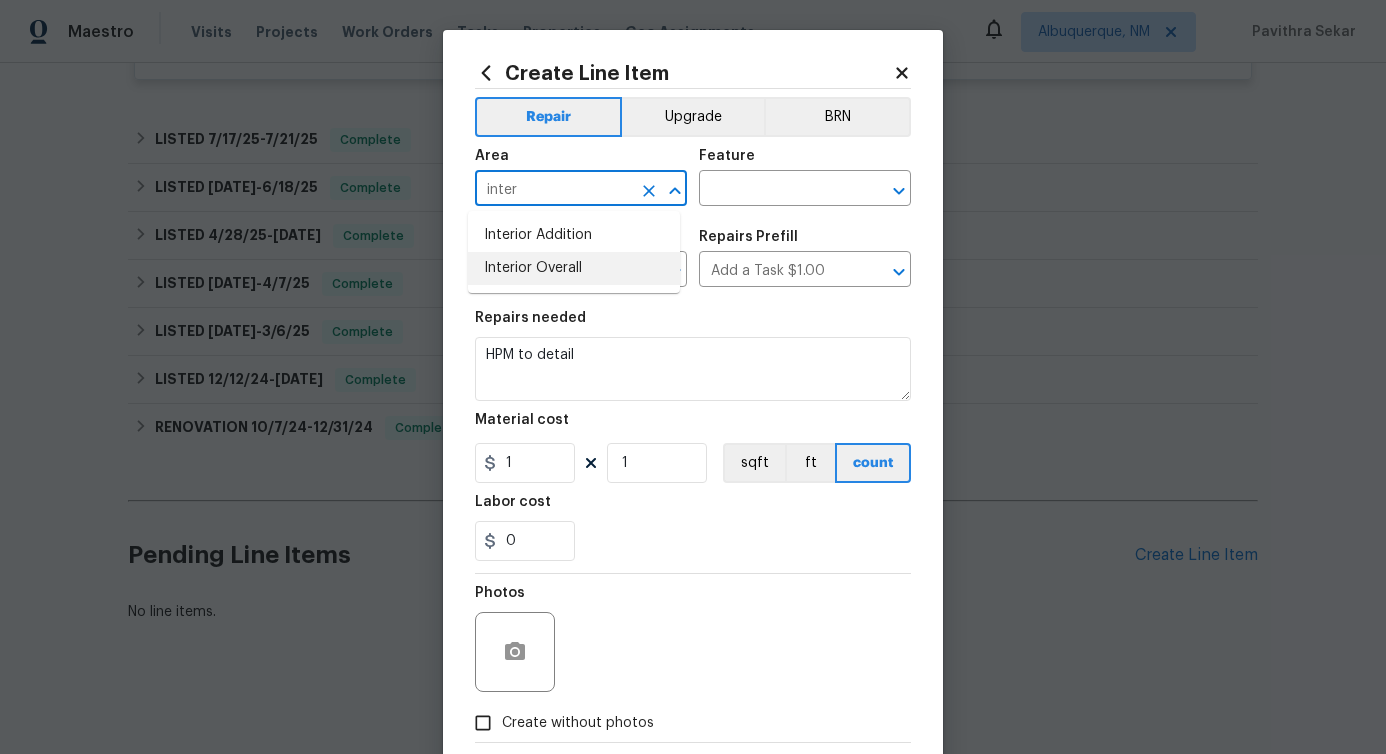 click on "Interior Overall" at bounding box center (574, 268) 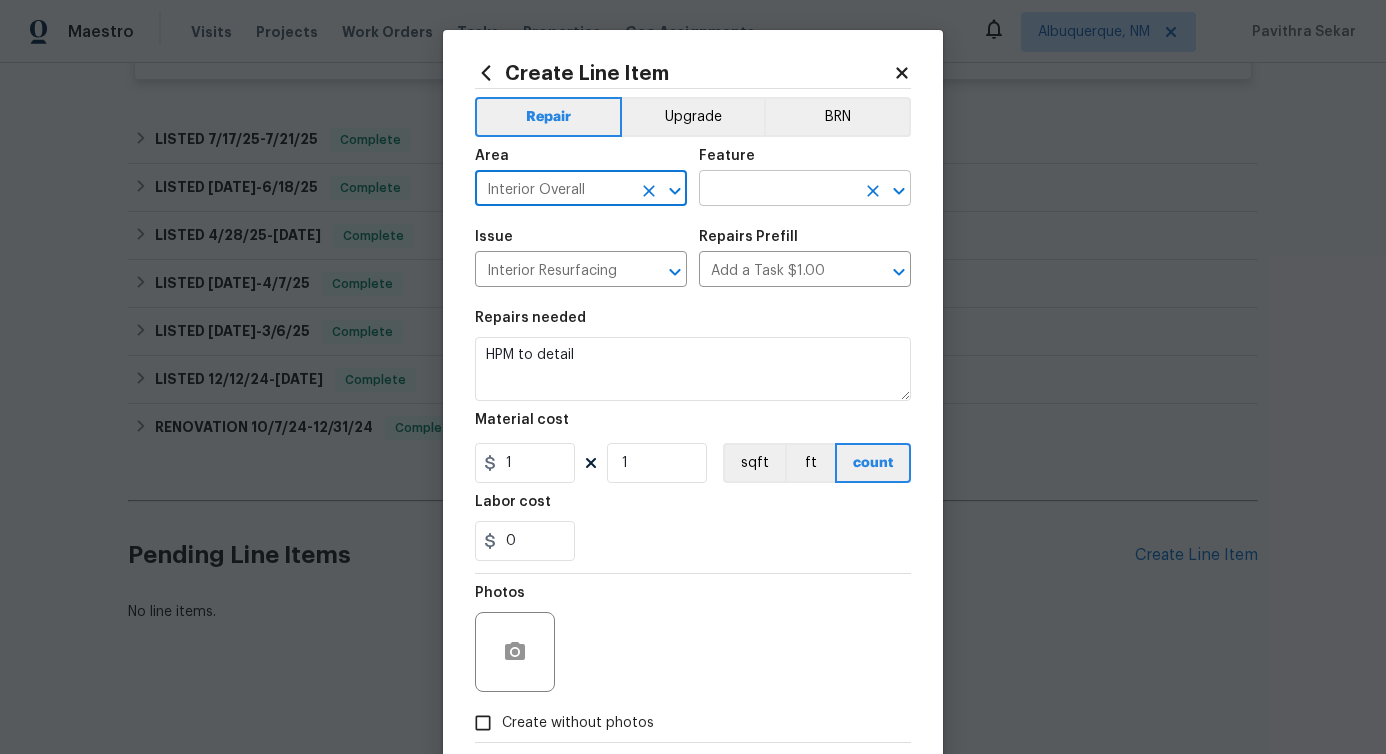 type on "Interior Overall" 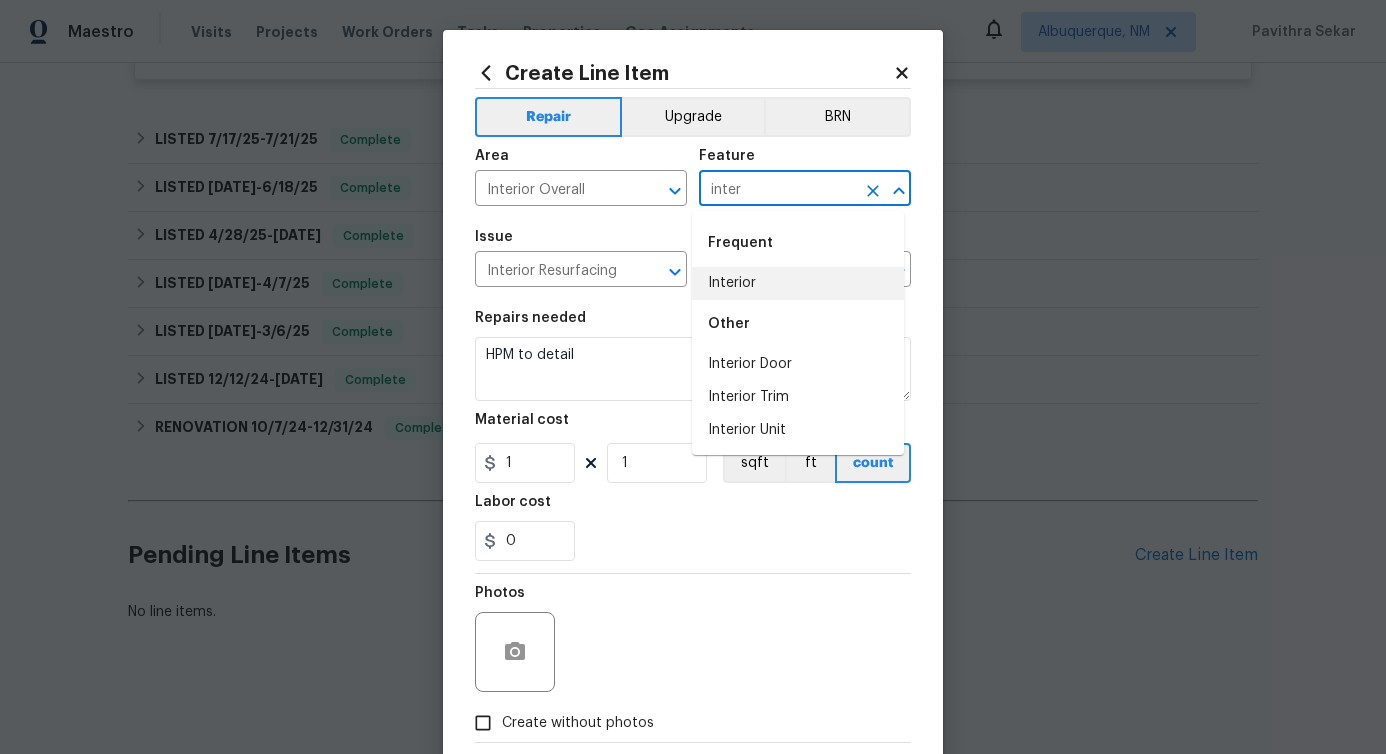 click on "Interior" at bounding box center (798, 283) 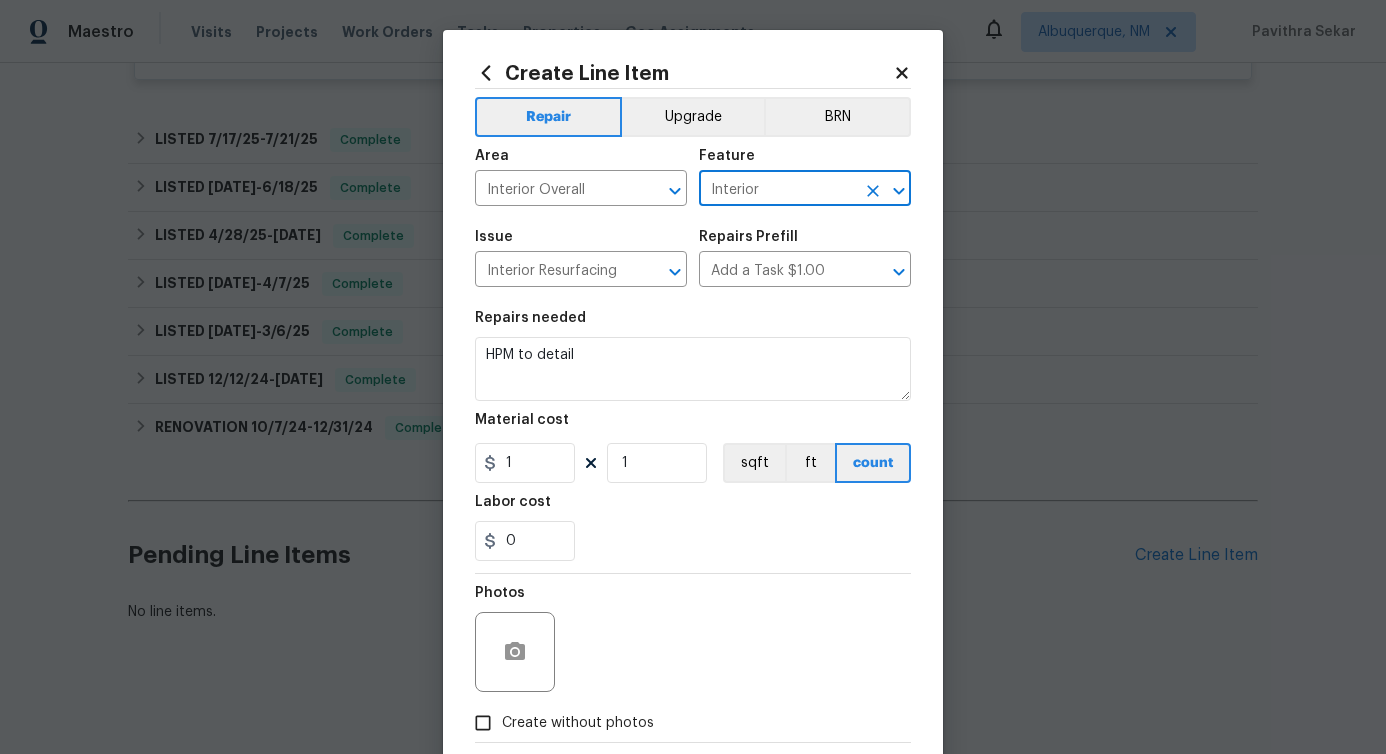 type on "Interior" 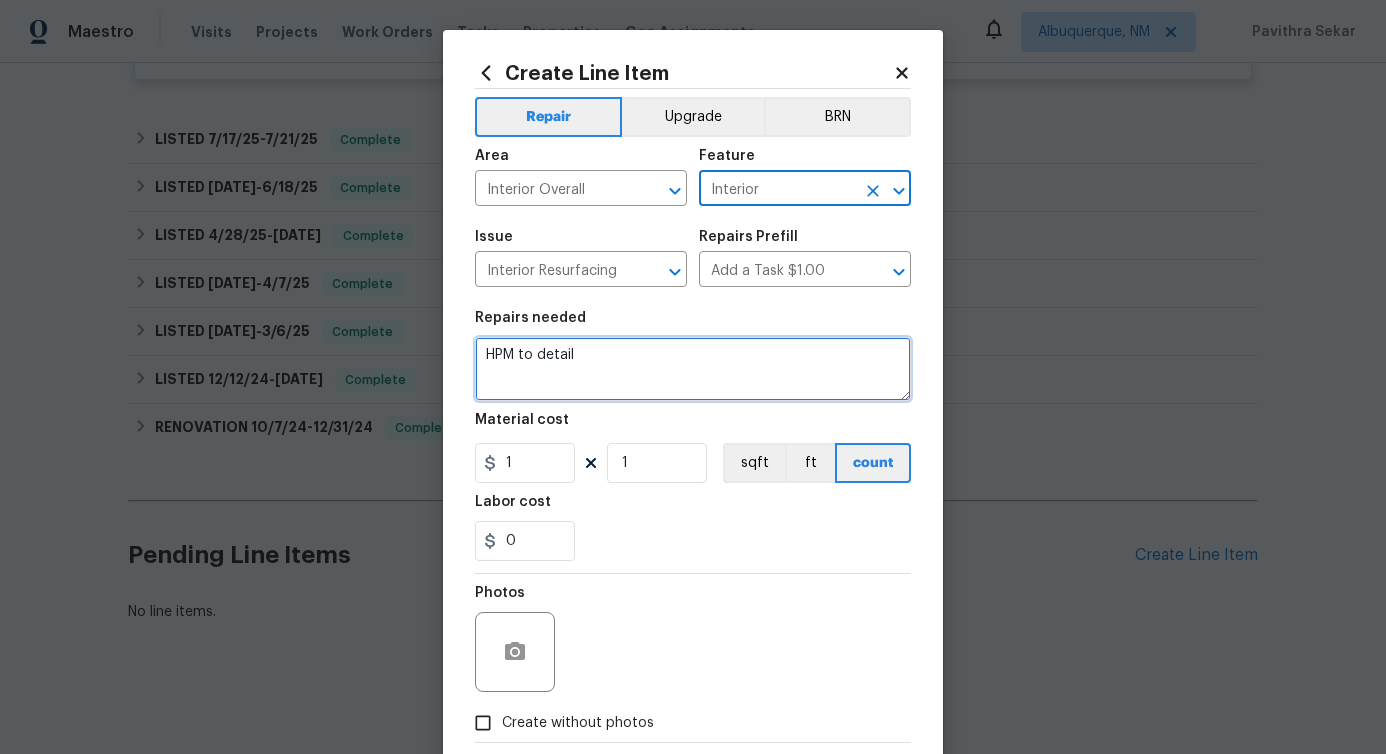 click on "HPM to detail" at bounding box center [693, 369] 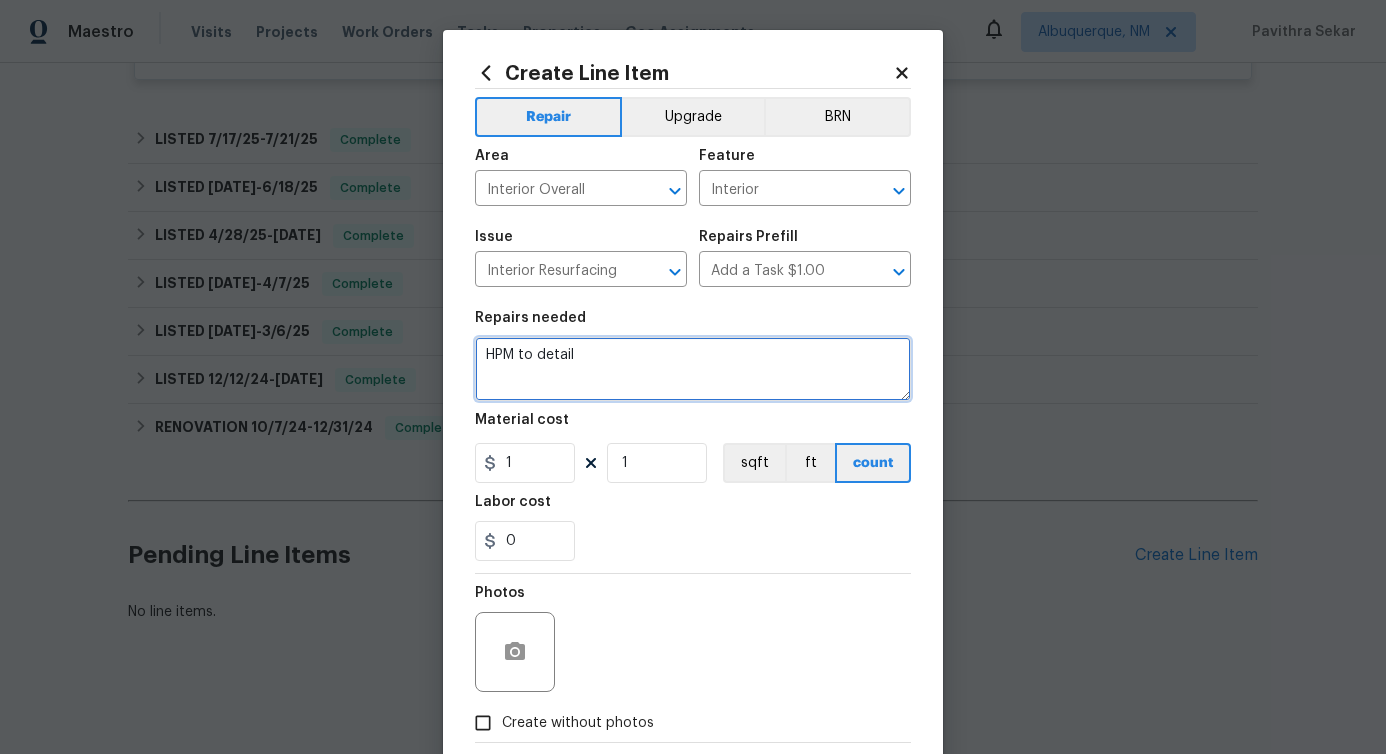 click on "HPM to detail" at bounding box center (693, 369) 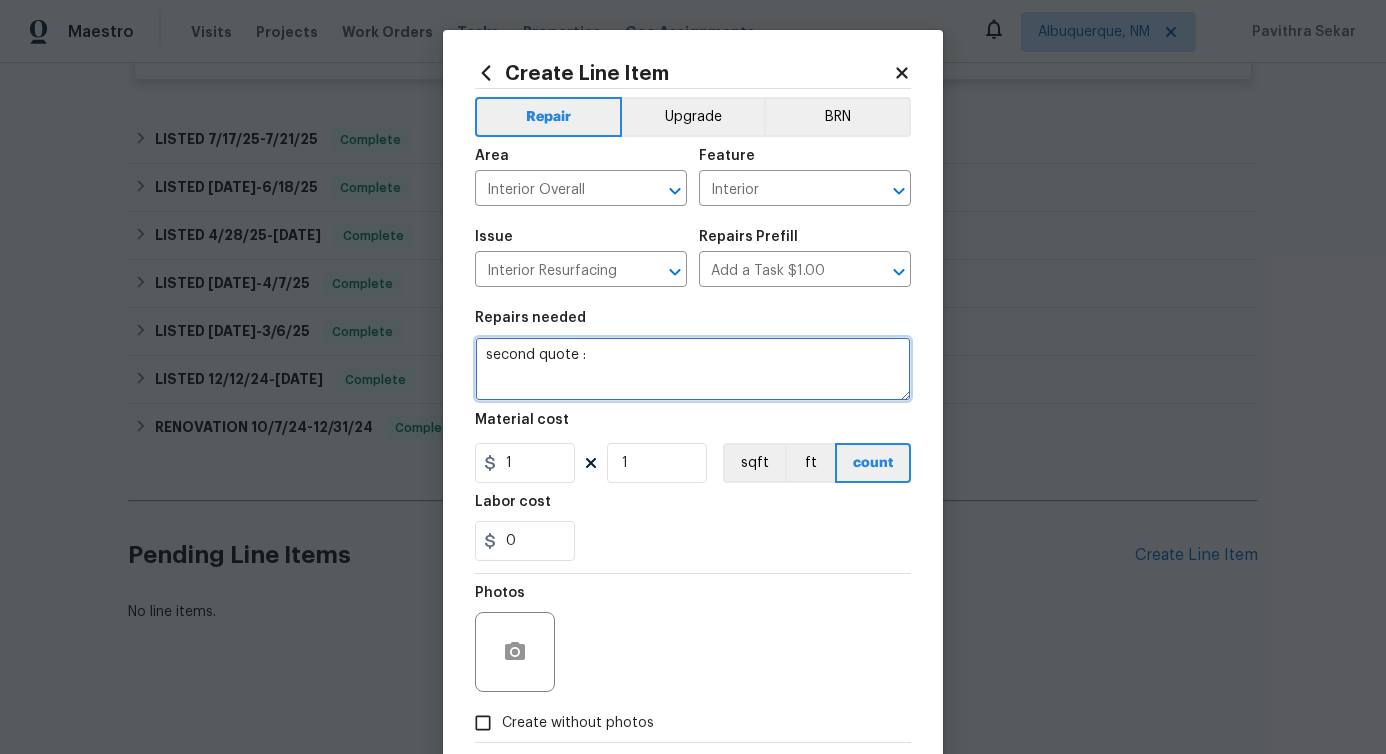 click on "Second quote:" at bounding box center (0, 0) 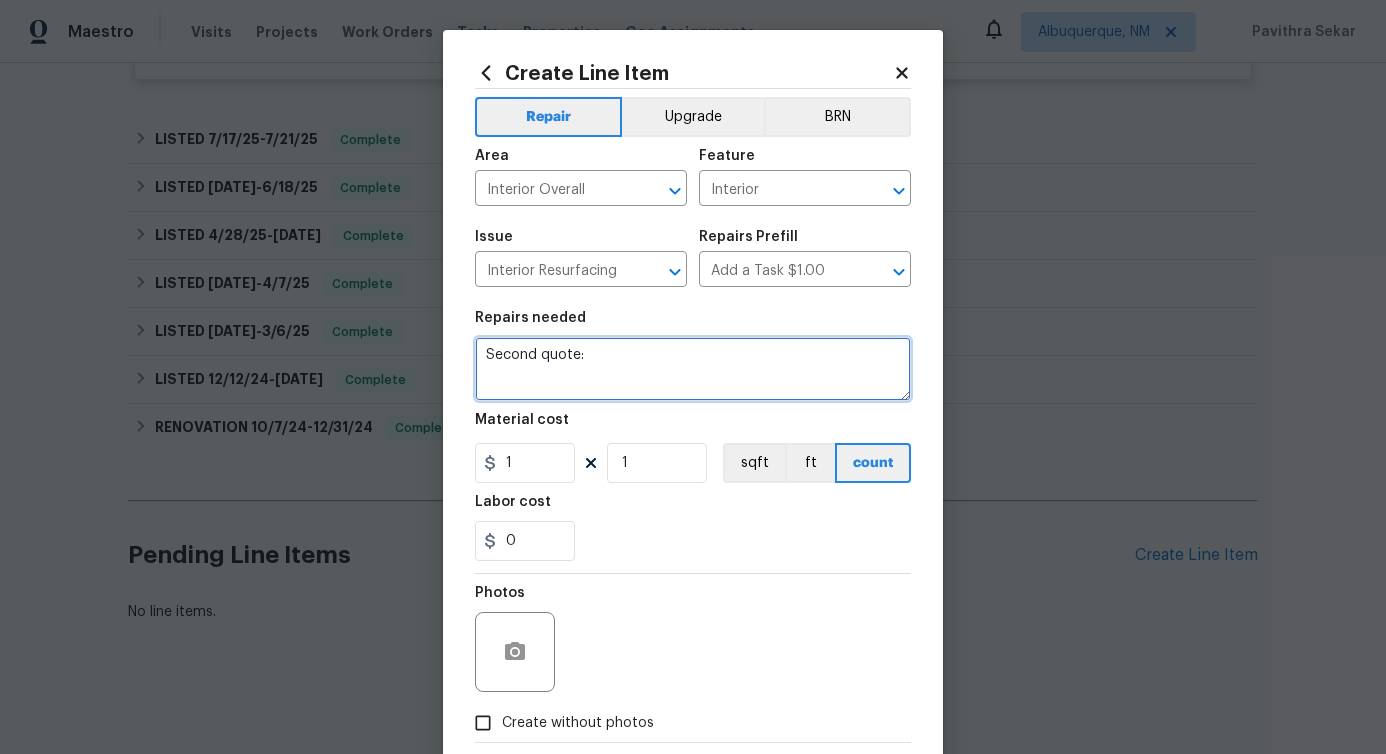 paste on "Water intrusion on back wall in furthest bedroom. Survey if the area is still wet (moisture meter preferred), investigate to determine the source of the moisture intrusion and upload before photos of any damages in the portal. Provide an estimate for repairs to 1. Terminate the moisture intrusion source 2. Repair all impacted materials 3. Haul all debris offsite. Prepare an explanation of issues found in the portal for the change order approvals before work is commenced." 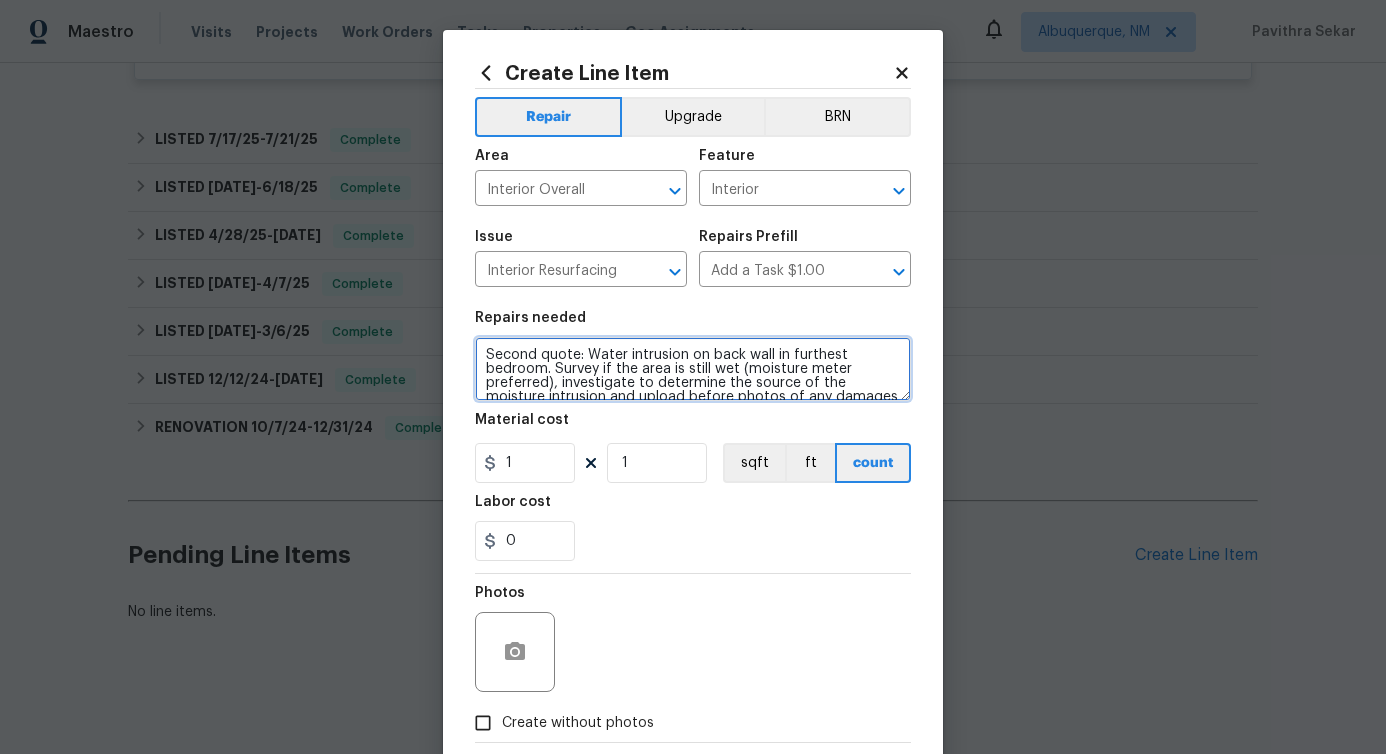 scroll, scrollTop: 74, scrollLeft: 0, axis: vertical 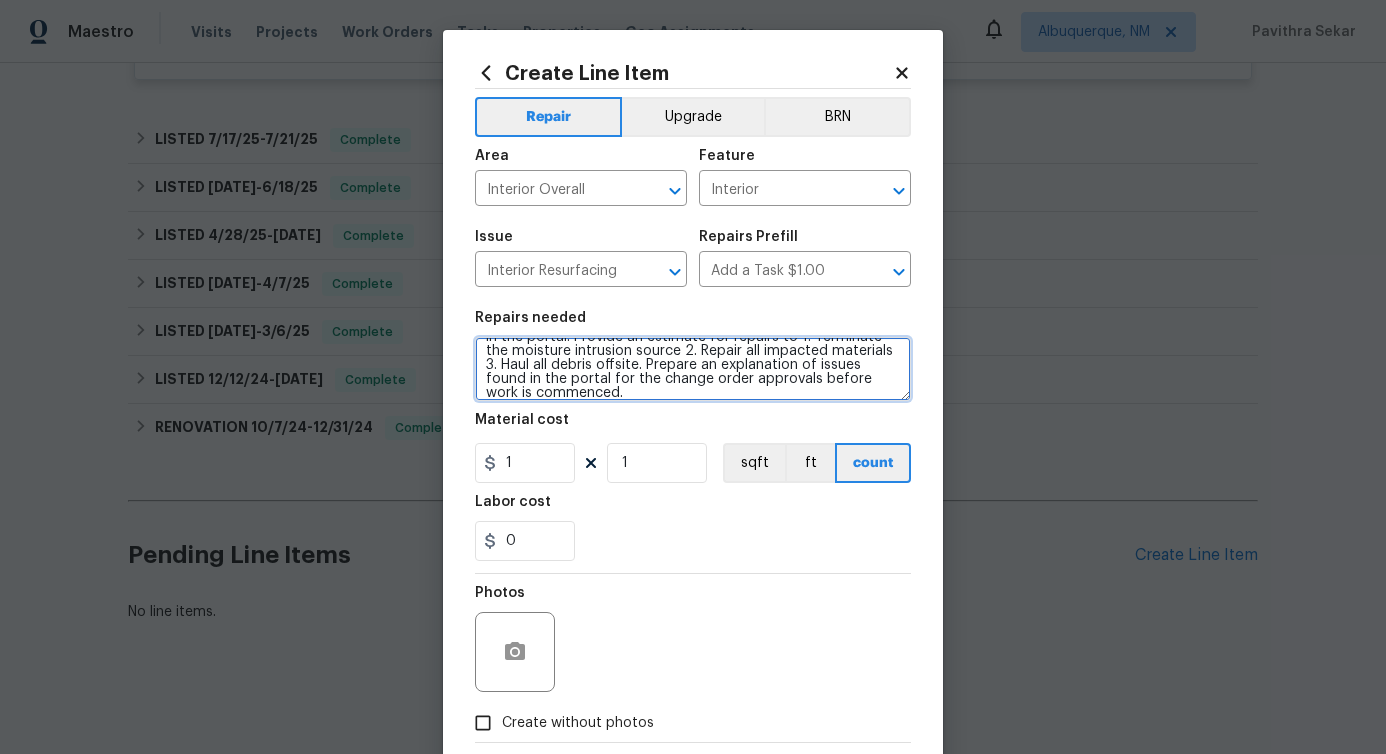 type on "Second quote: Water intrusion on back wall in furthest bedroom. Survey if the area is still wet (moisture meter preferred), investigate to determine the source of the moisture intrusion and upload before photos of any damages in the portal. Provide an estimate for repairs to 1. Terminate the moisture intrusion source 2. Repair all impacted materials 3. Haul all debris offsite. Prepare an explanation of issues found in the portal for the change order approvals before work is commenced." 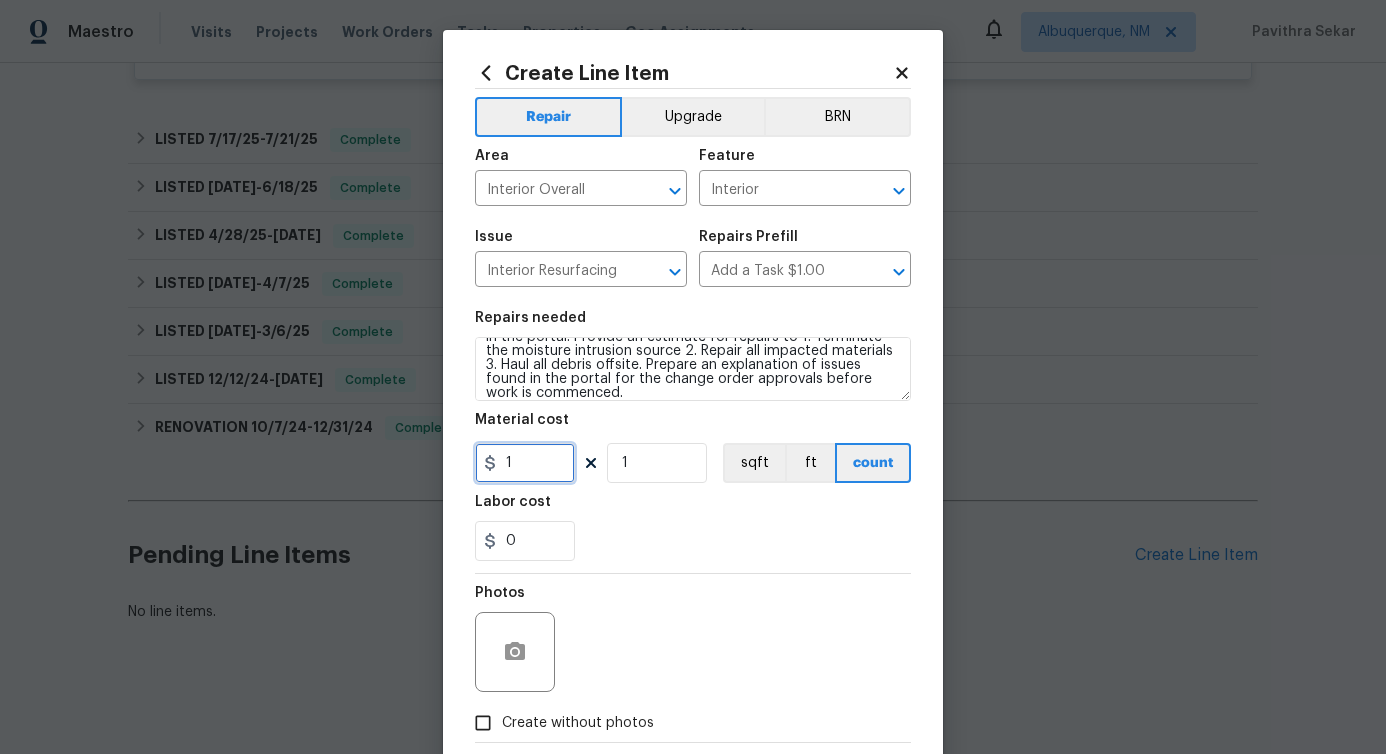 click on "1" at bounding box center (525, 463) 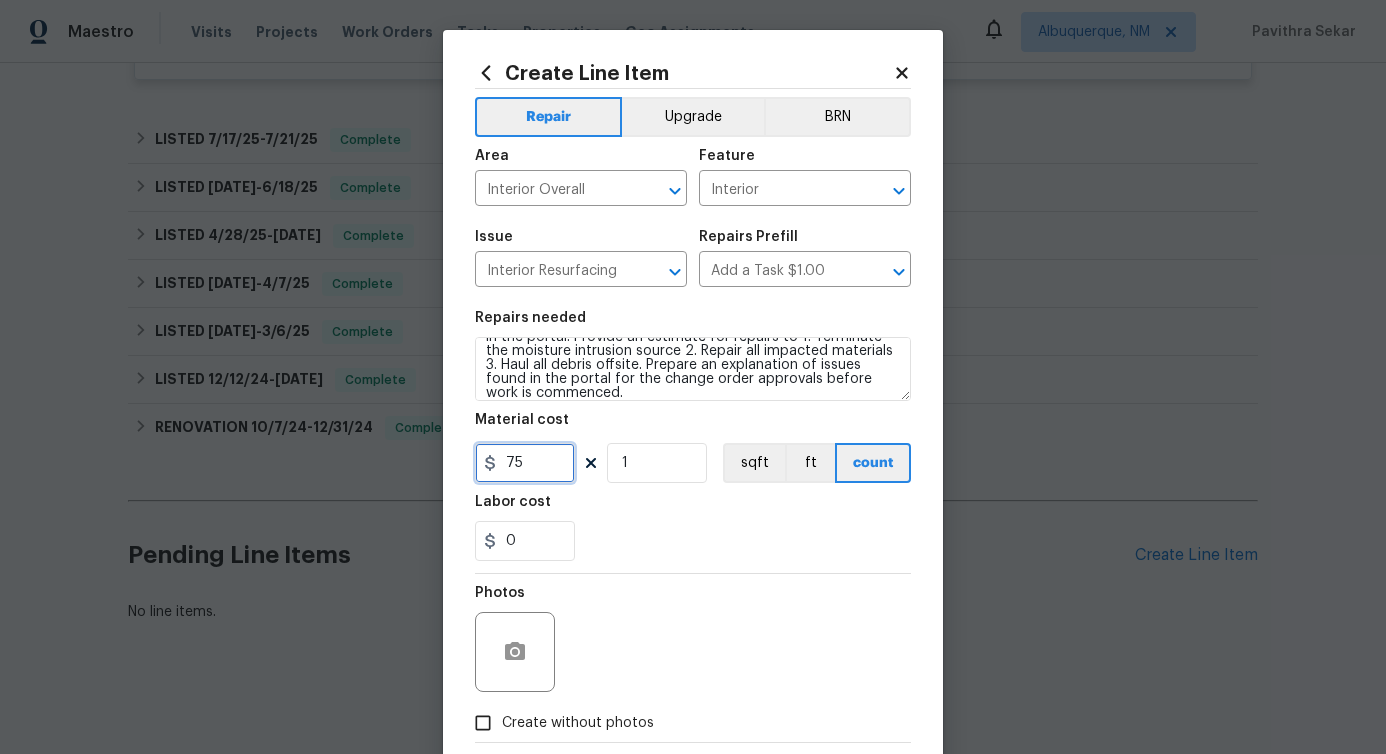 scroll, scrollTop: 108, scrollLeft: 0, axis: vertical 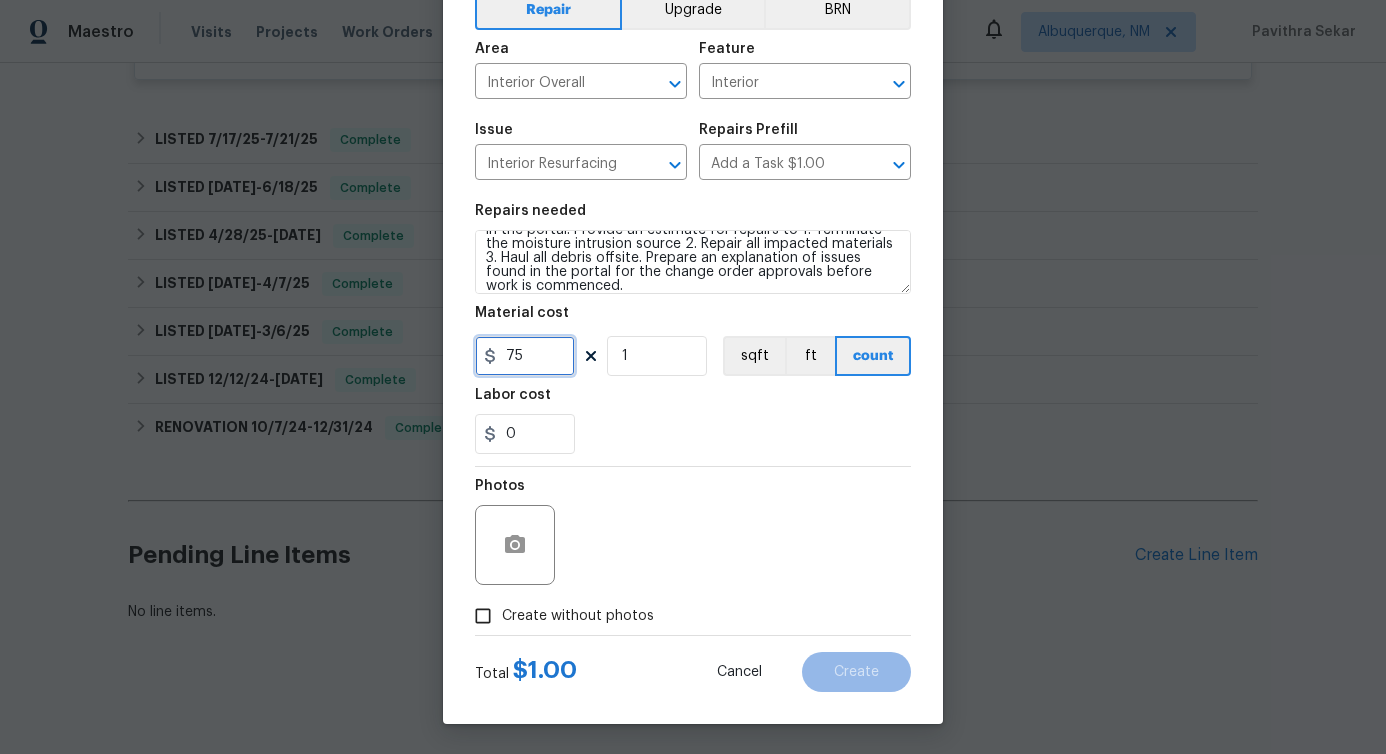 type on "75" 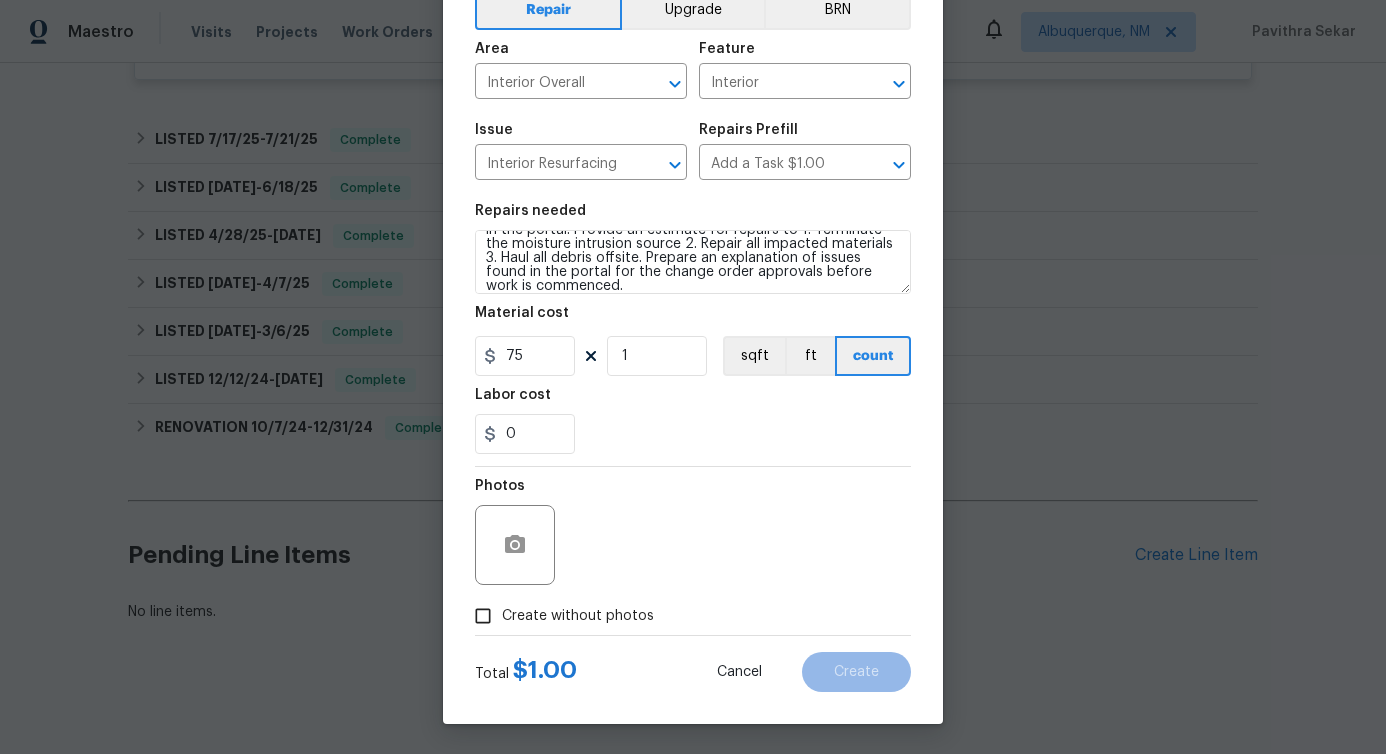 click on "Create without photos" at bounding box center [578, 616] 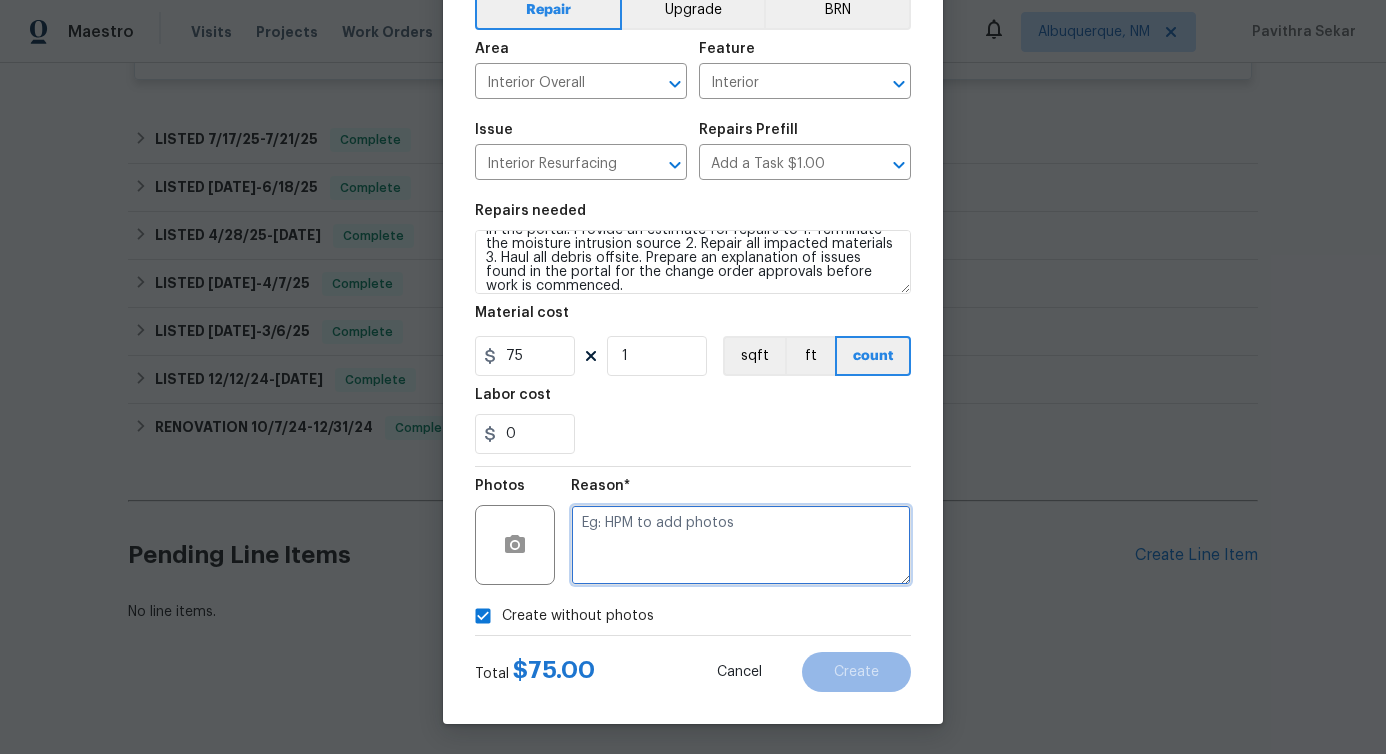 click at bounding box center [741, 545] 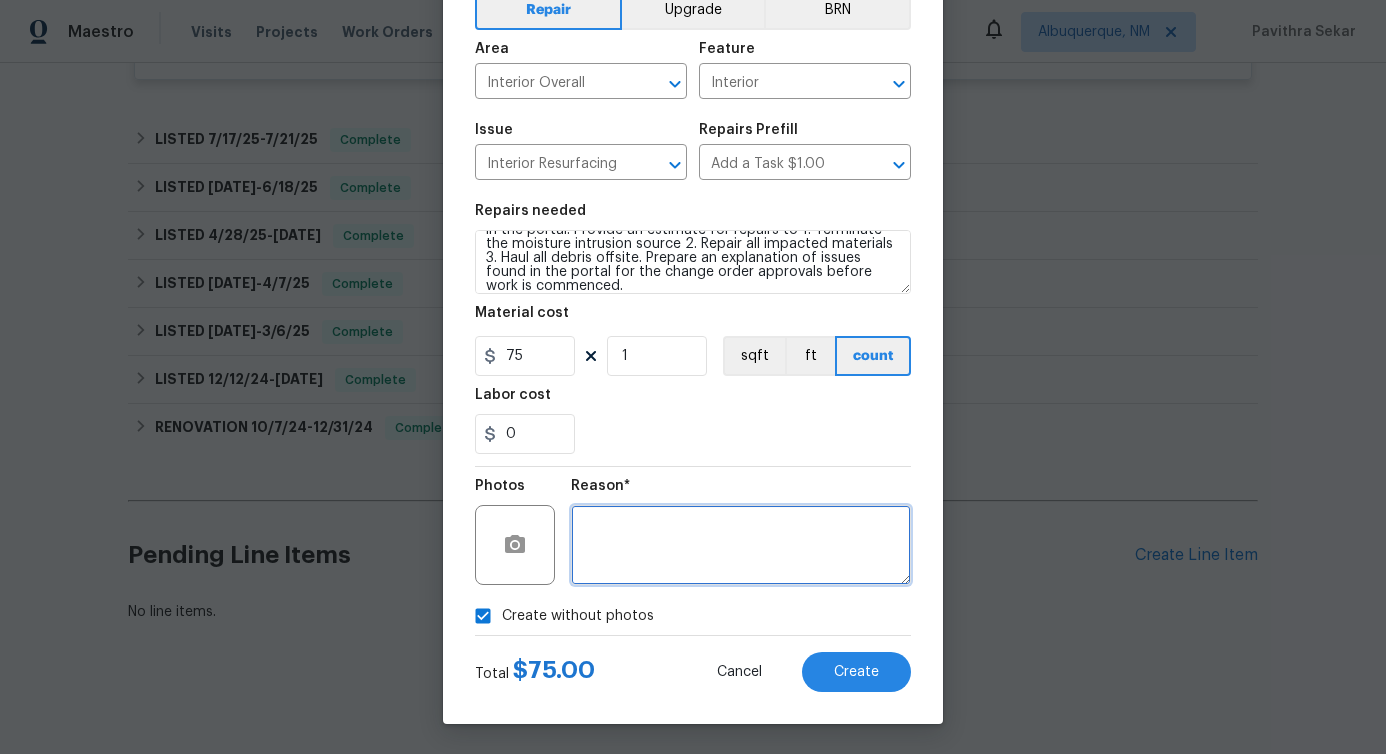click at bounding box center (741, 545) 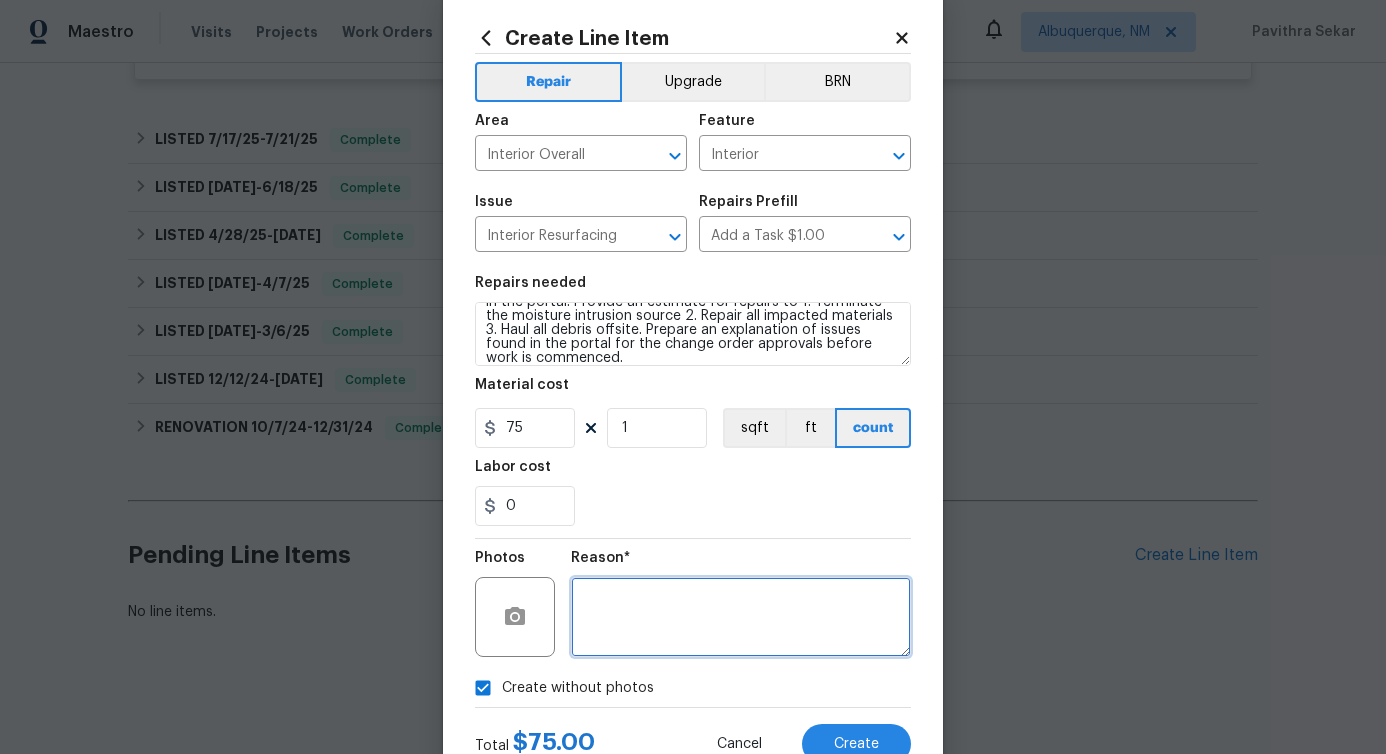 scroll, scrollTop: 0, scrollLeft: 0, axis: both 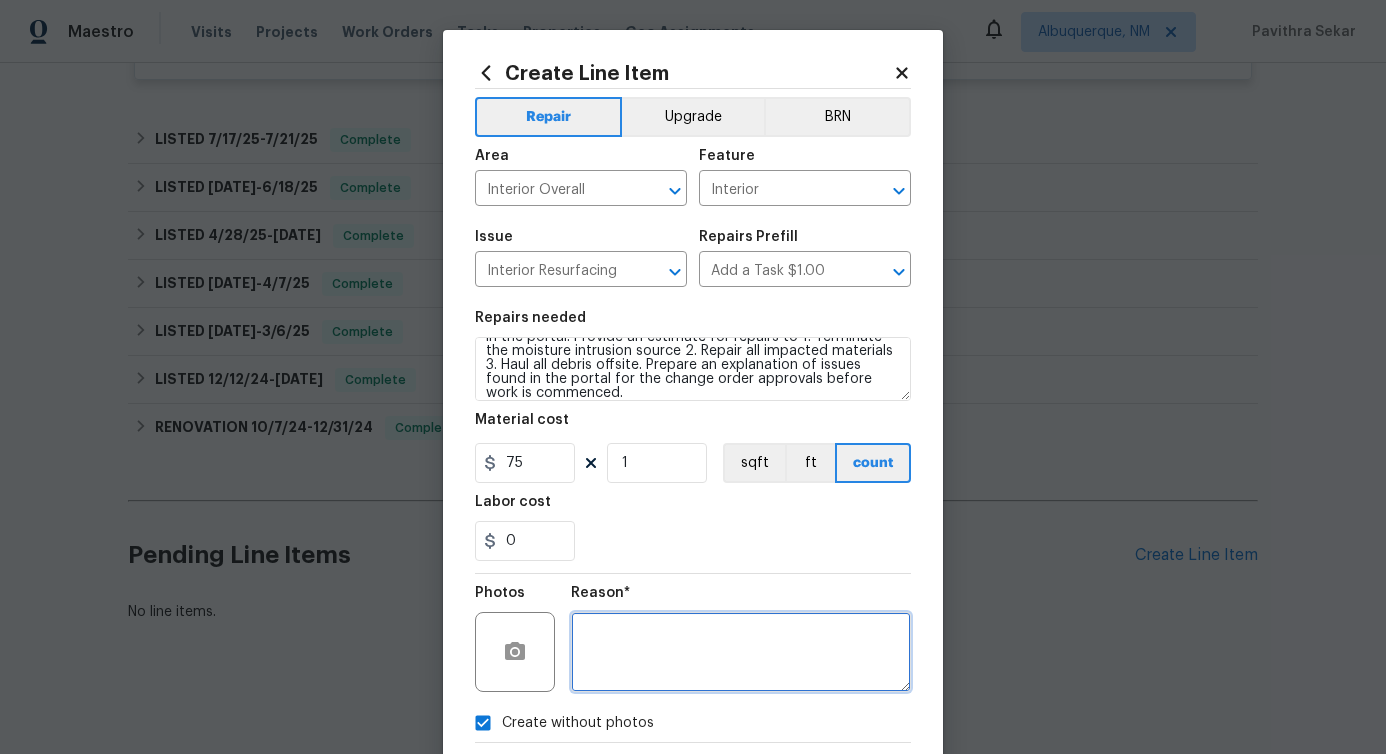 click at bounding box center (741, 652) 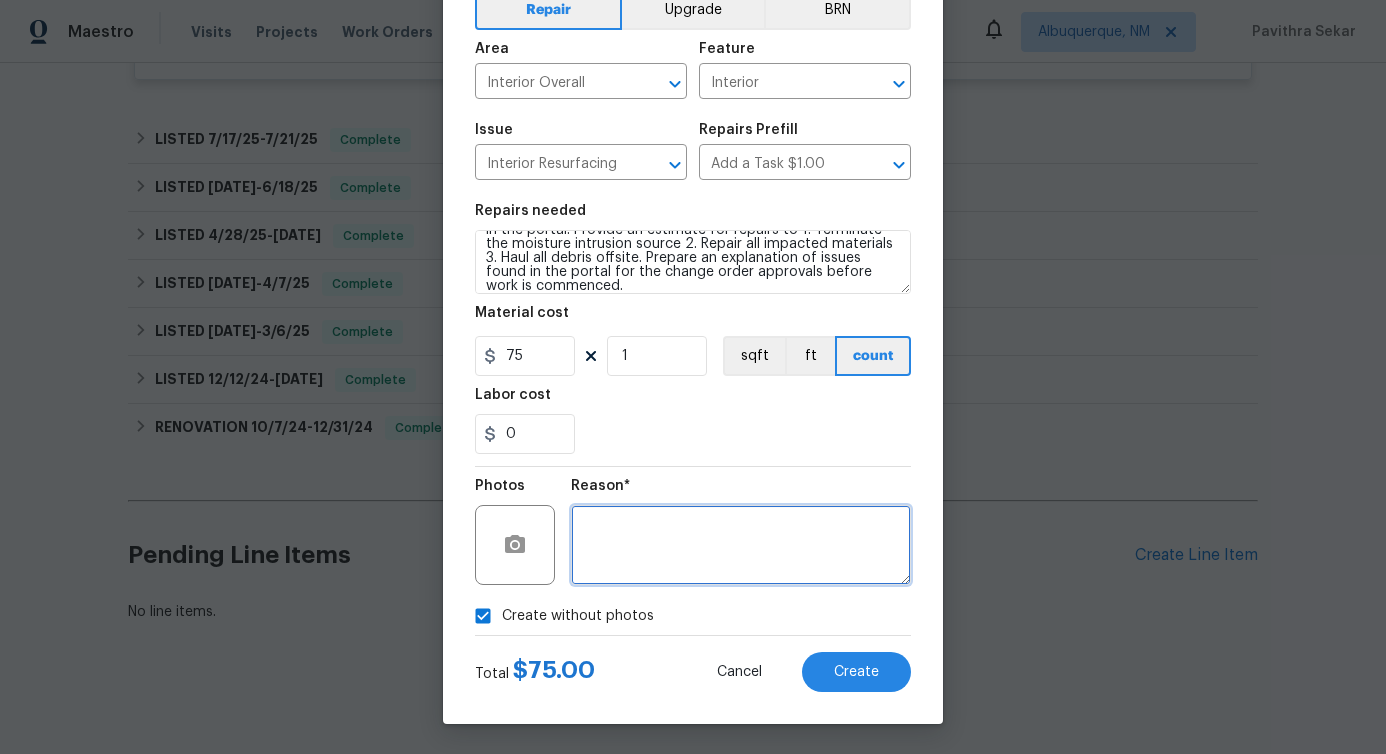 scroll, scrollTop: 108, scrollLeft: 0, axis: vertical 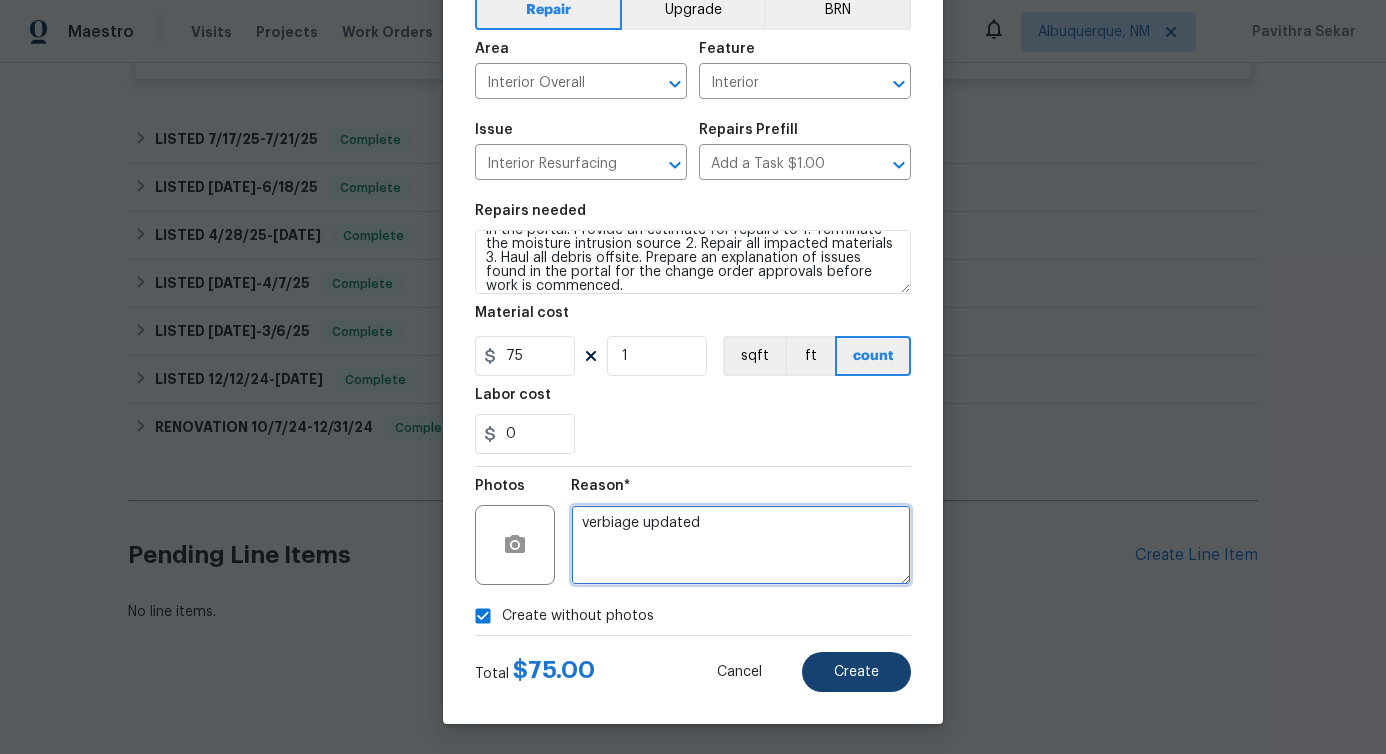 type on "verbiage updated" 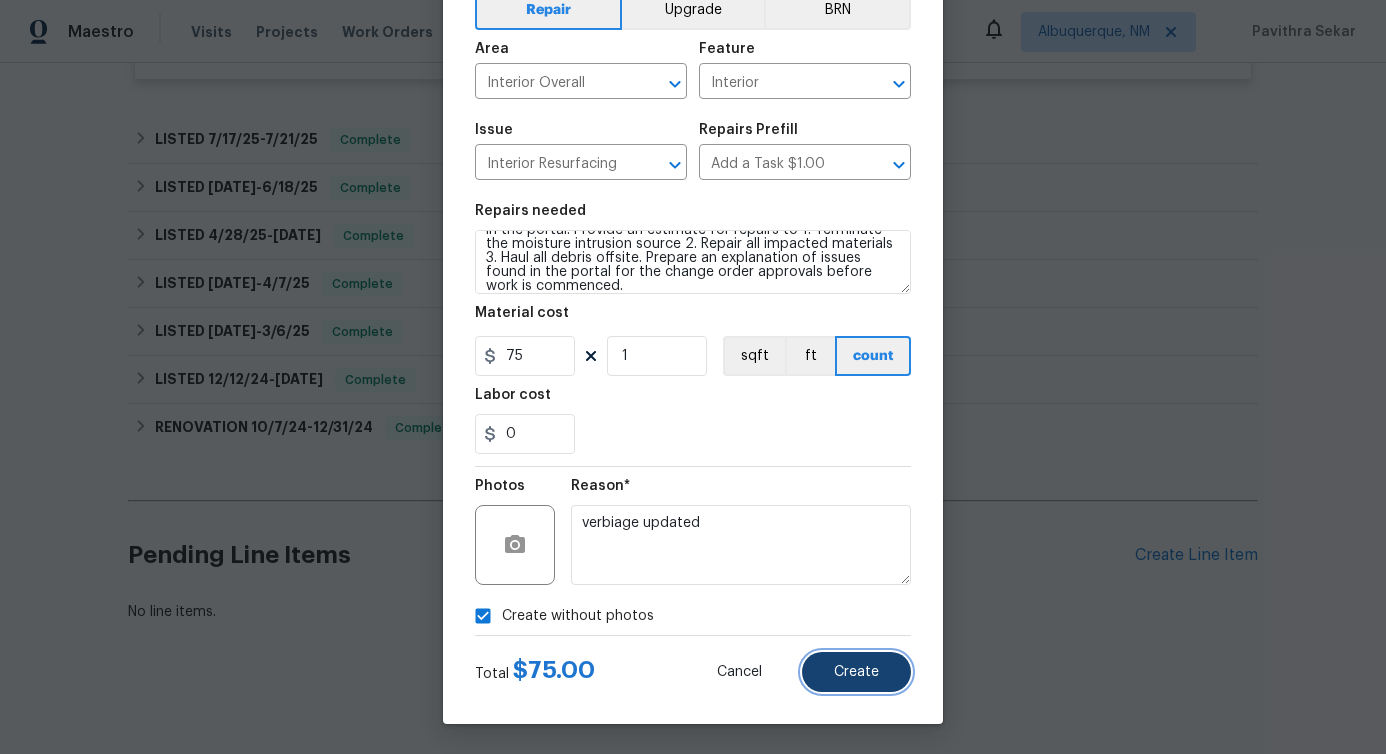 click on "Create" at bounding box center (856, 672) 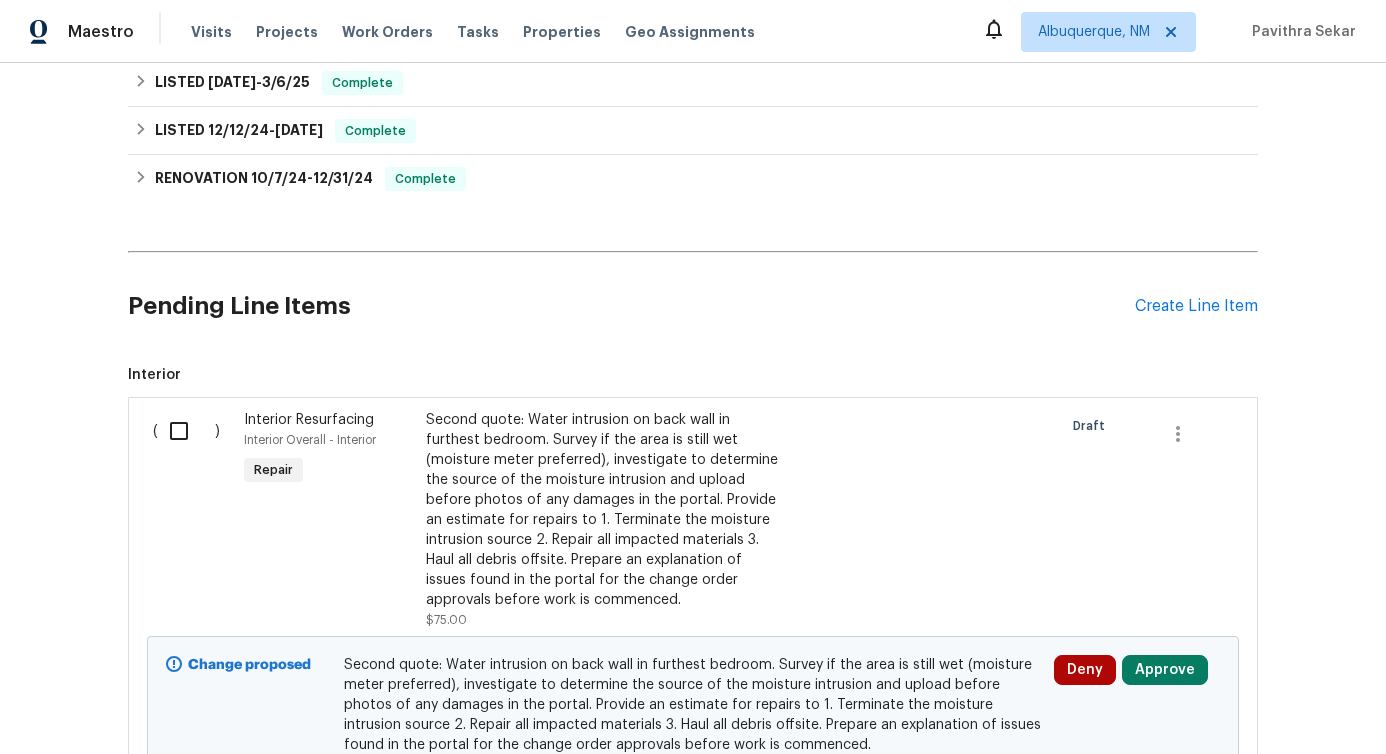 scroll, scrollTop: 1188, scrollLeft: 0, axis: vertical 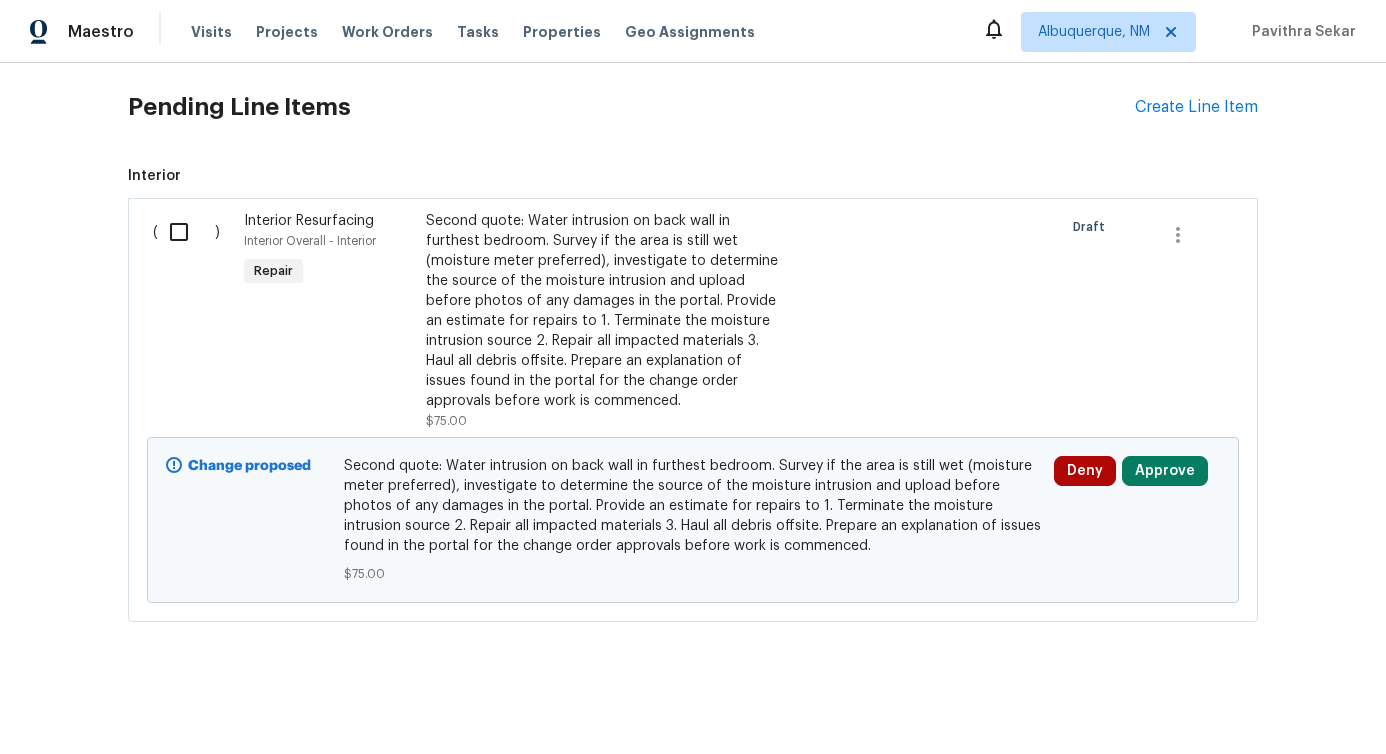 click at bounding box center [186, 232] 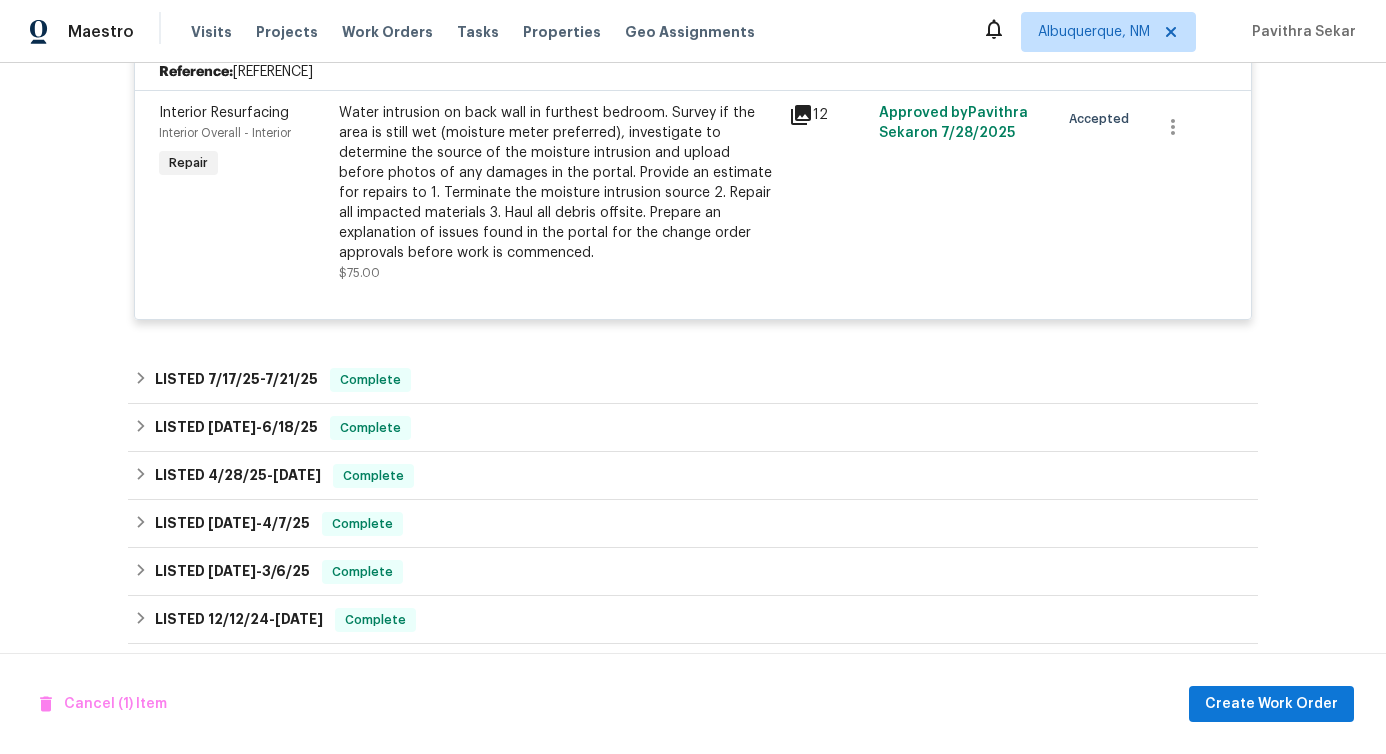 scroll, scrollTop: 1188, scrollLeft: 0, axis: vertical 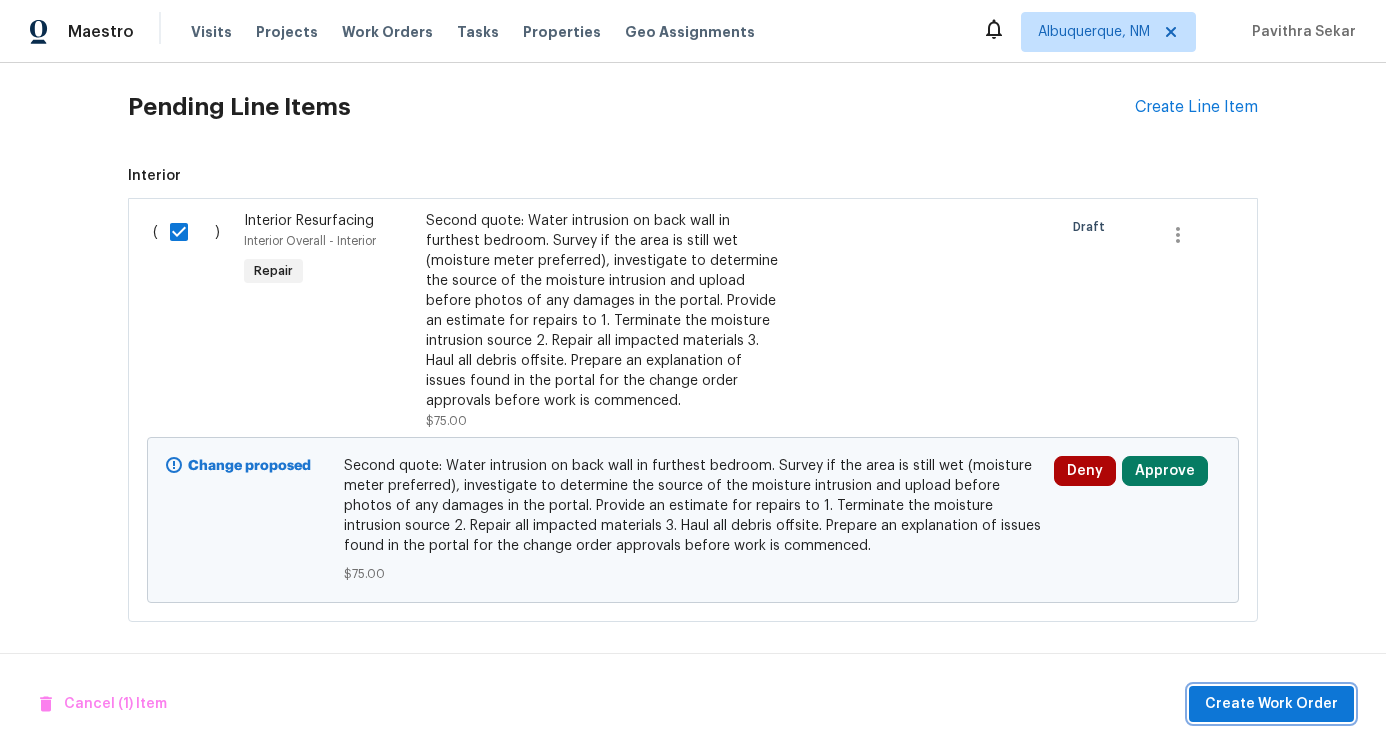 click on "Create Work Order" at bounding box center (1271, 704) 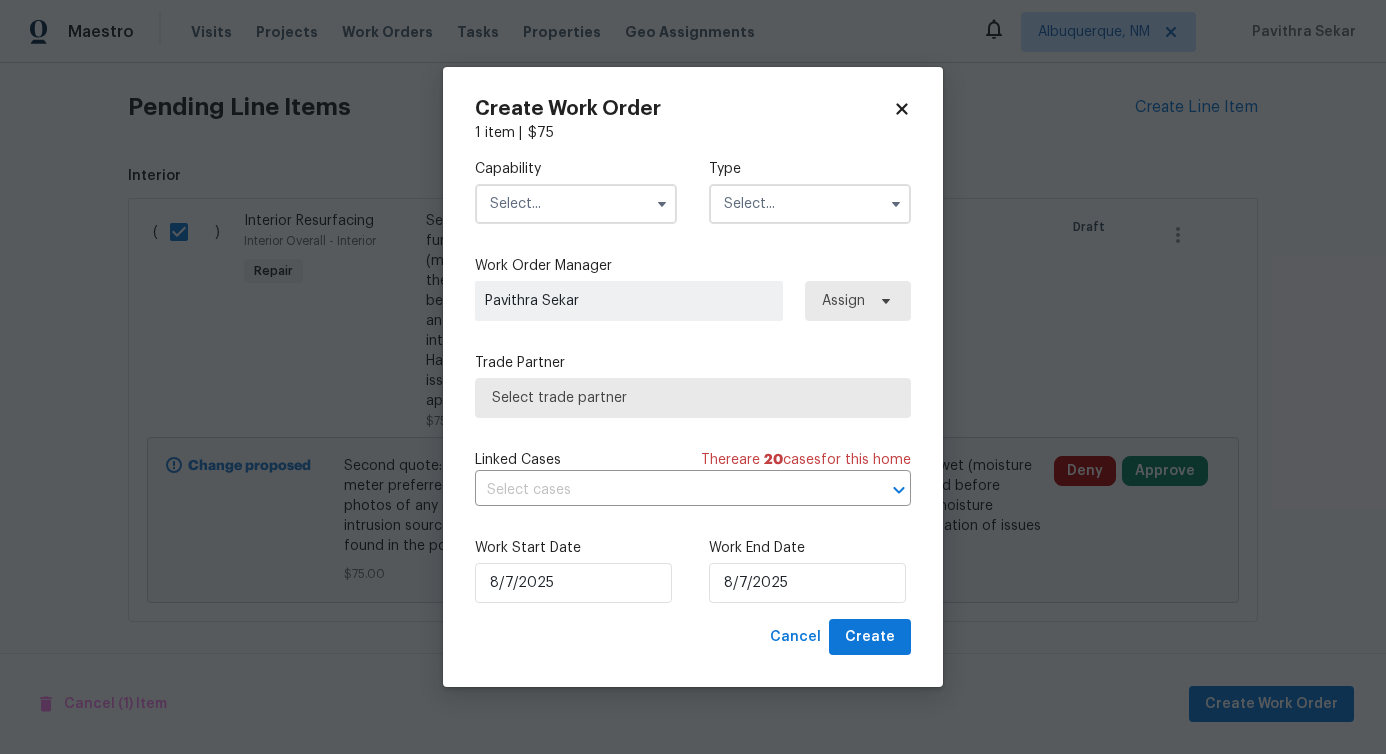 click at bounding box center (576, 204) 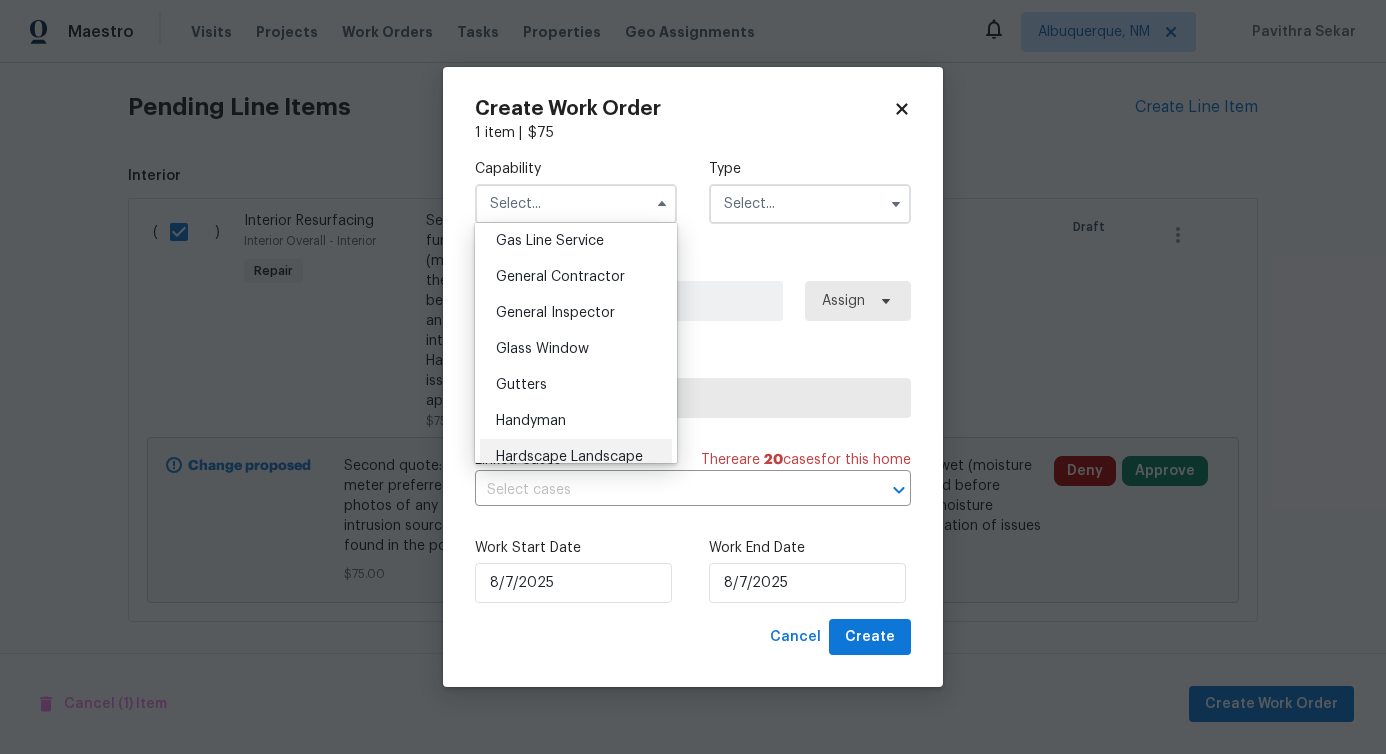 scroll, scrollTop: 1008, scrollLeft: 0, axis: vertical 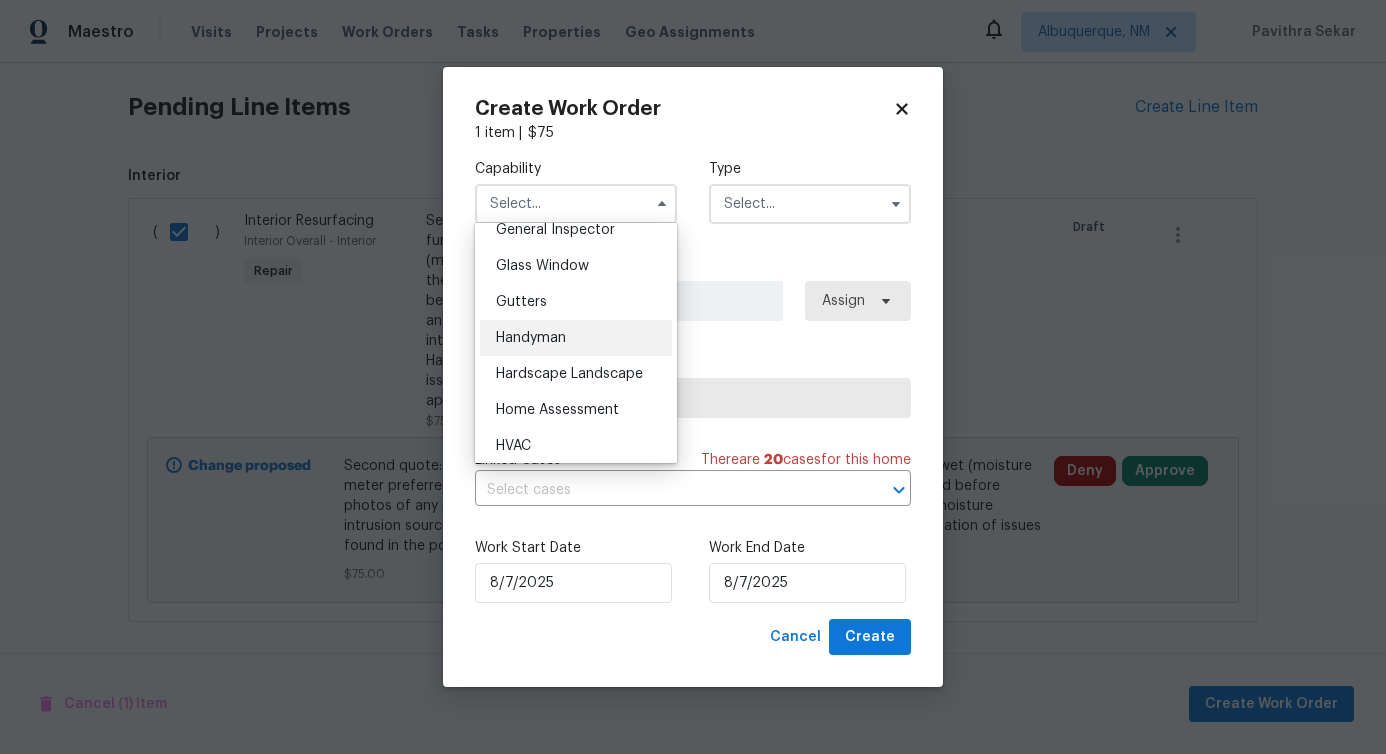 click on "Handyman" at bounding box center (531, 338) 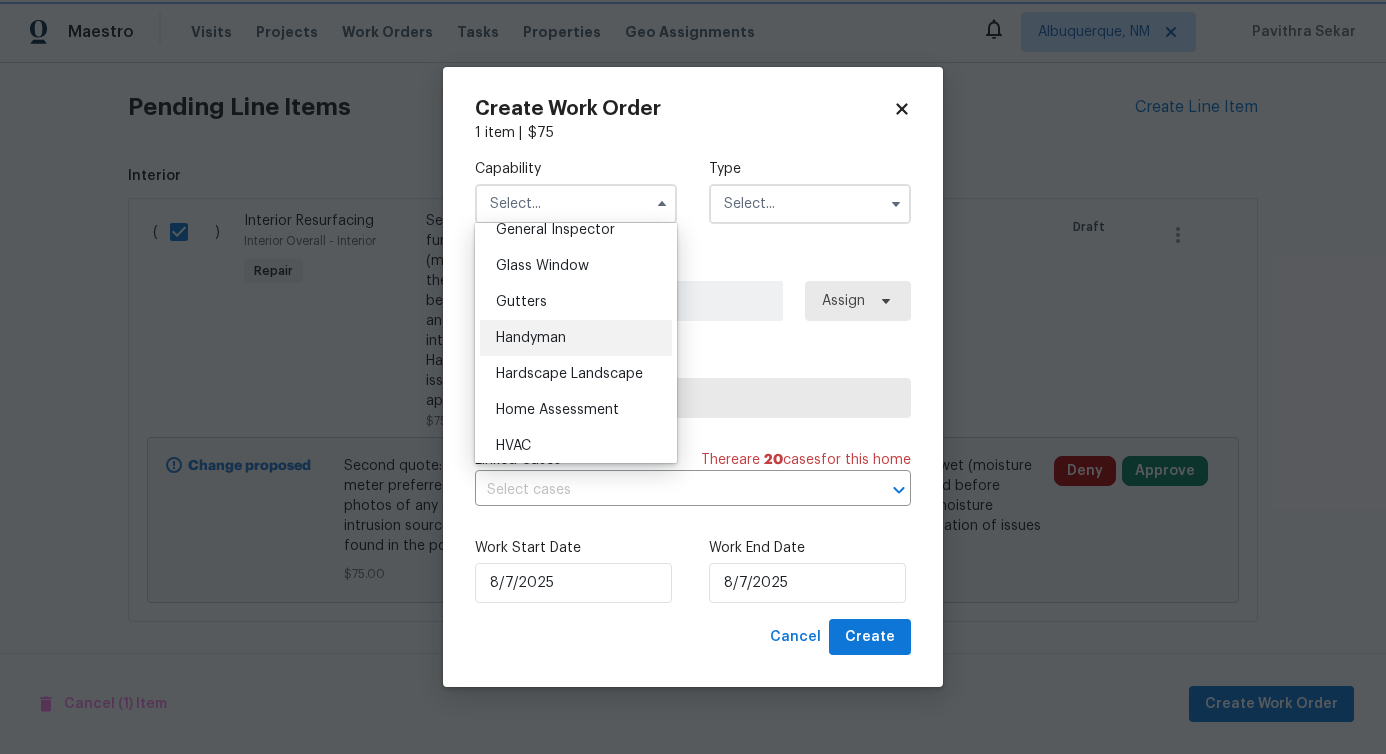 type on "Handyman" 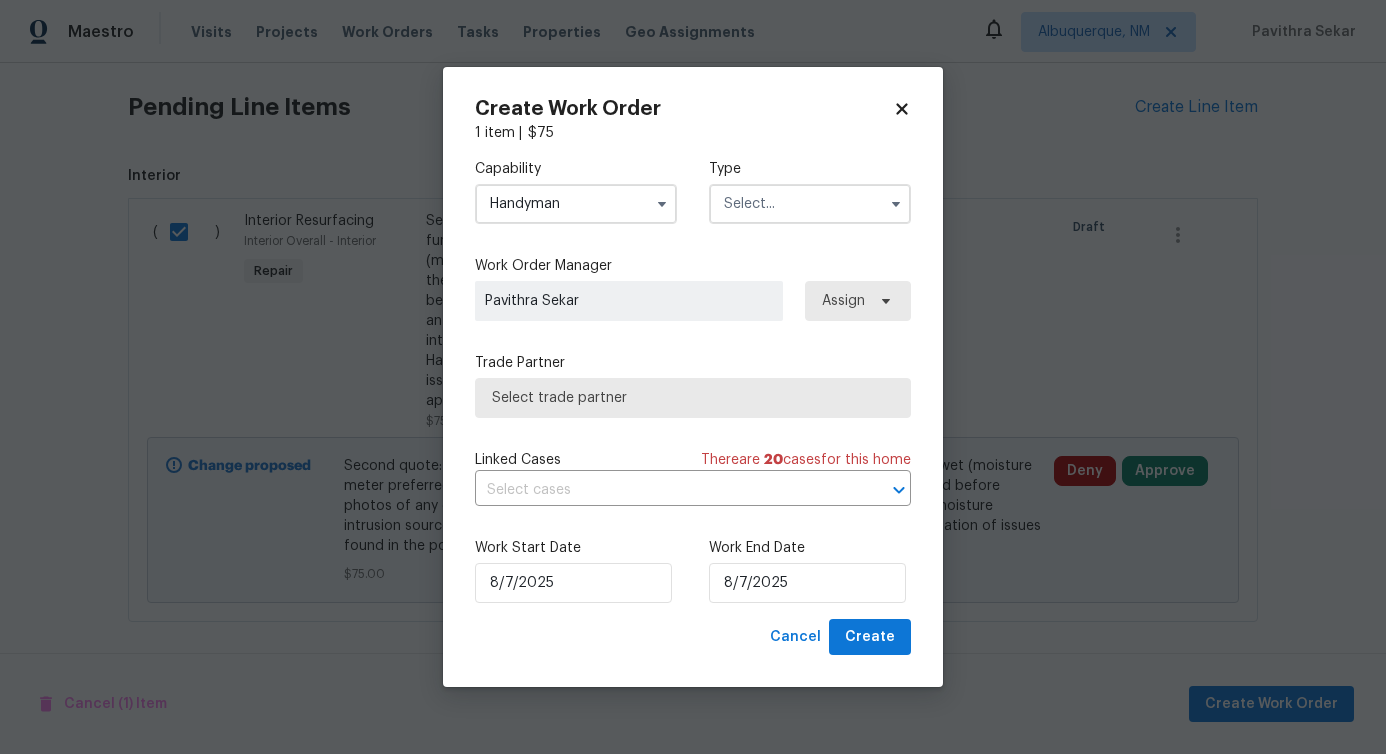 click at bounding box center (810, 204) 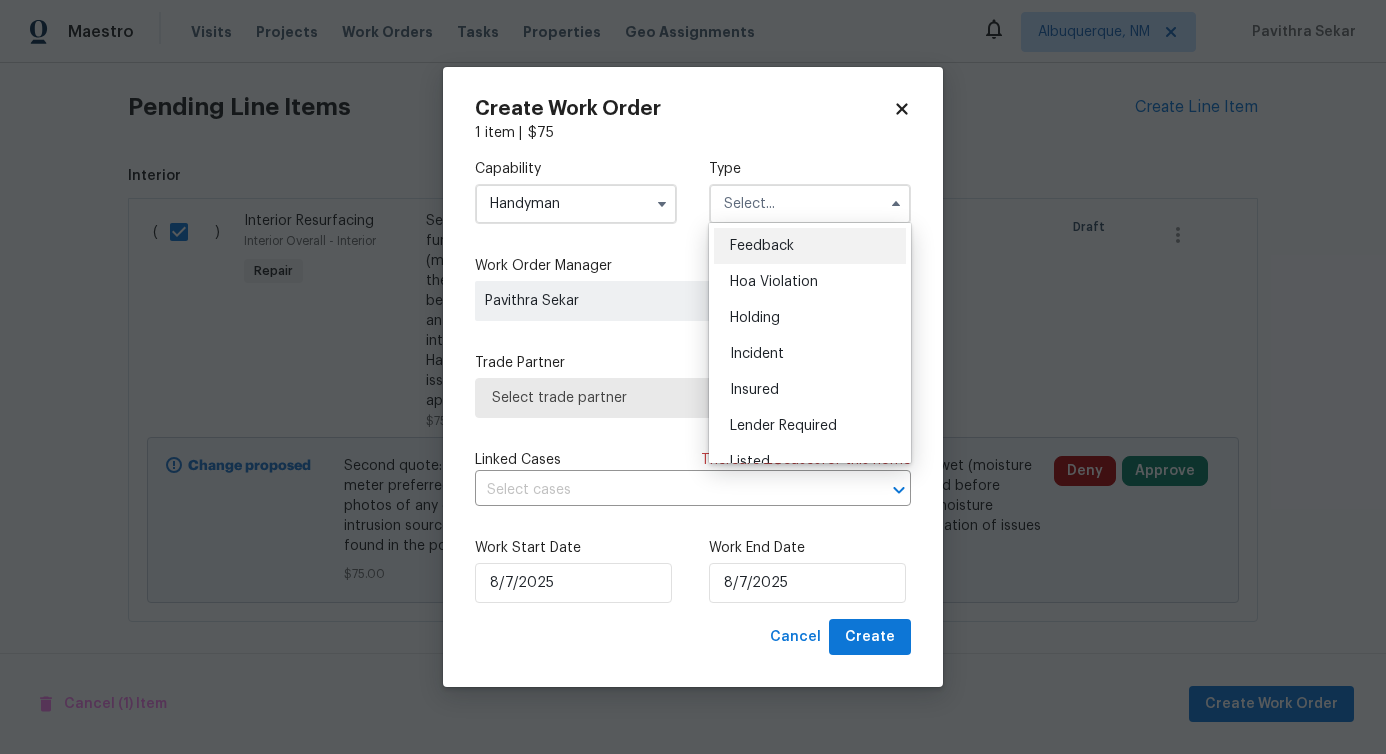 click on "Feedback" at bounding box center (762, 246) 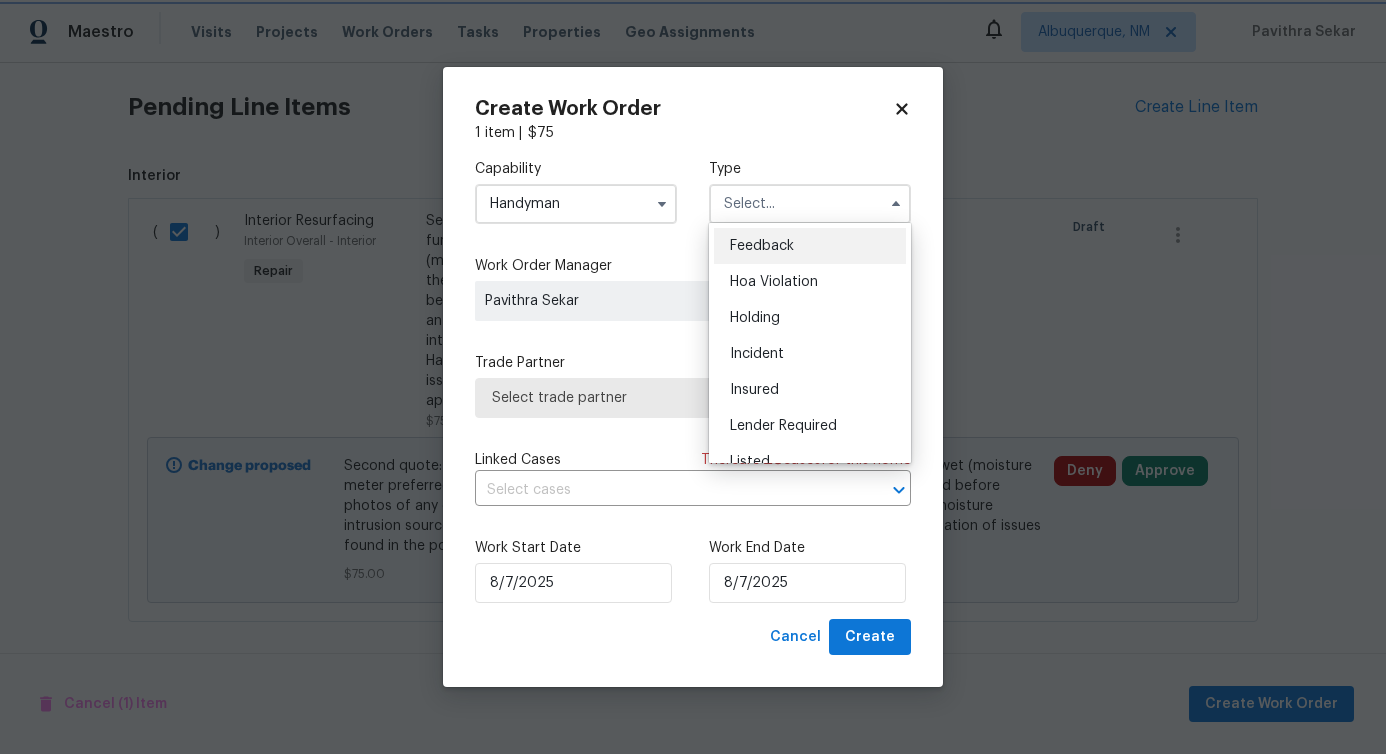 type on "Feedback" 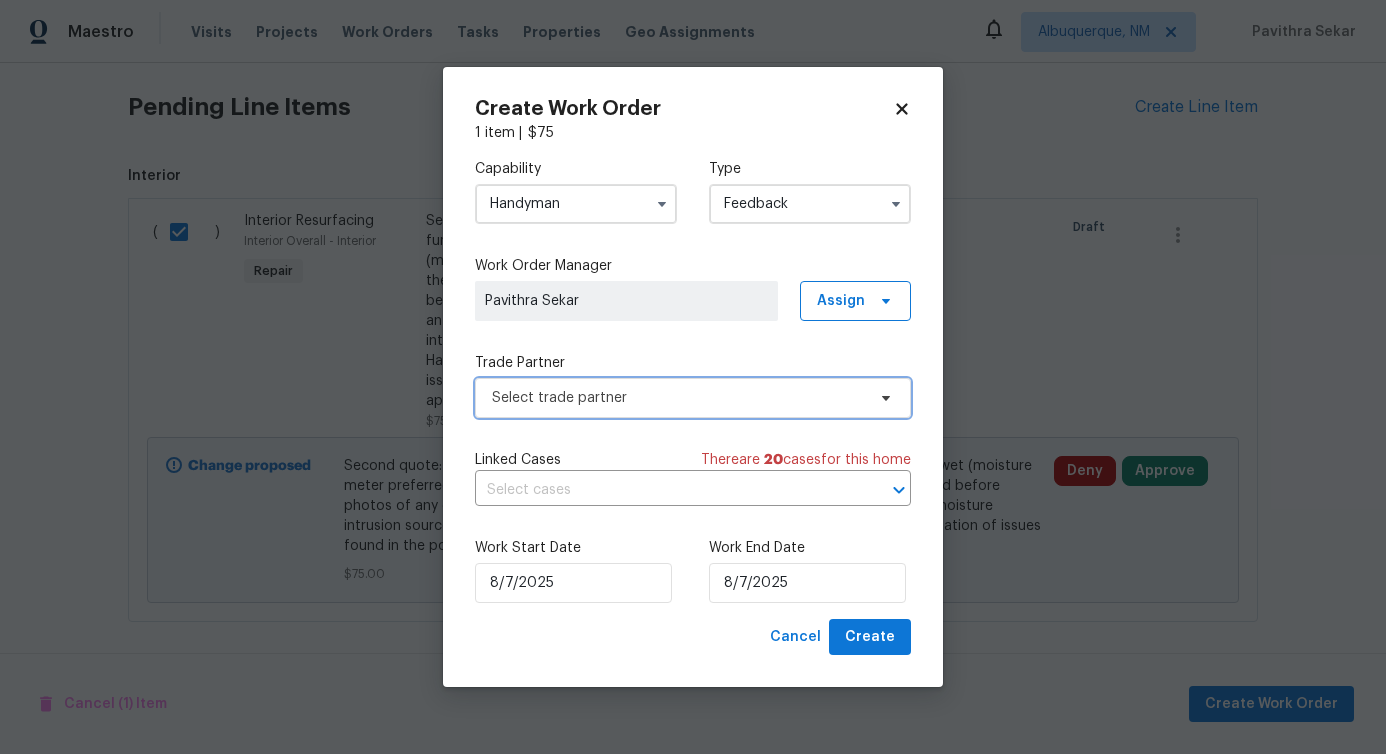 click on "Select trade partner" at bounding box center [678, 398] 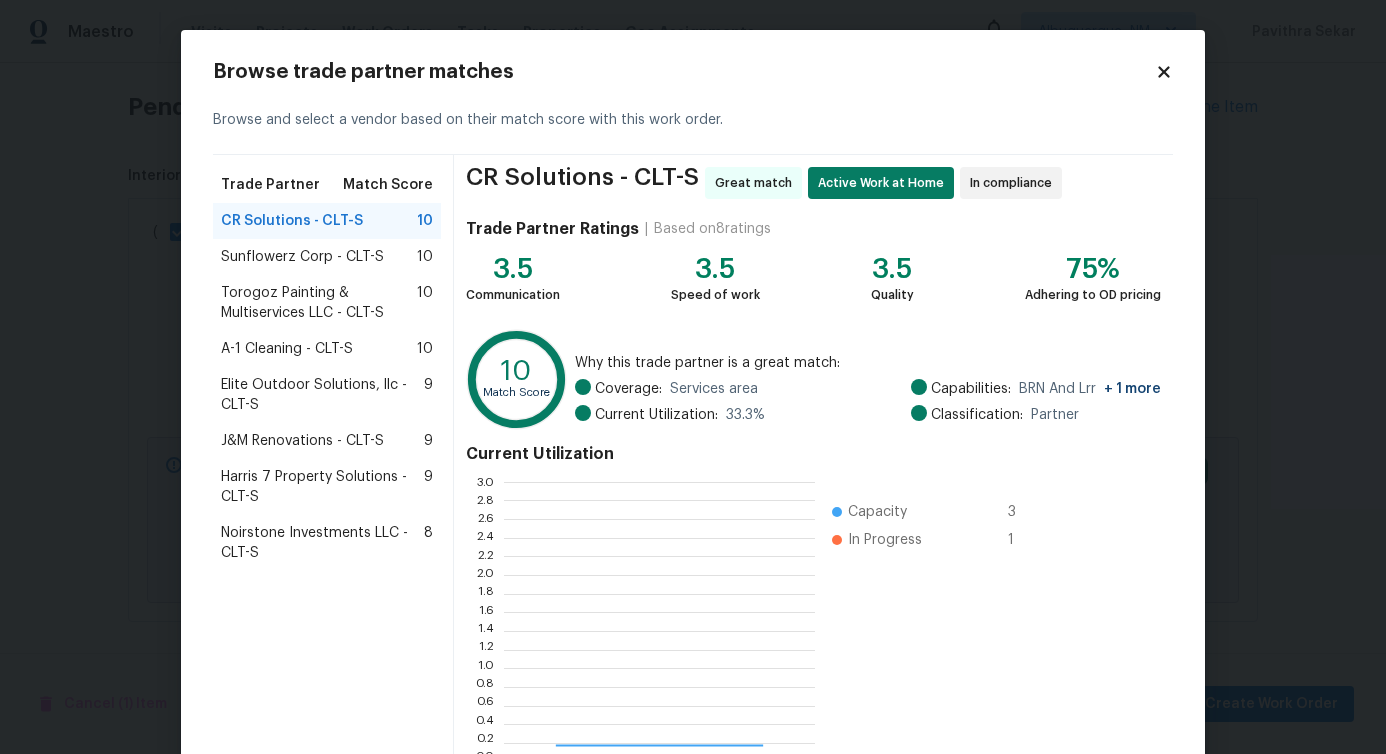 scroll, scrollTop: 2, scrollLeft: 2, axis: both 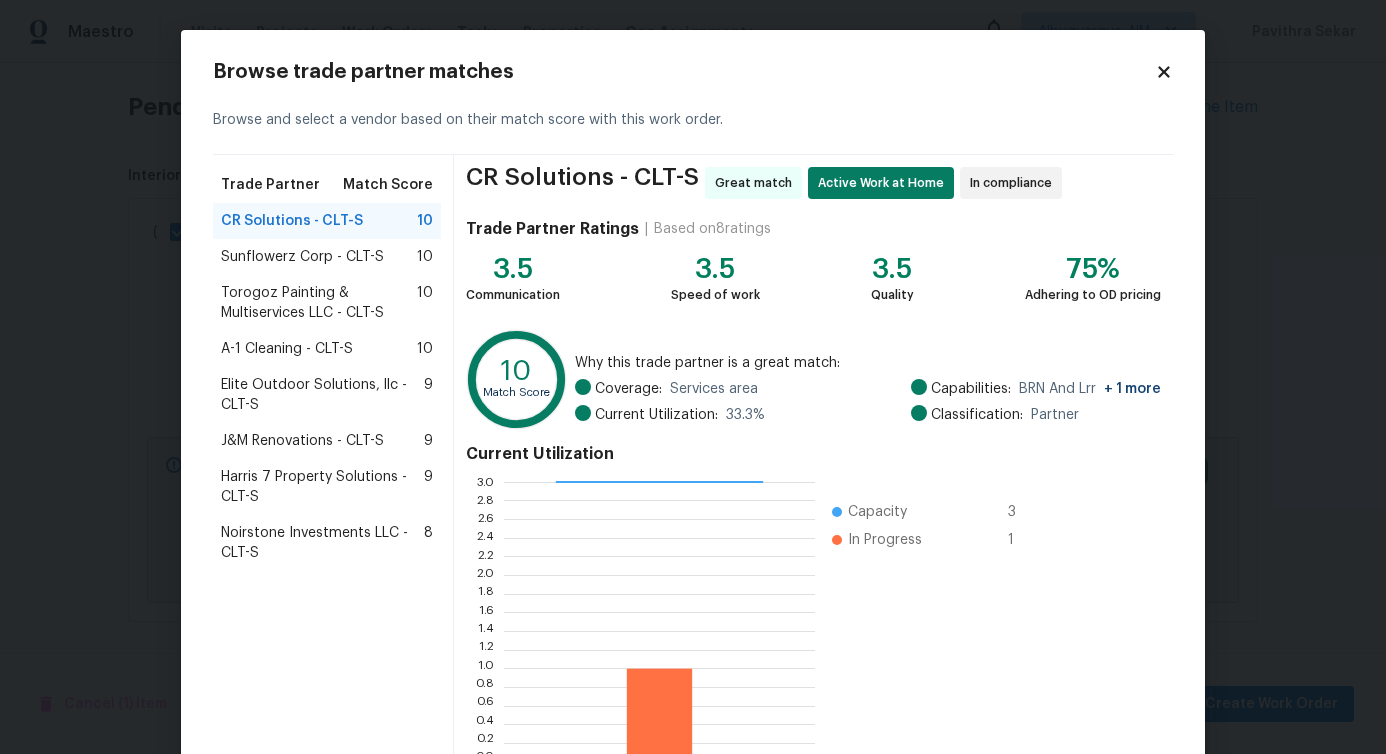 click on "Sunflowerz Corp - CLT-S" at bounding box center (302, 257) 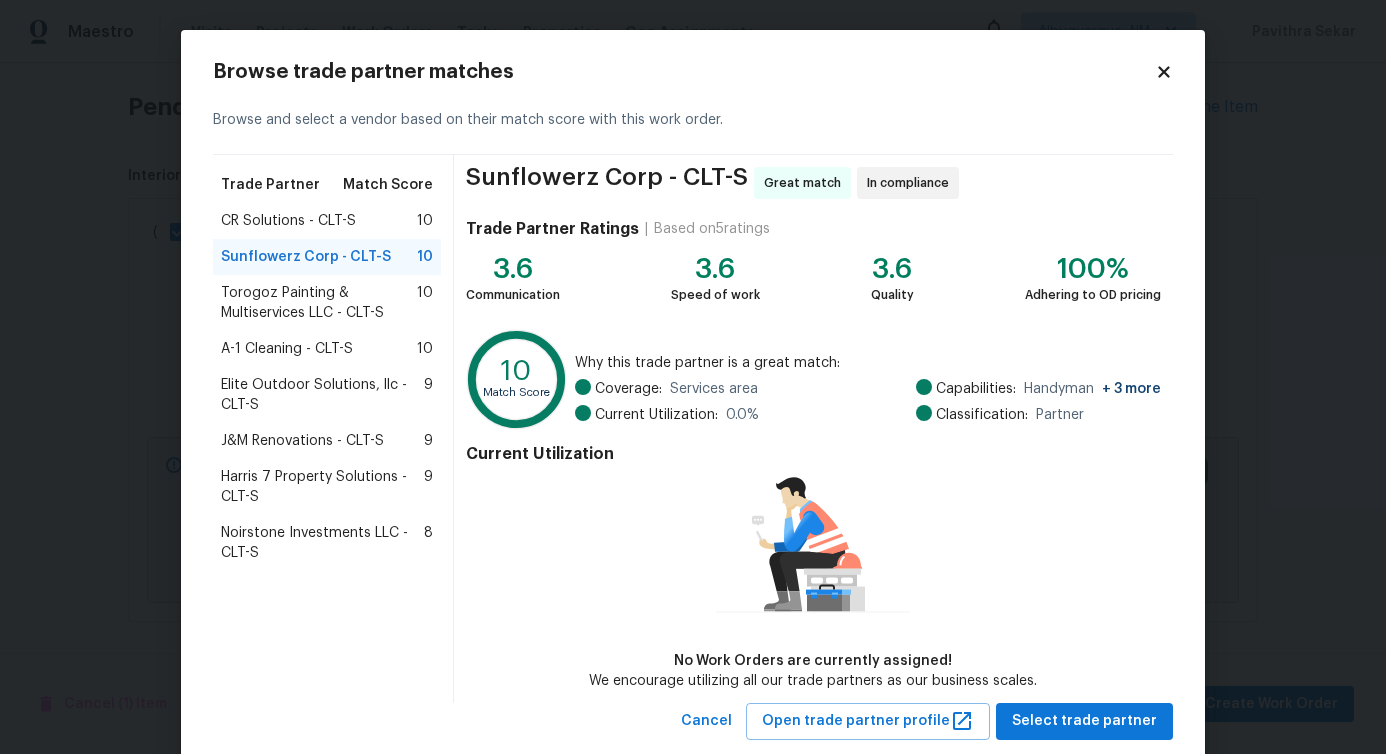 scroll, scrollTop: 46, scrollLeft: 0, axis: vertical 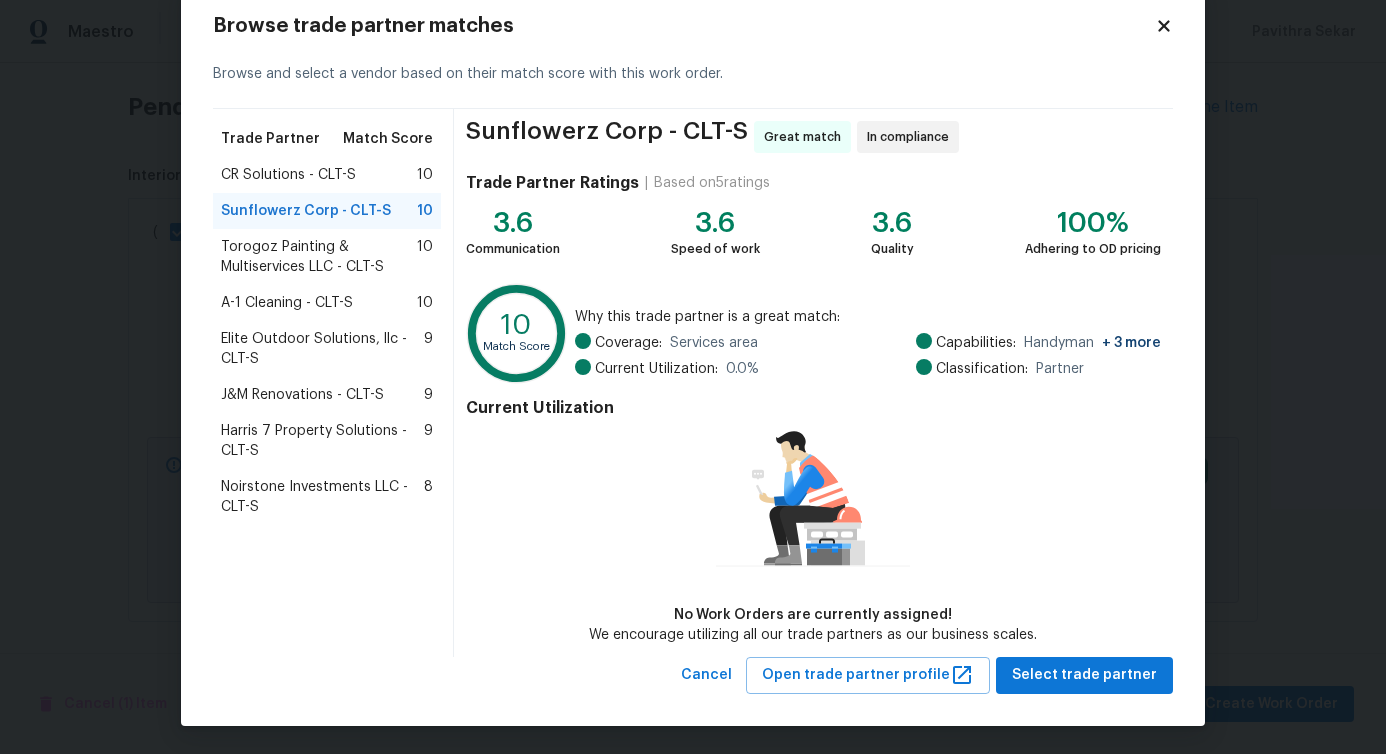 click on "Torogoz Painting & Multiservices LLC - CLT-S" at bounding box center [319, 257] 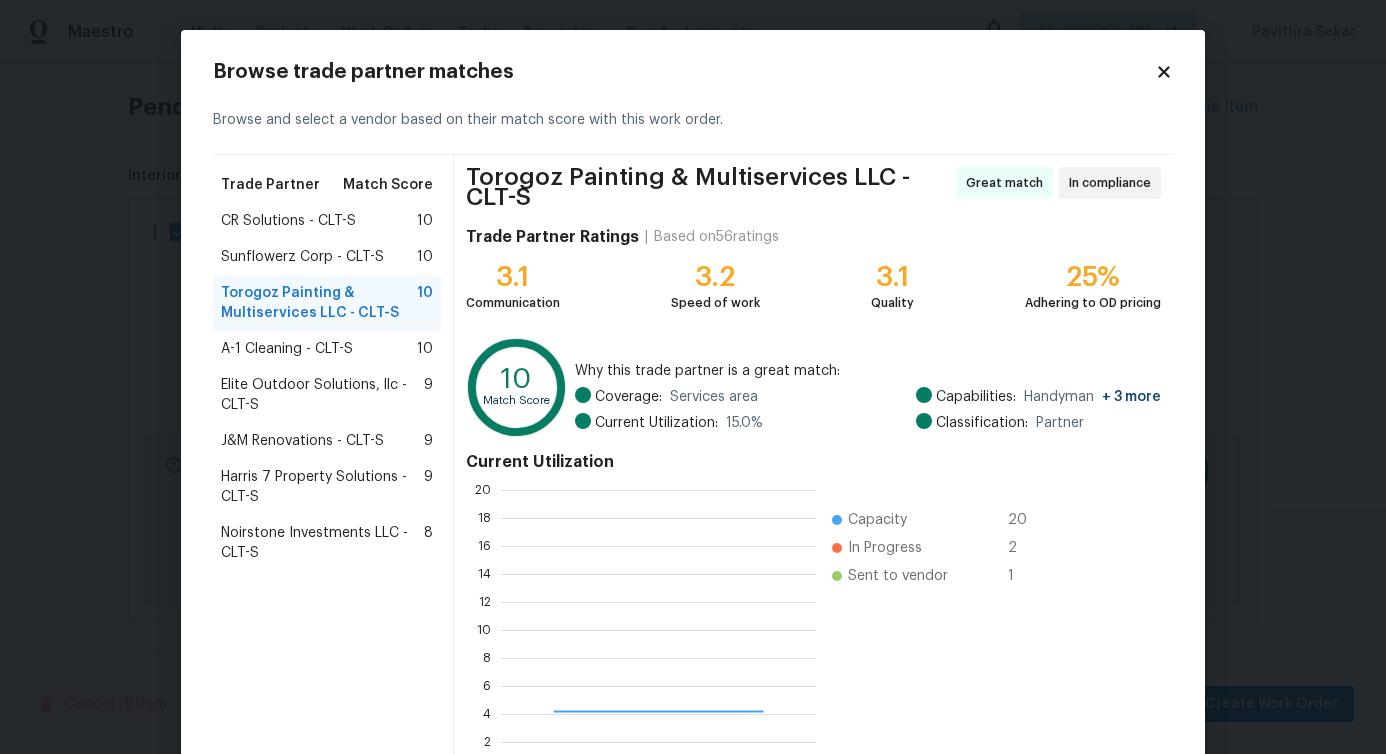 scroll, scrollTop: 2, scrollLeft: 2, axis: both 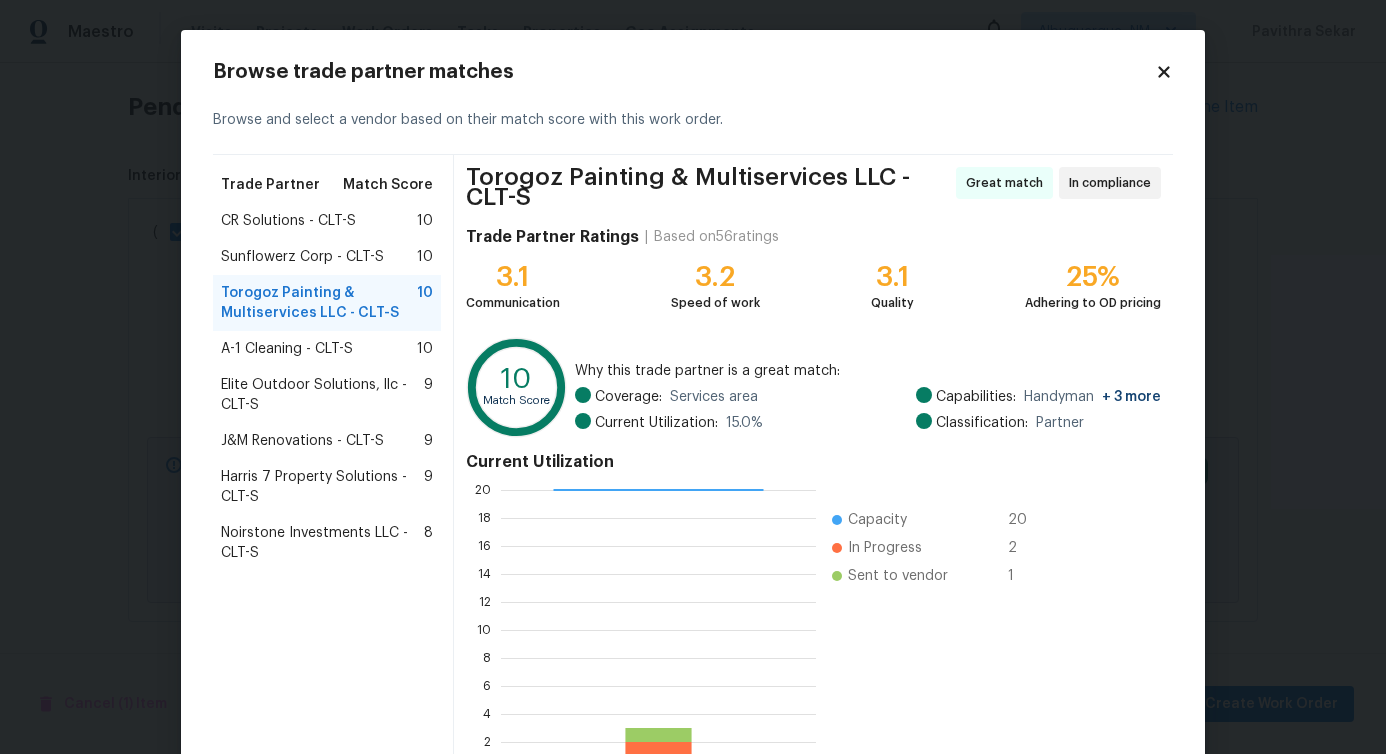 click on "A-1 Cleaning - CLT-S" at bounding box center [287, 349] 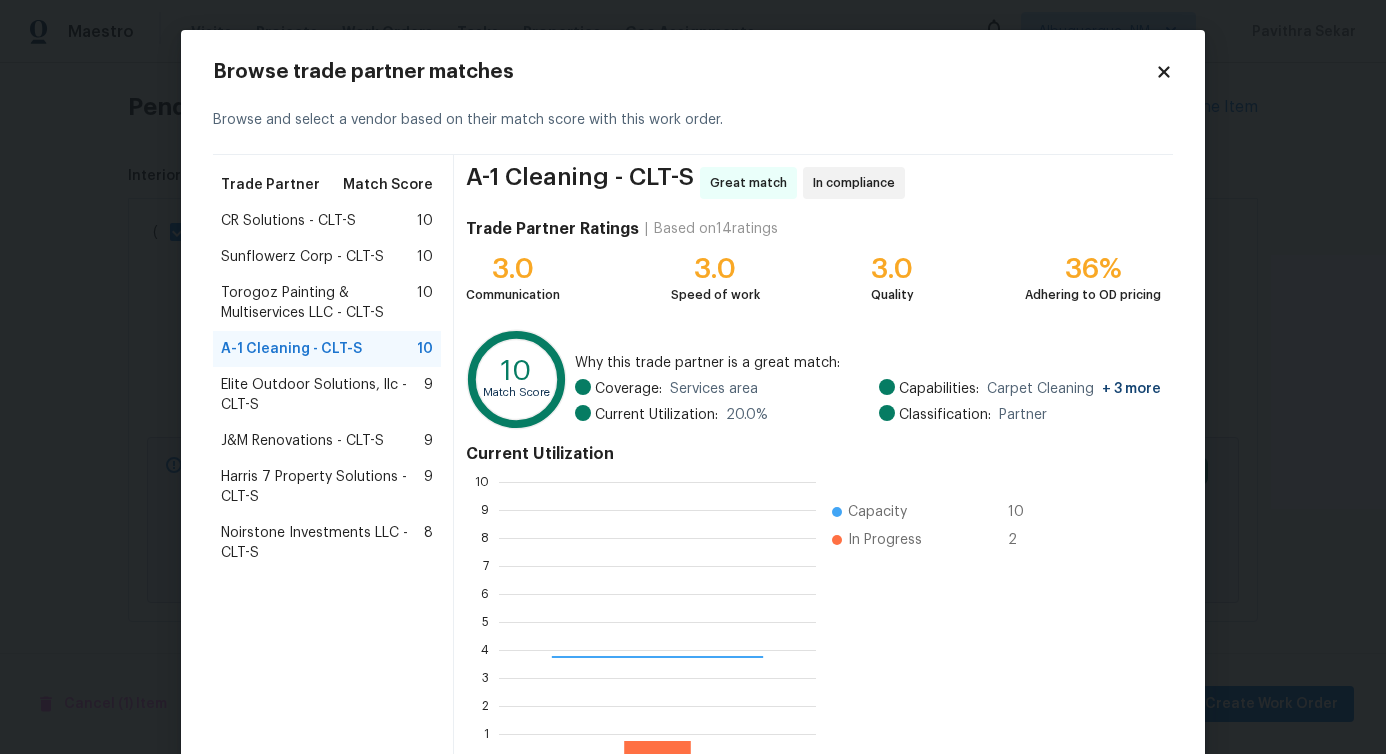 scroll, scrollTop: 2, scrollLeft: 2, axis: both 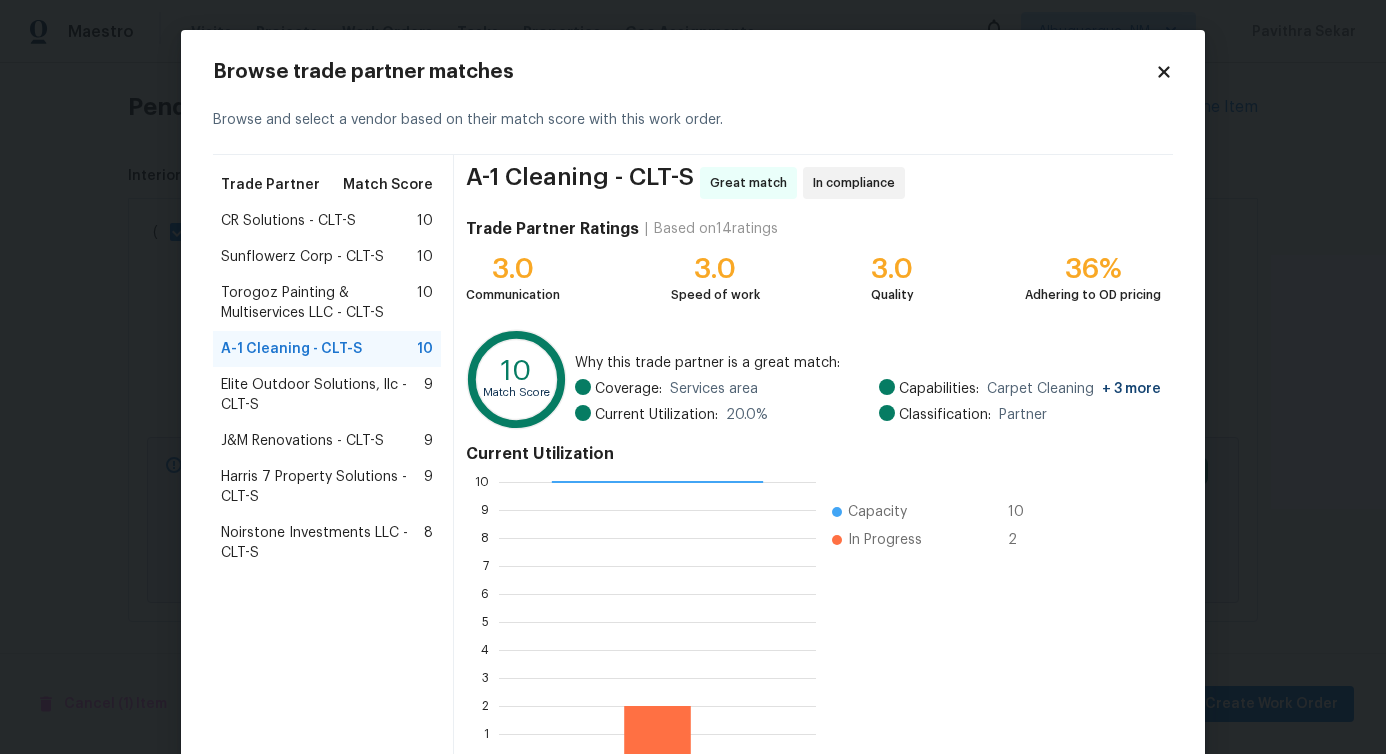 click on "Sunflowerz Corp - CLT-S 10" at bounding box center [327, 257] 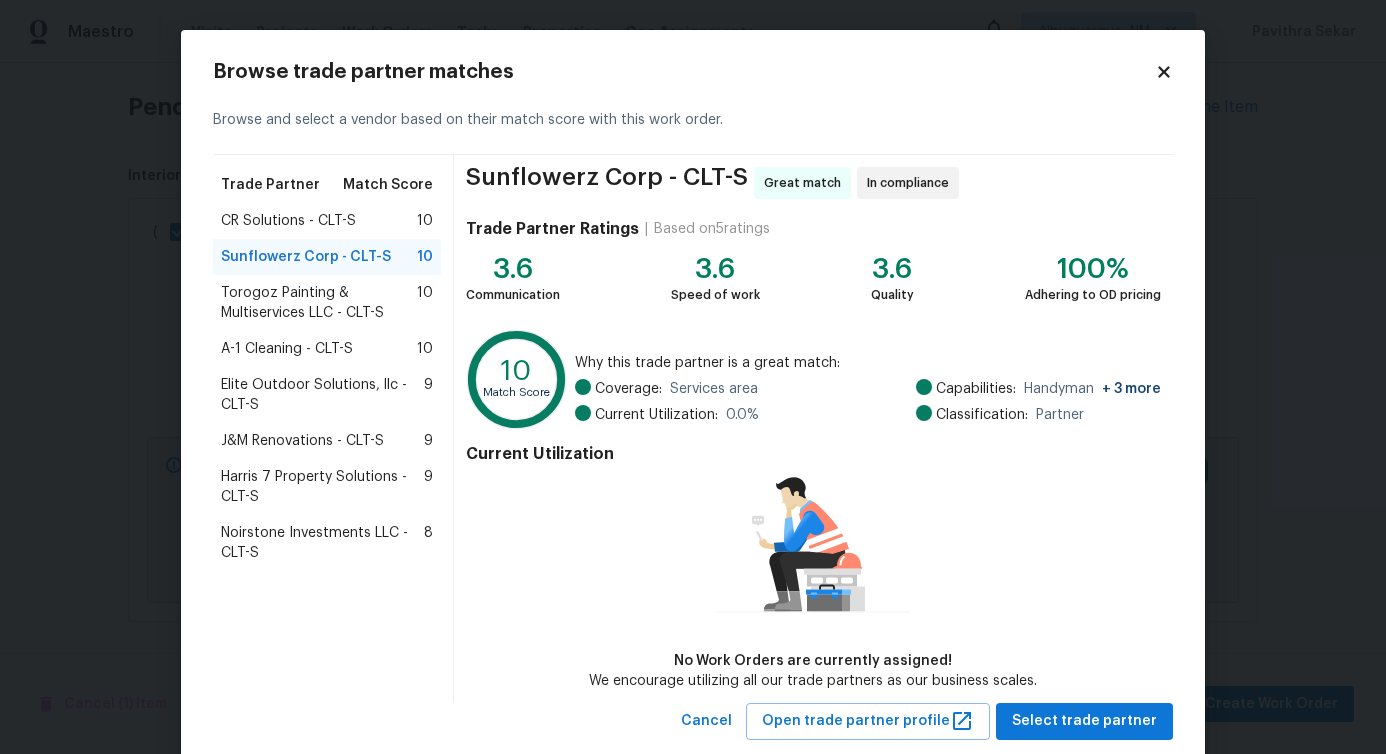 scroll, scrollTop: 46, scrollLeft: 0, axis: vertical 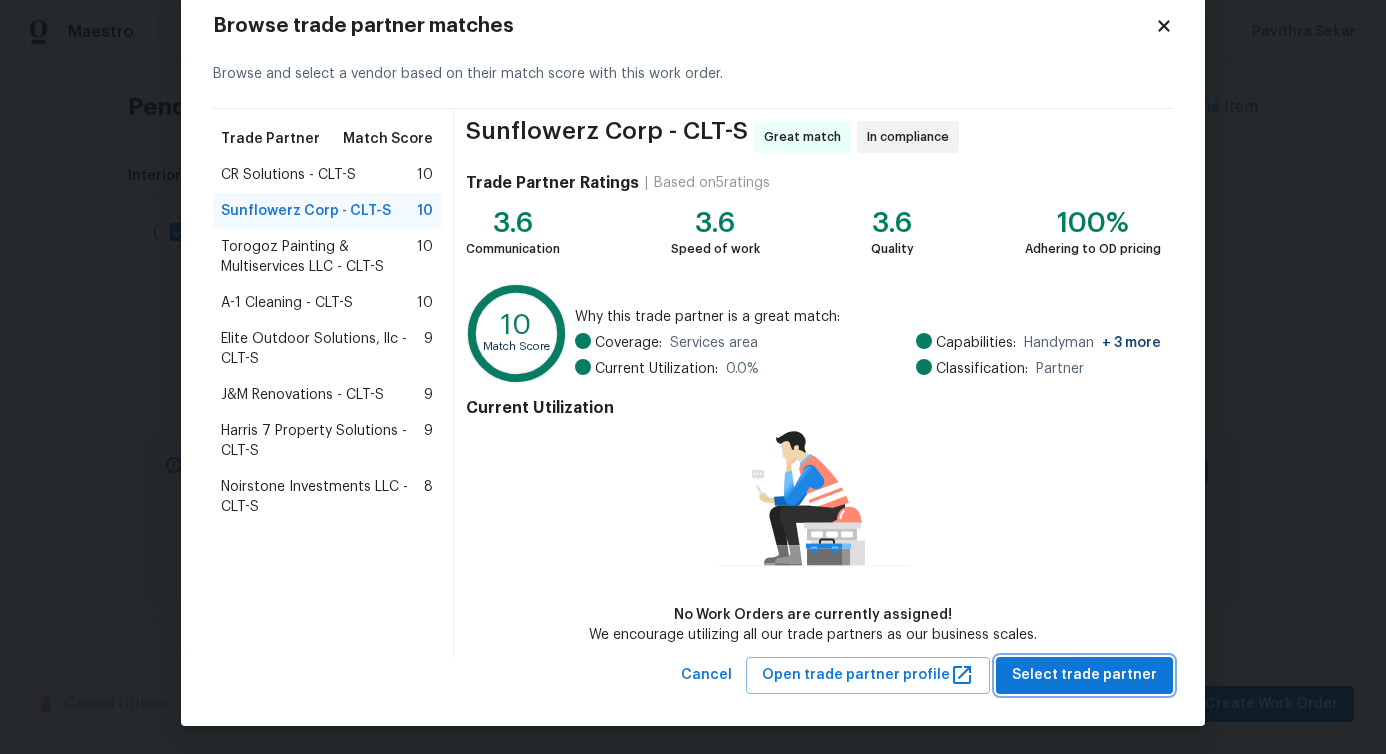 click on "Select trade partner" at bounding box center (1084, 675) 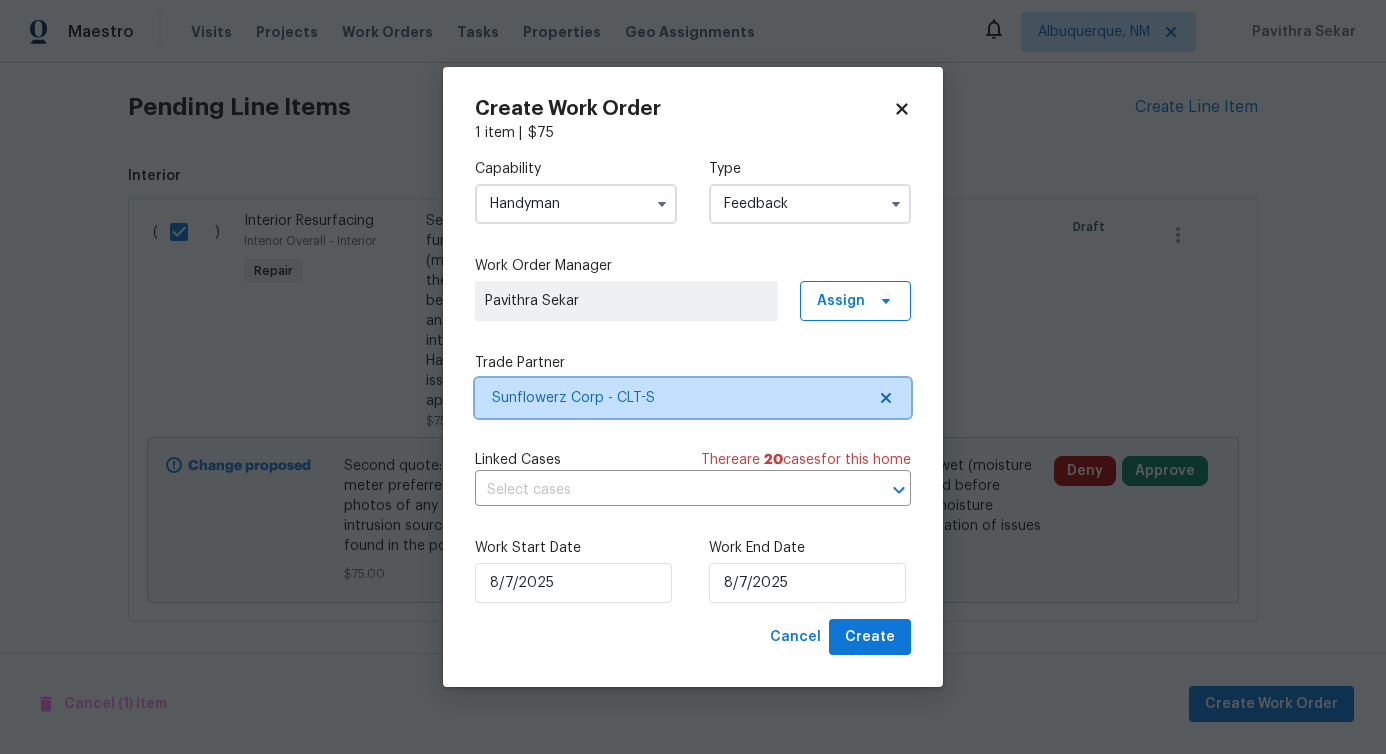 scroll, scrollTop: 0, scrollLeft: 0, axis: both 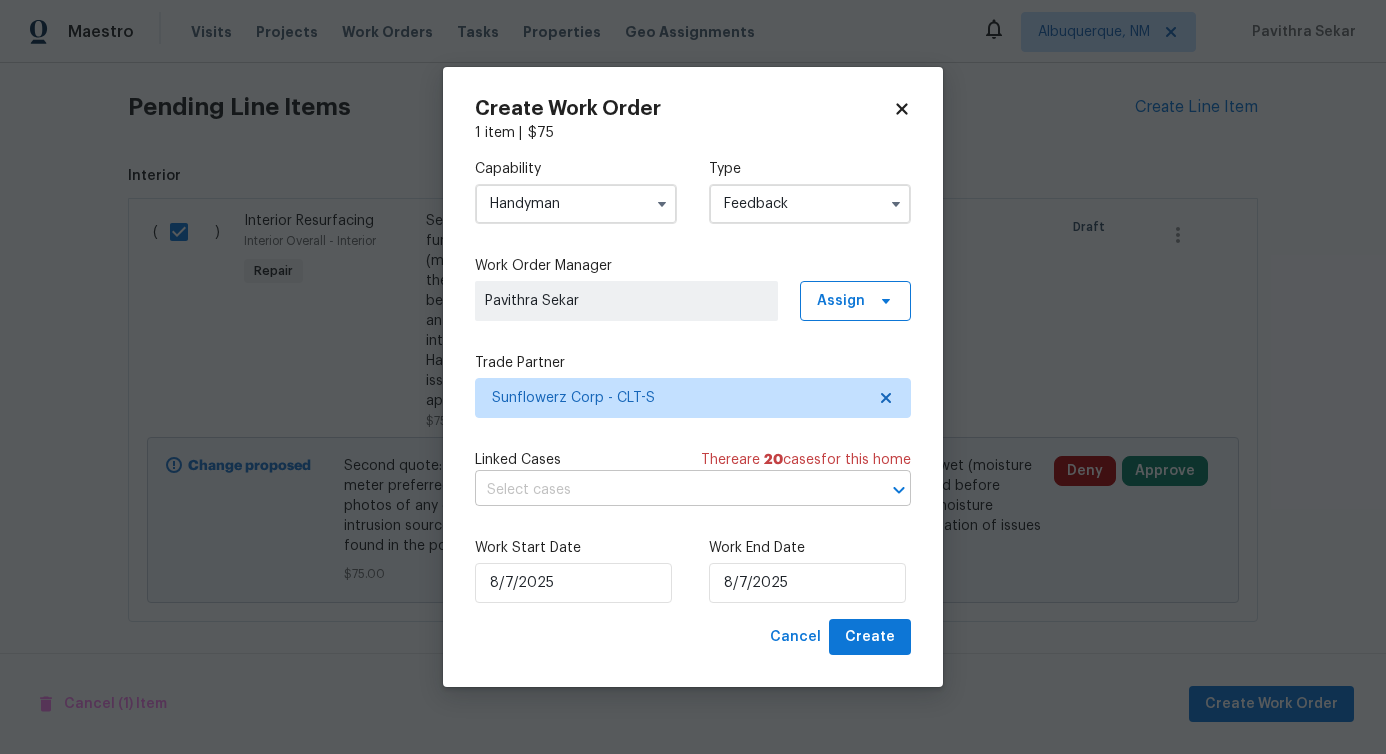 click at bounding box center (665, 490) 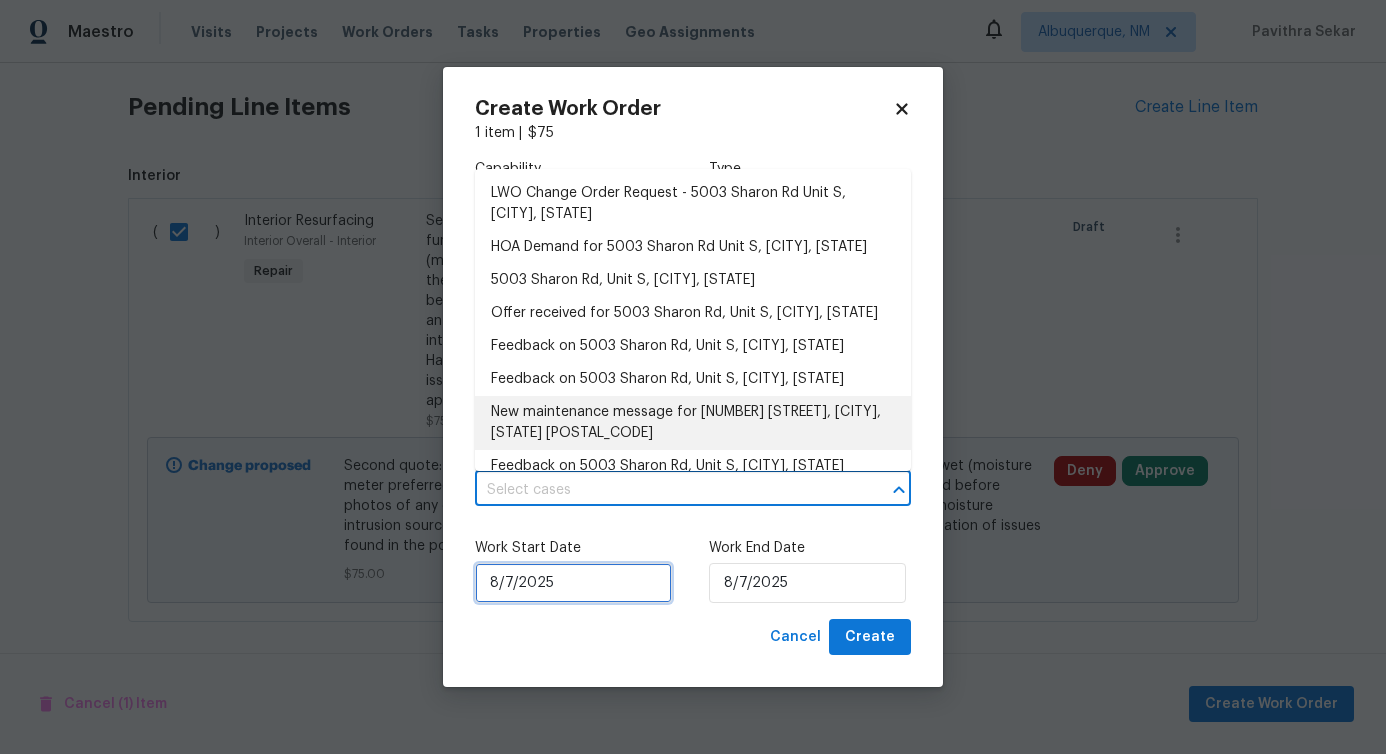 click on "8/7/2025" at bounding box center (573, 583) 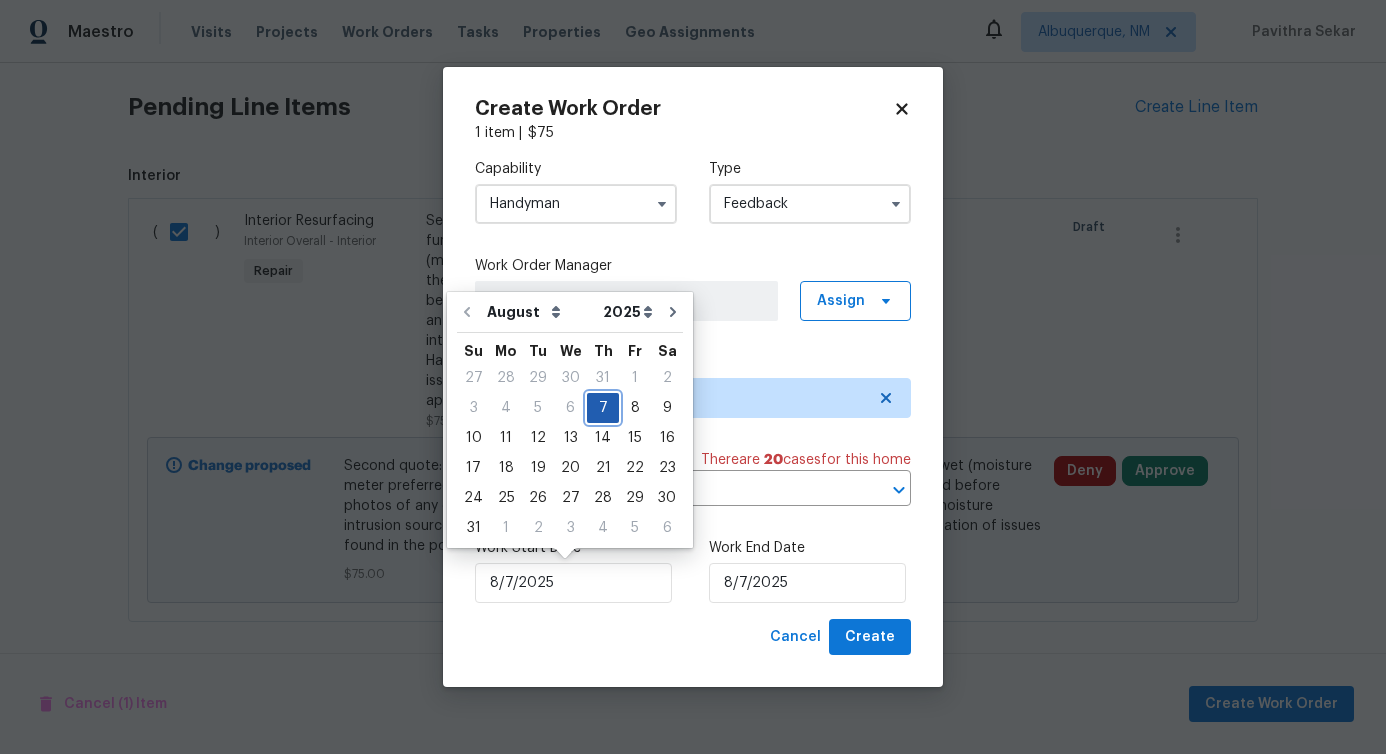 click on "7" at bounding box center [603, 408] 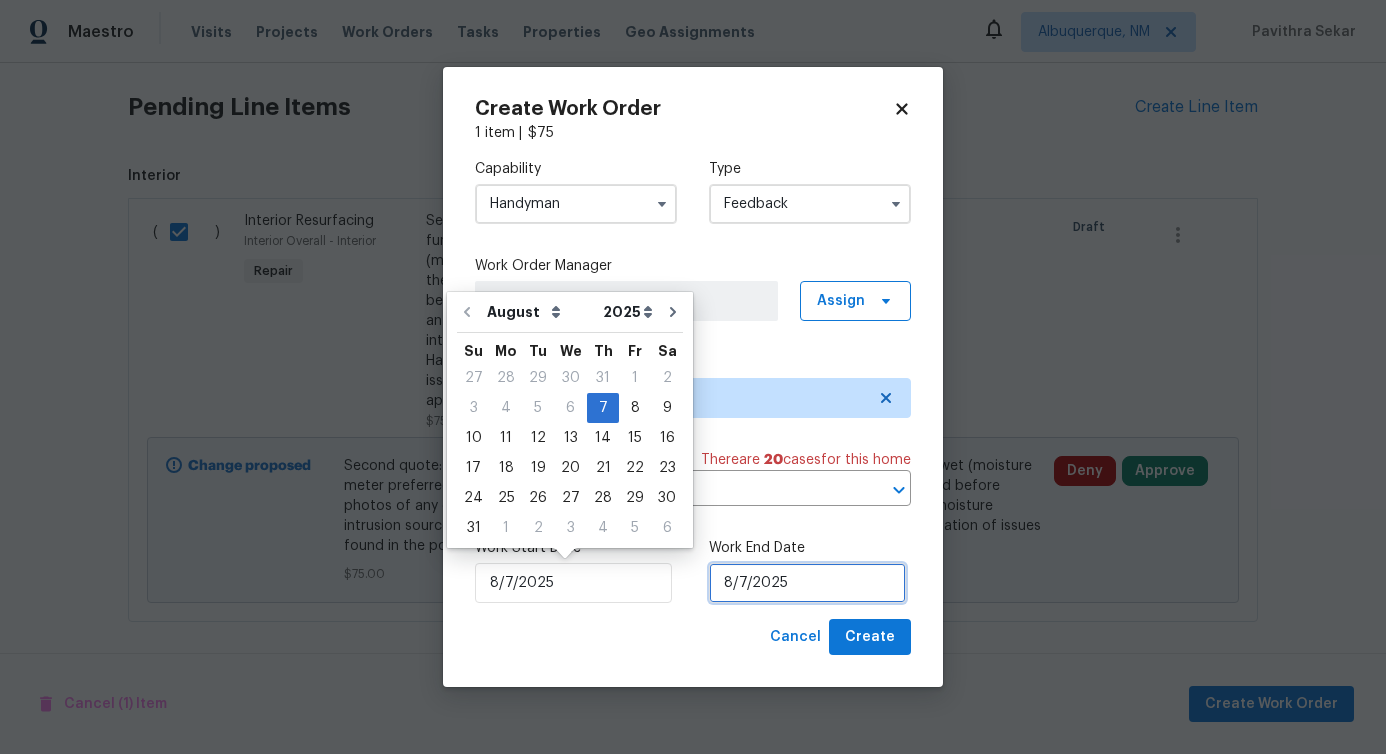 click on "8/7/2025" at bounding box center (807, 583) 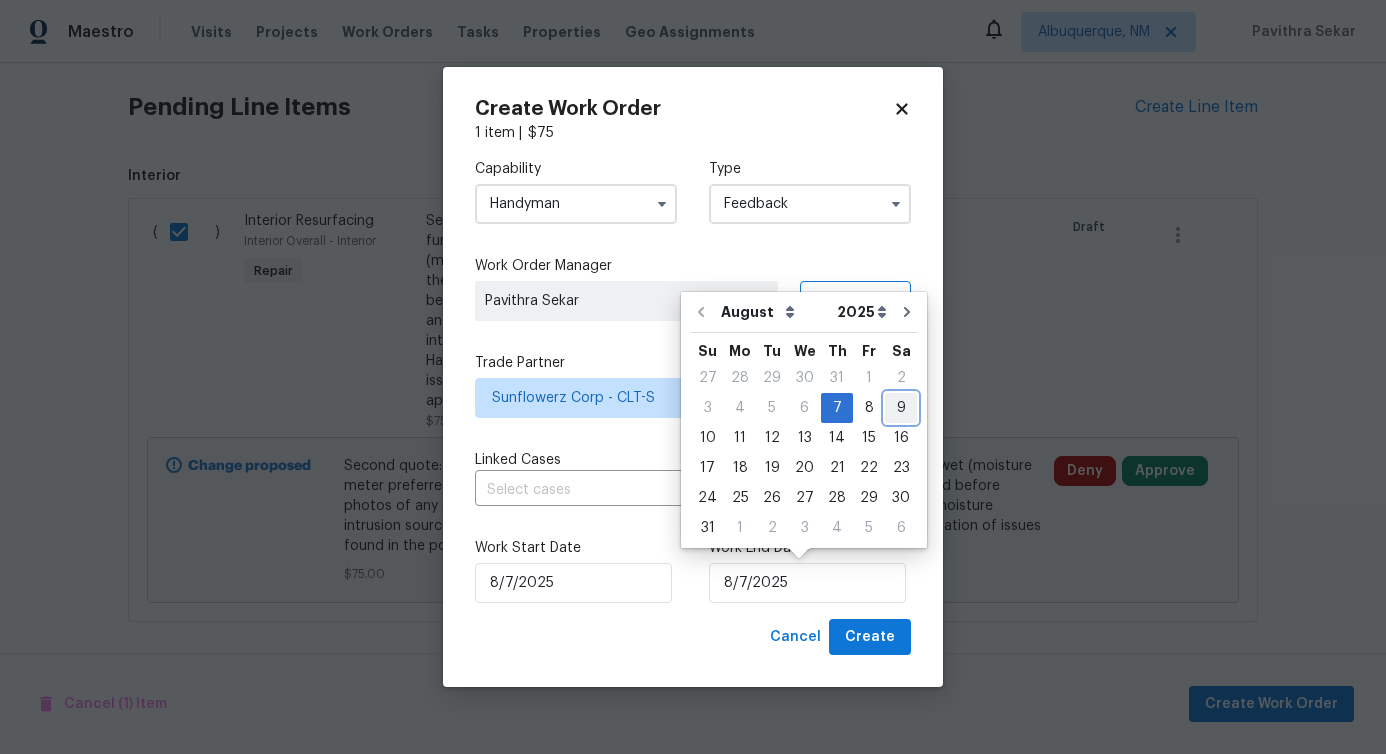 click on "9" at bounding box center (901, 408) 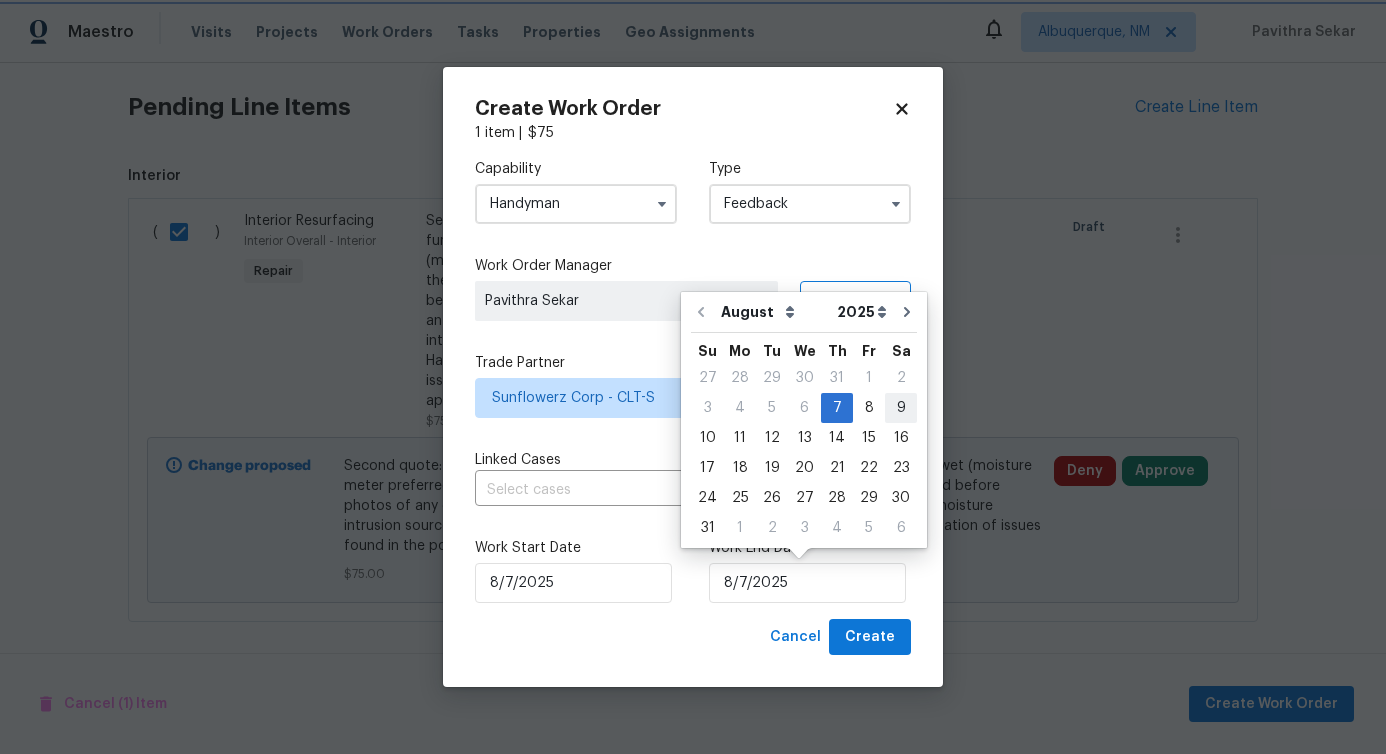 type on "8/9/2025" 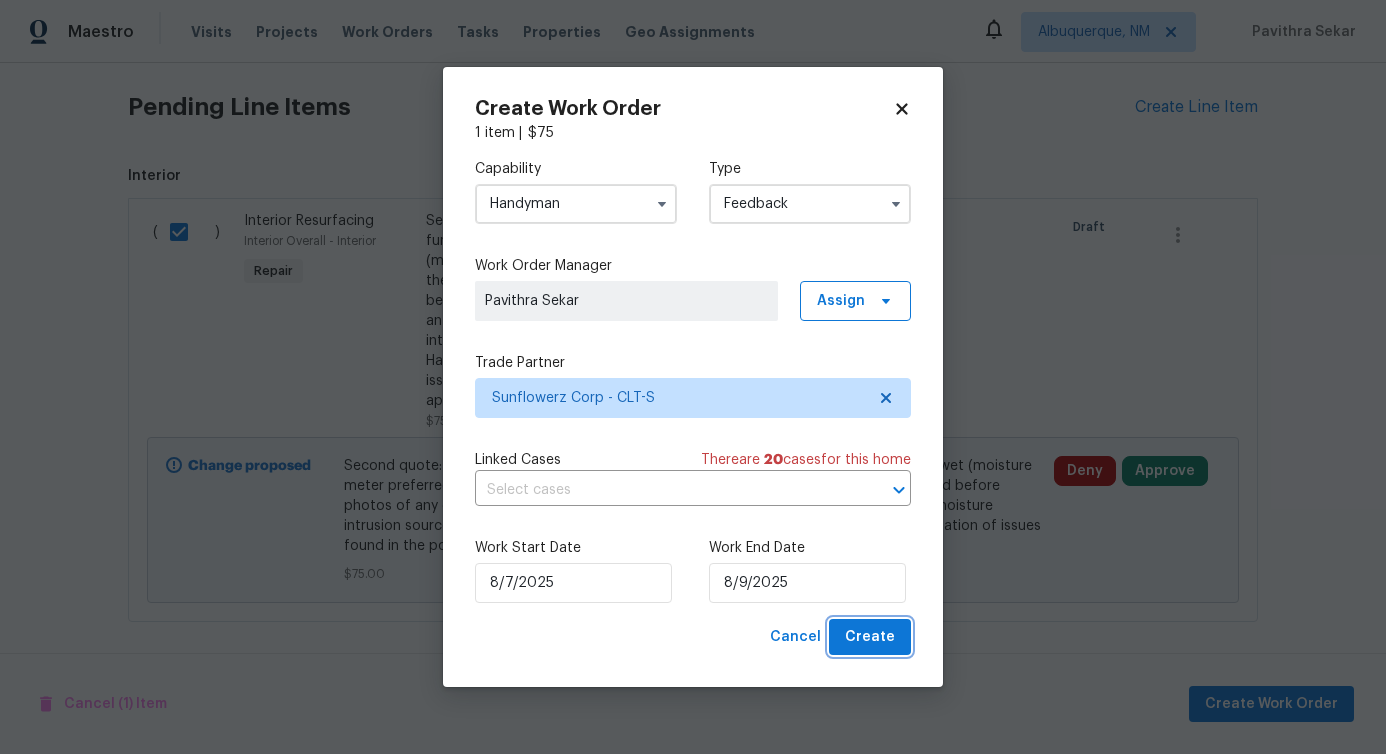 click on "Create" at bounding box center (870, 637) 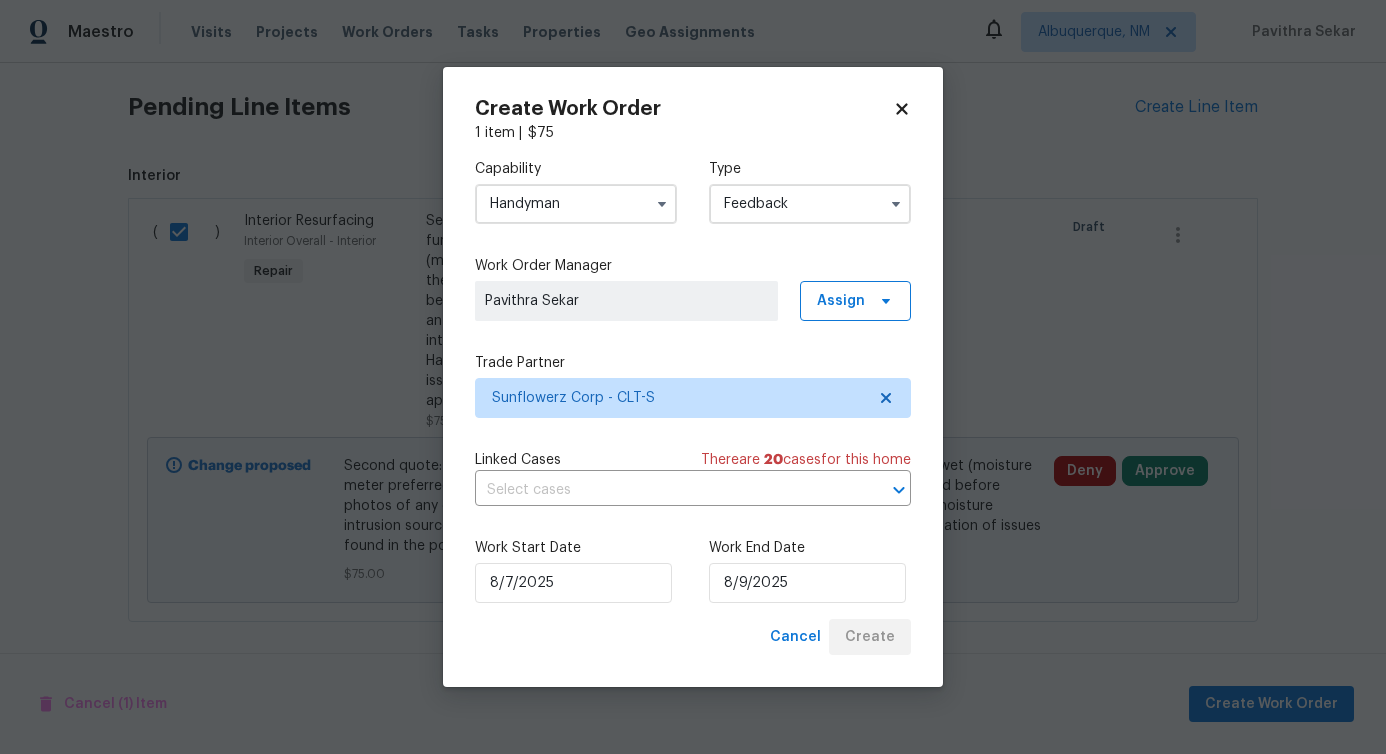 checkbox on "false" 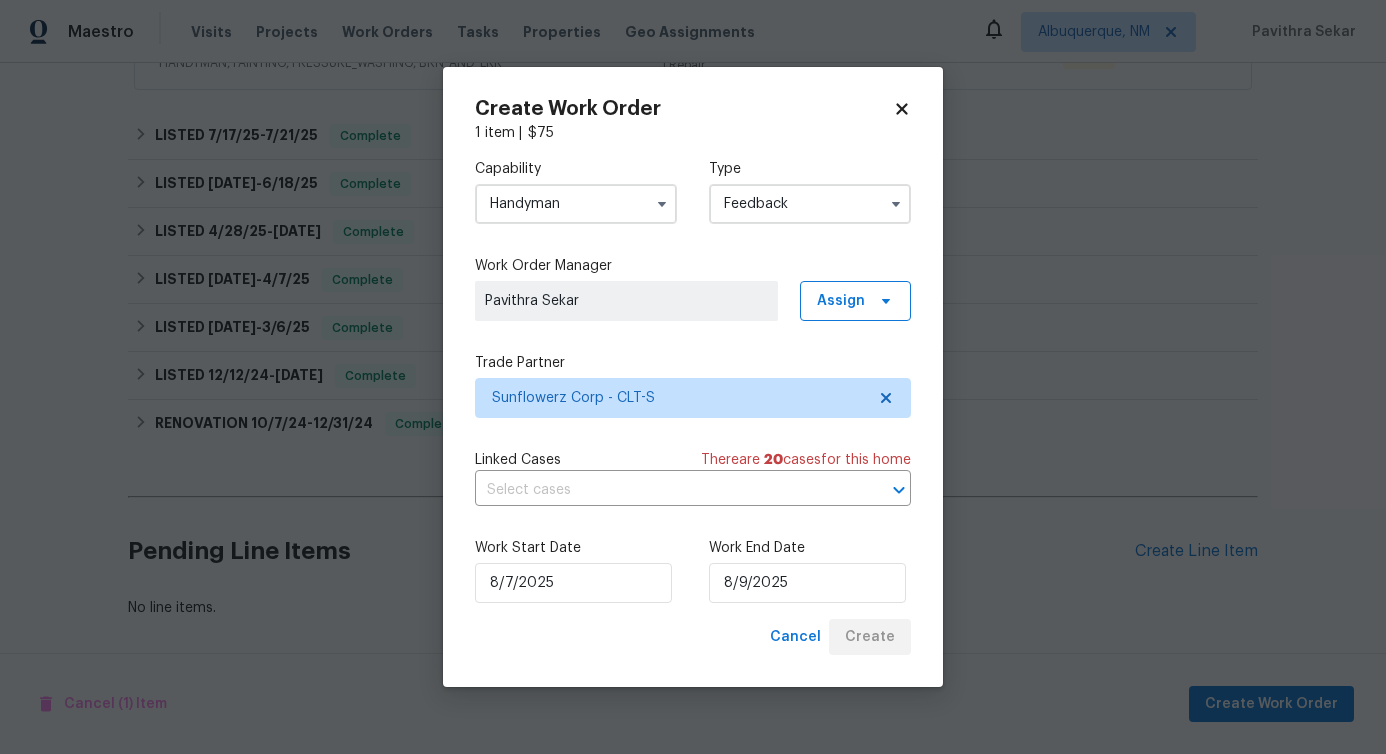 scroll, scrollTop: 813, scrollLeft: 0, axis: vertical 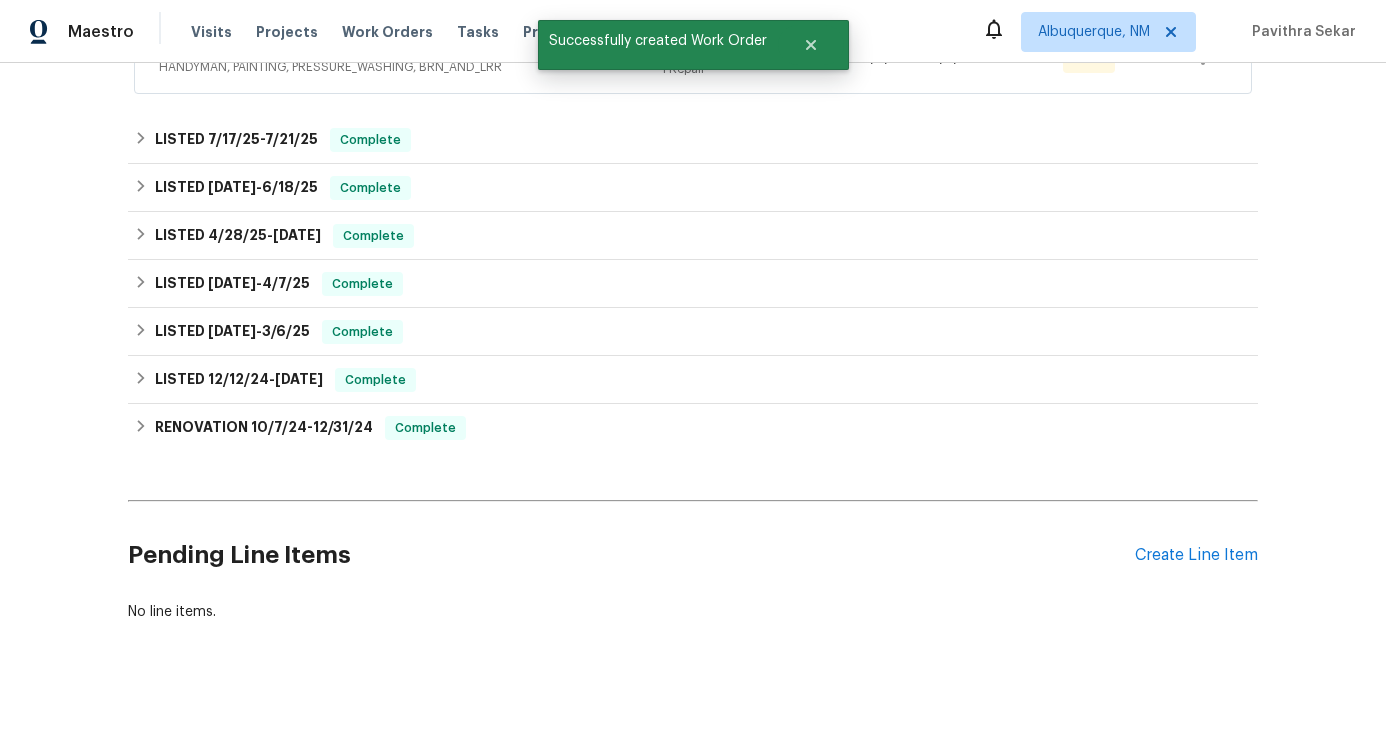click on "Back to all projects 5003 Sharon Rd Unit S, Charlotte, NC 28210 2 Beds | 2 Baths | Total: 1022 ft² | Above Grade: 1022 ft² | Basement Finished: N/A | 1988 OD Select Home Not seen today Mark Seen Actions Last Visit Date 7/17/2025  by  Jason Bouque   Project Listed   7/25/2025  -  8/9/2025 In Progress Visits Work Orders Maintenance Notes Condition Adjustments Costs Photos Floor Plans Cases LISTED   7/25/25  -  8/9/25 In Progress CR Solutions BRN_AND_LRR, HANDYMAN $75.00 1 Repair 7/28/2025  -  7/30/2025 In Progress Reference:  1M5NJ1HP82ZWG-89a9f1c8a Interior Resurfacing Interior Overall - Interior Repair $75.00   12 Approved by  Pavithra Sekar  on   7/28/2025 Accepted Sunflowerz Corp HANDYMAN, PAINTING, PRESSURE_WASHING, BRN_AND_LRR $75.00 1 Repair 8/7/2025  -  8/9/2025 Draft LISTED   7/17/25  -  7/21/25 Complete A-1 Cleaning CARPET_CLEANING, JUNK_REMOVAL, HANDYMAN, OD_SELECT $100.00 1 Repair 7/17/2025  -  7/21/2025 Paid LISTED   5/19/25  -  6/18/25 Complete Torogoz Painting & Multiservices LLC $125.00  -" at bounding box center (693, 408) 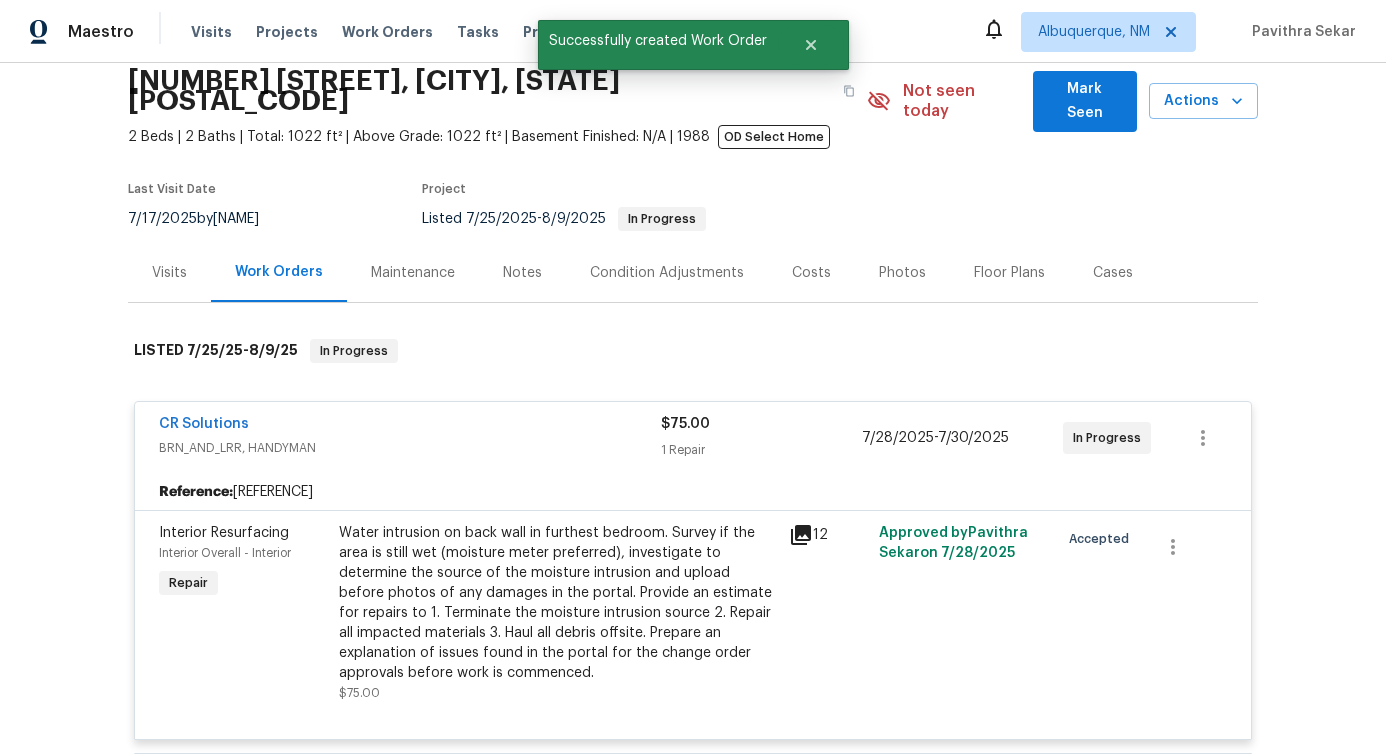 scroll, scrollTop: 368, scrollLeft: 0, axis: vertical 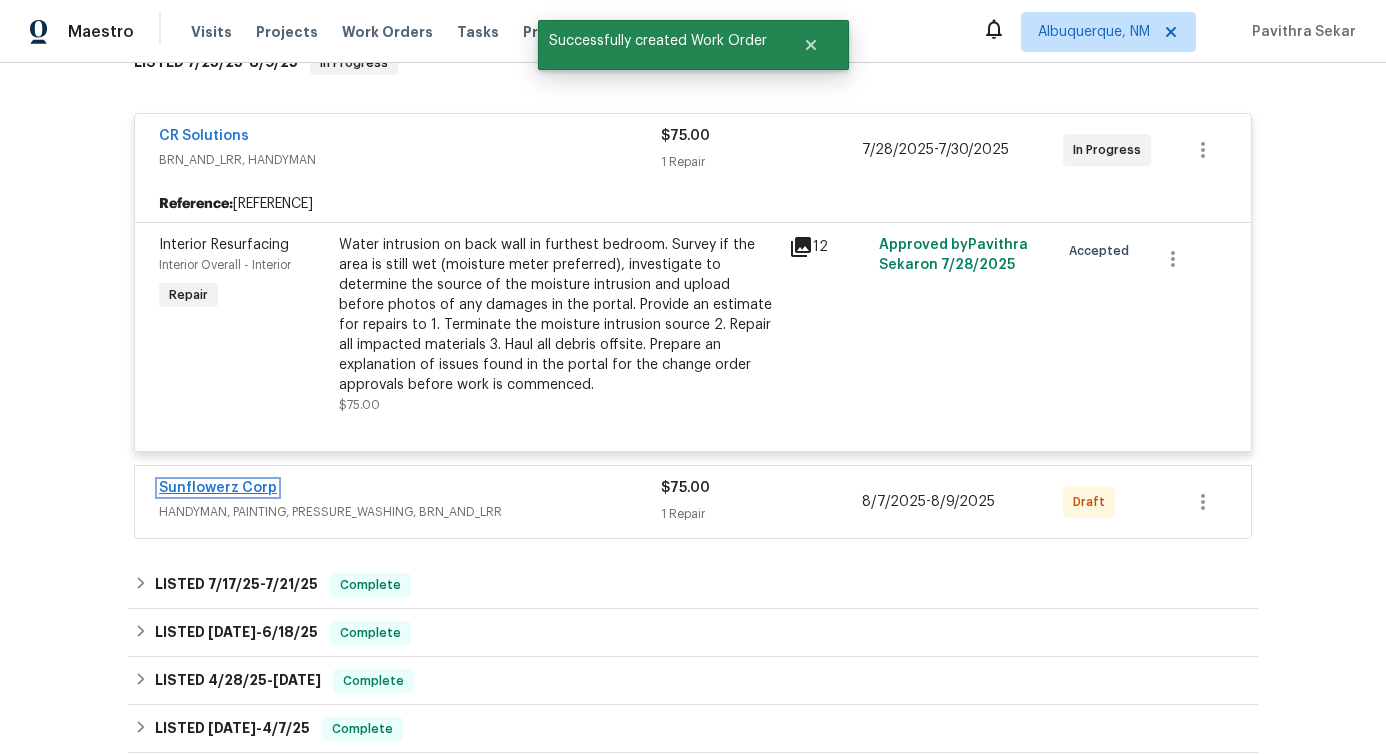 click on "Sunflowerz Corp" at bounding box center [218, 488] 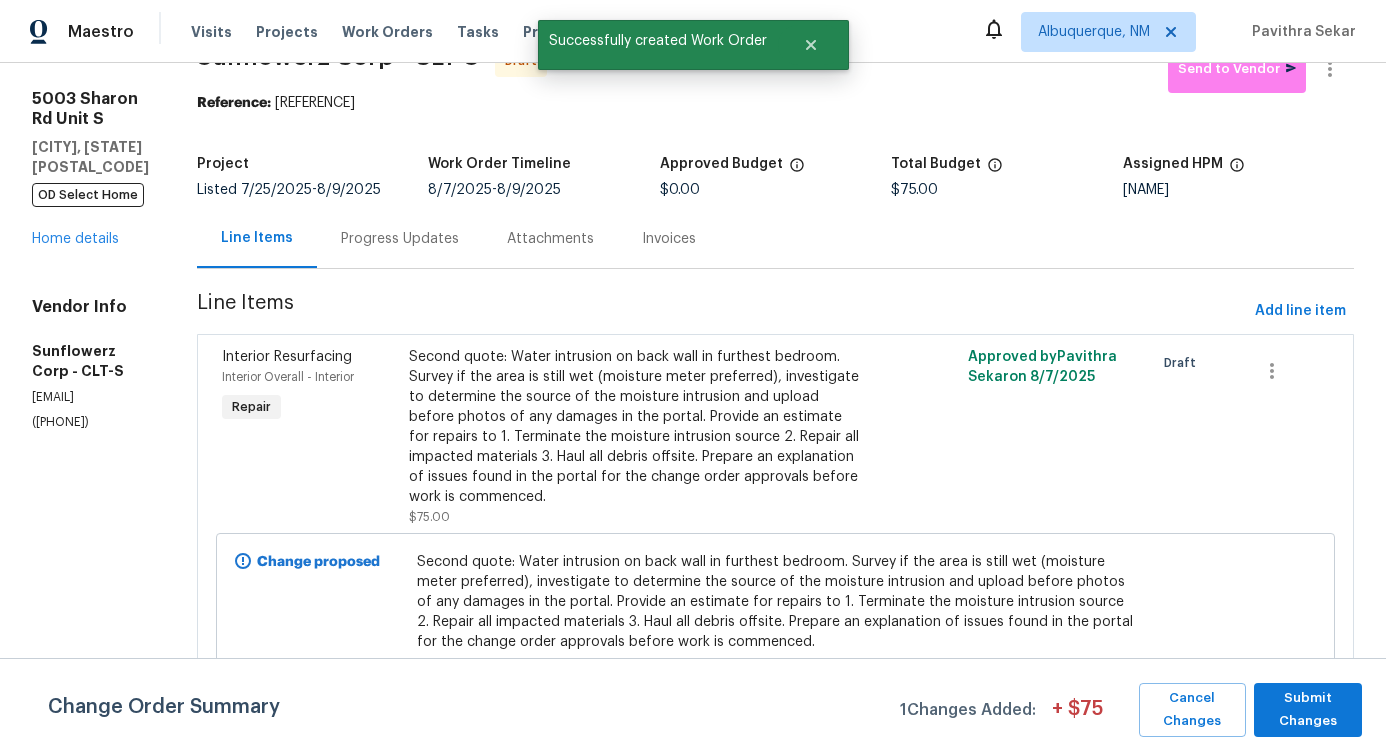 scroll, scrollTop: 0, scrollLeft: 0, axis: both 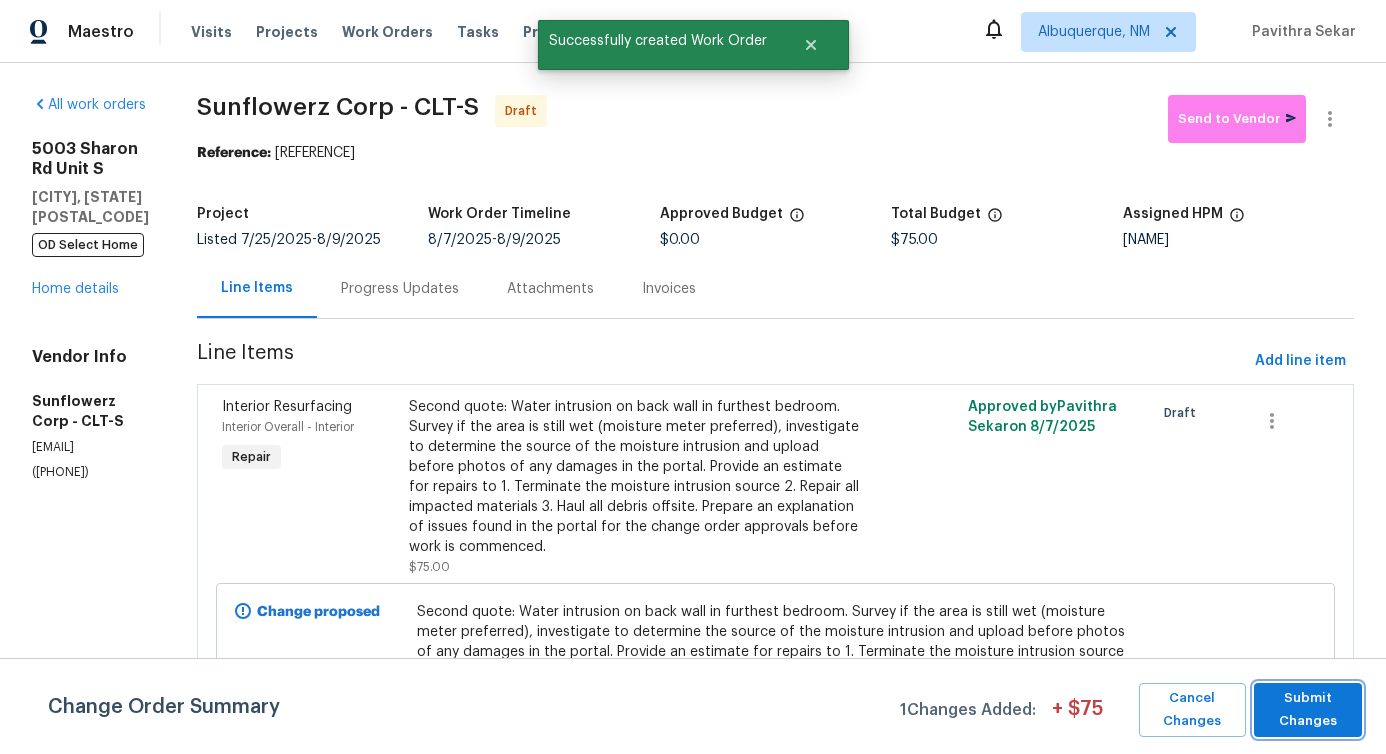 click on "Submit Changes" at bounding box center (1308, 710) 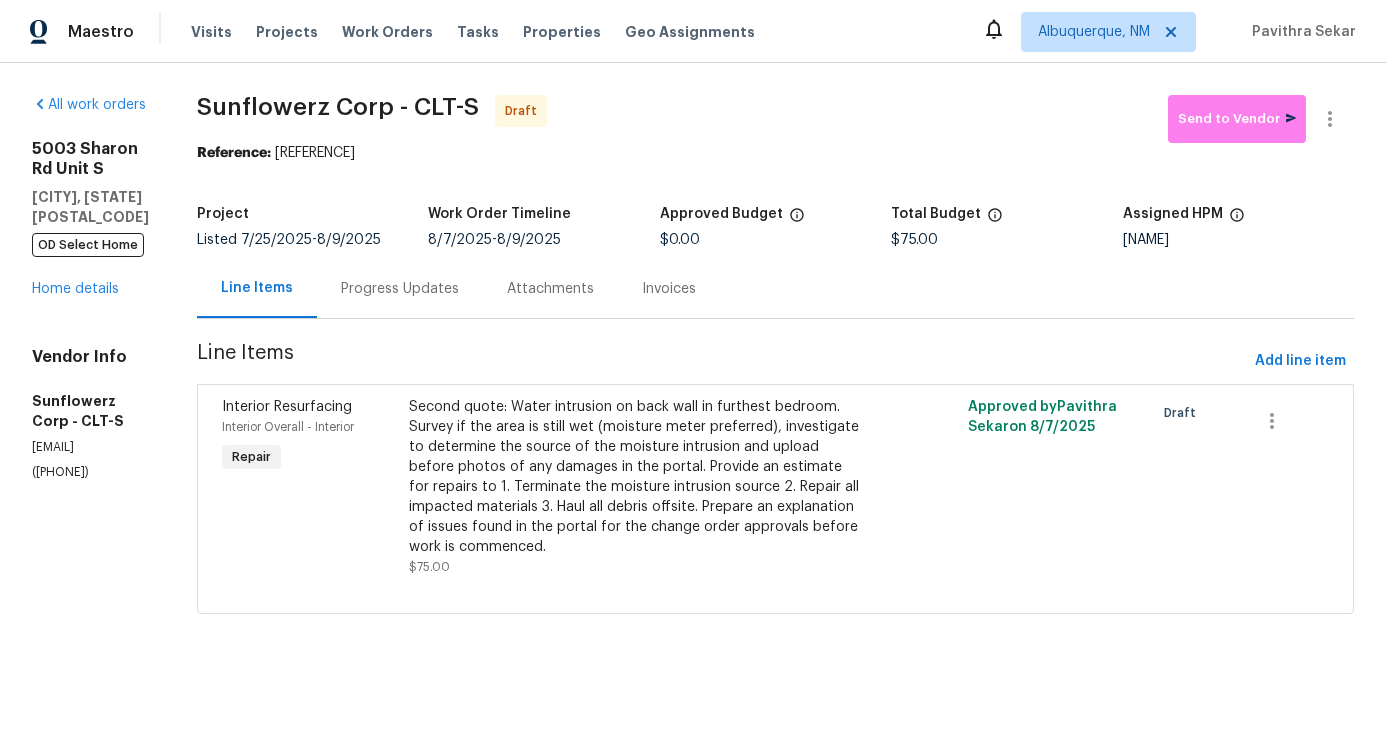 click on "Progress Updates" at bounding box center (400, 289) 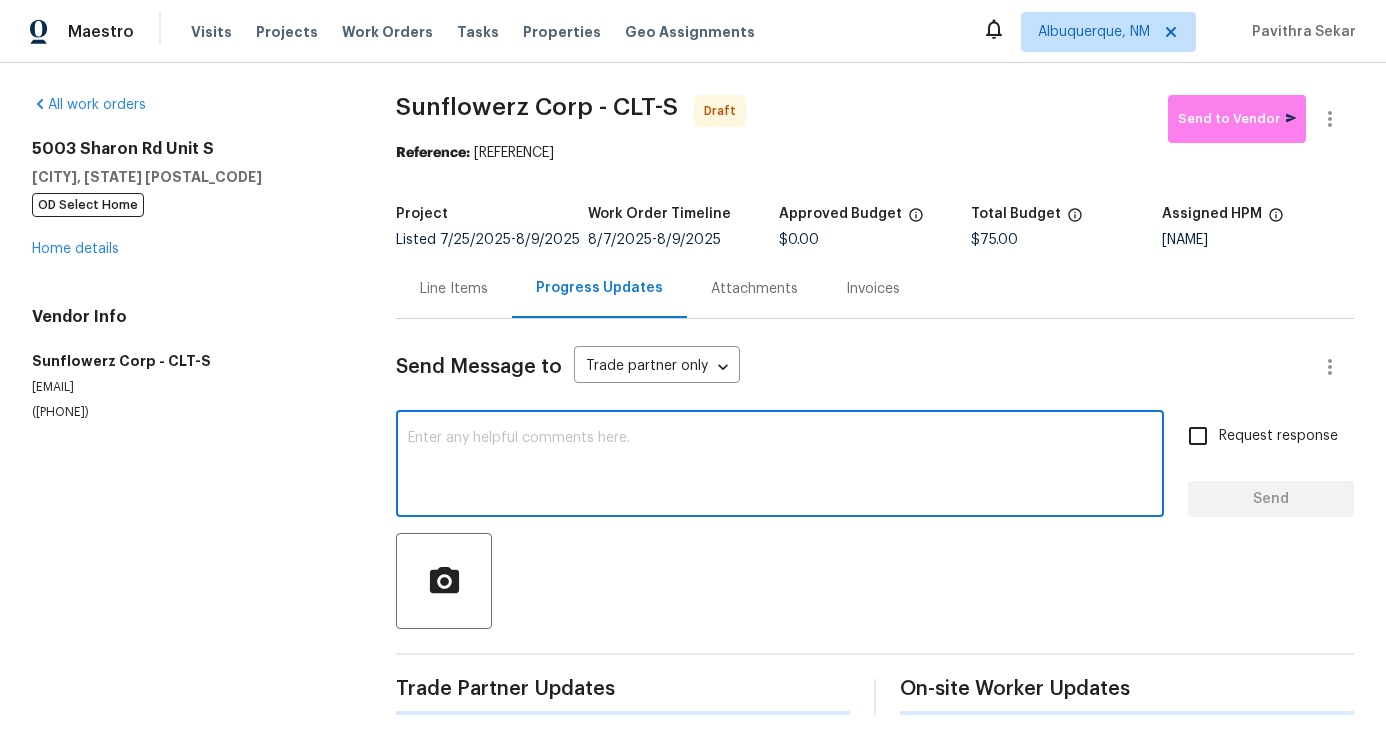click at bounding box center (780, 466) 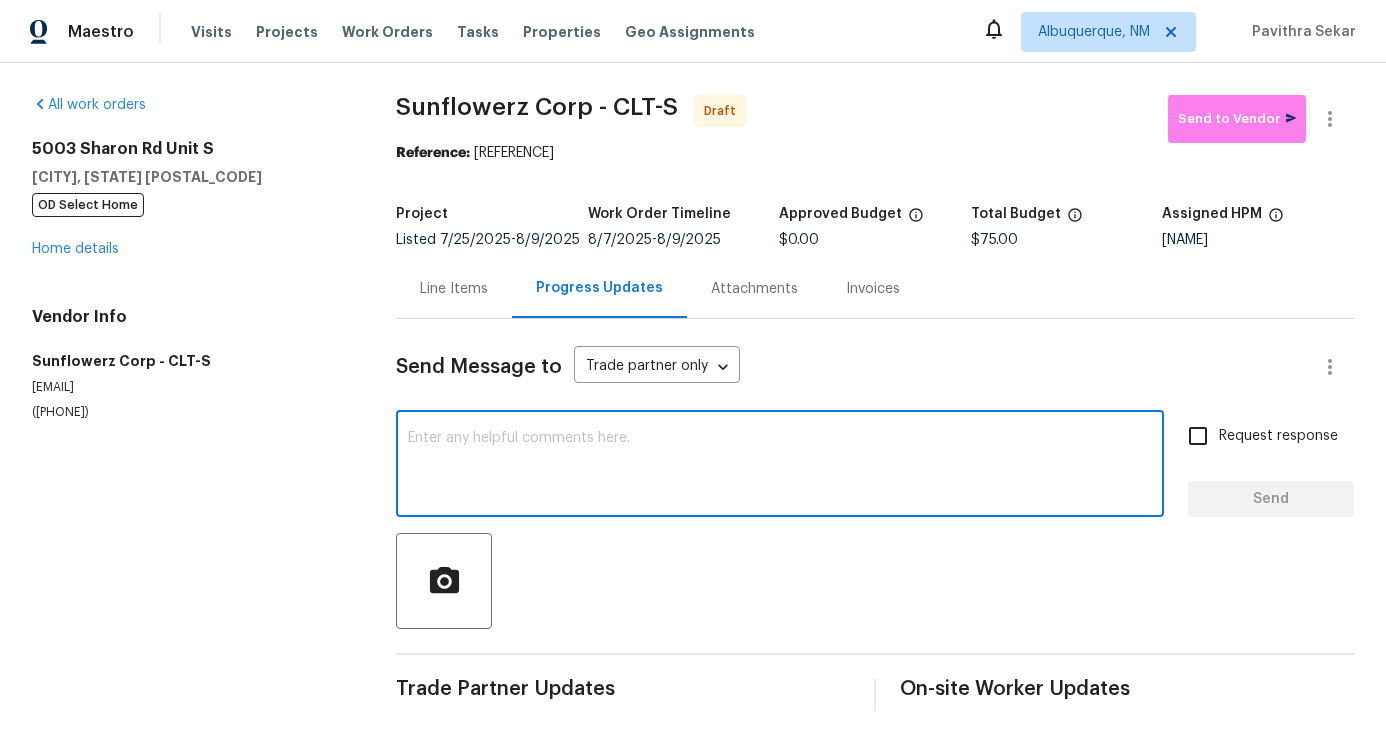 click at bounding box center (780, 466) 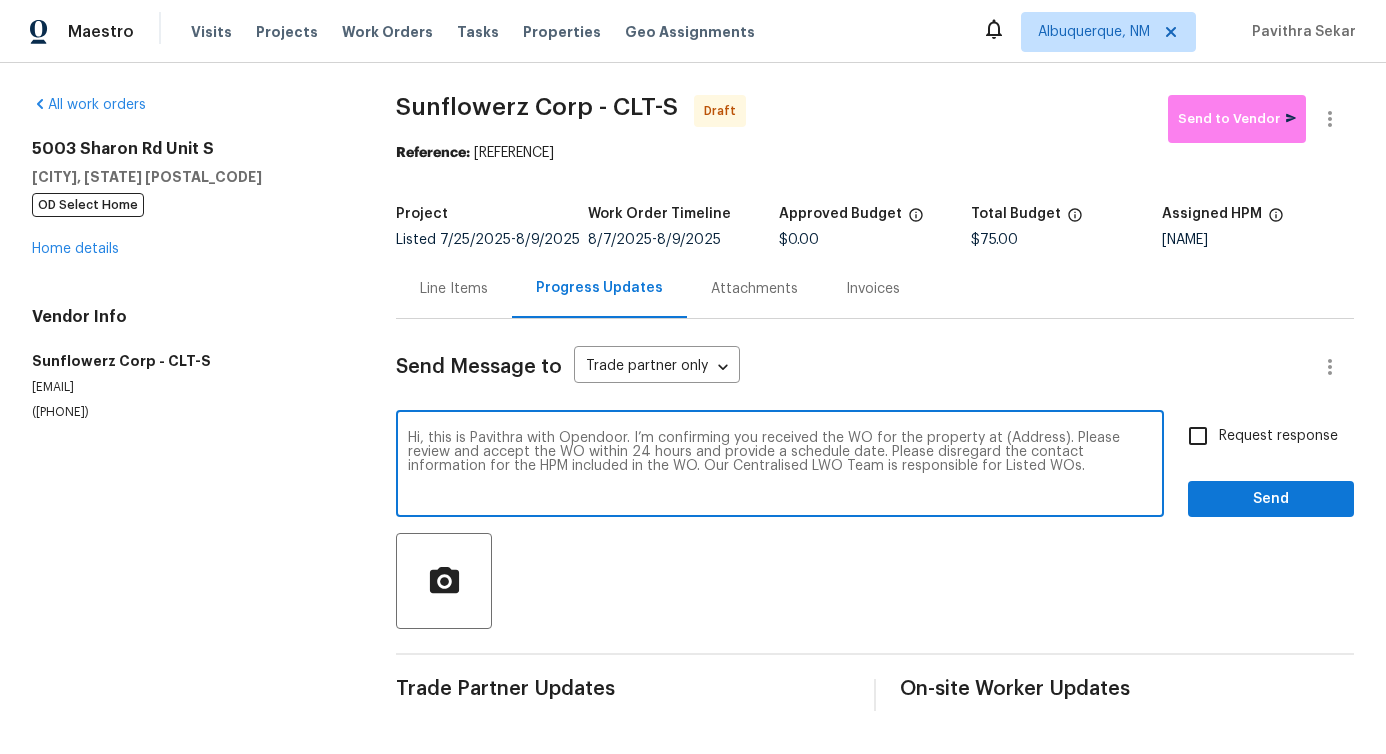 click on "Hi, this is Pavithra with Opendoor. I’m confirming you received the WO for the property at (Address). Please review and accept the WO within 24 hours and provide a schedule date. Please disregard the contact information for the HPM included in the WO. Our Centralised LWO Team is responsible for Listed WOs." at bounding box center (780, 466) 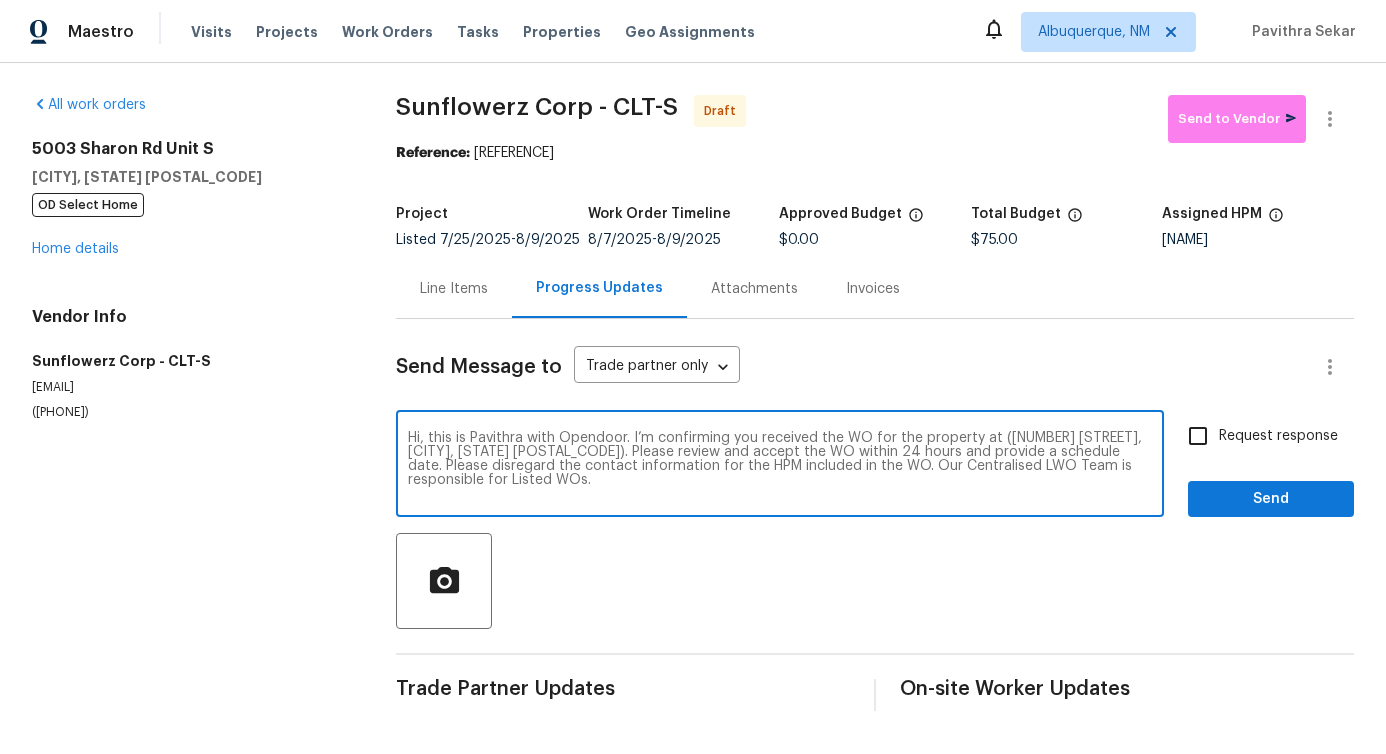 type on "Hi, this is Pavithra with Opendoor. I’m confirming you received the WO for the property at (5003 Sharon Rd Unit S, Charlotte, NC 28210). Please review and accept the WO within 24 hours and provide a schedule date. Please disregard the contact information for the HPM included in the WO. Our Centralised LWO Team is responsible for Listed WOs." 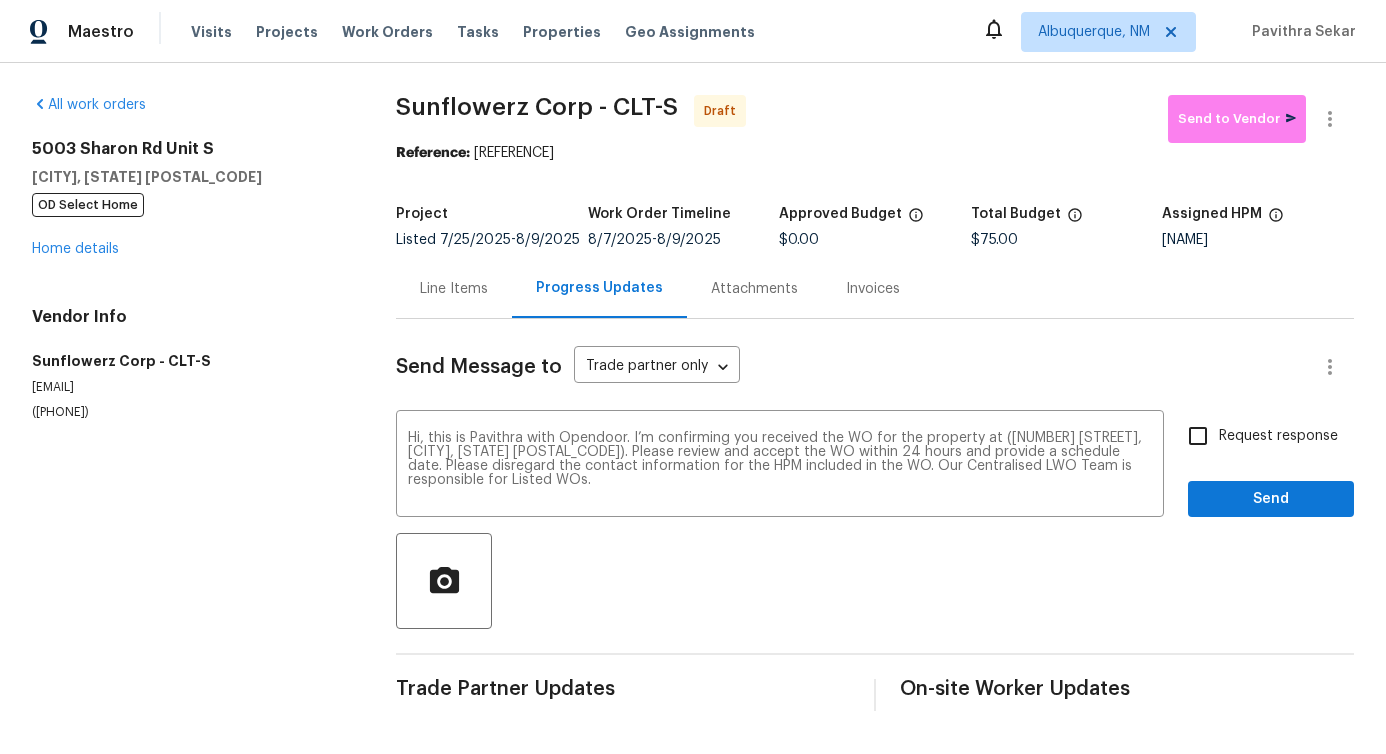 click on "Request response Send" at bounding box center (1271, 466) 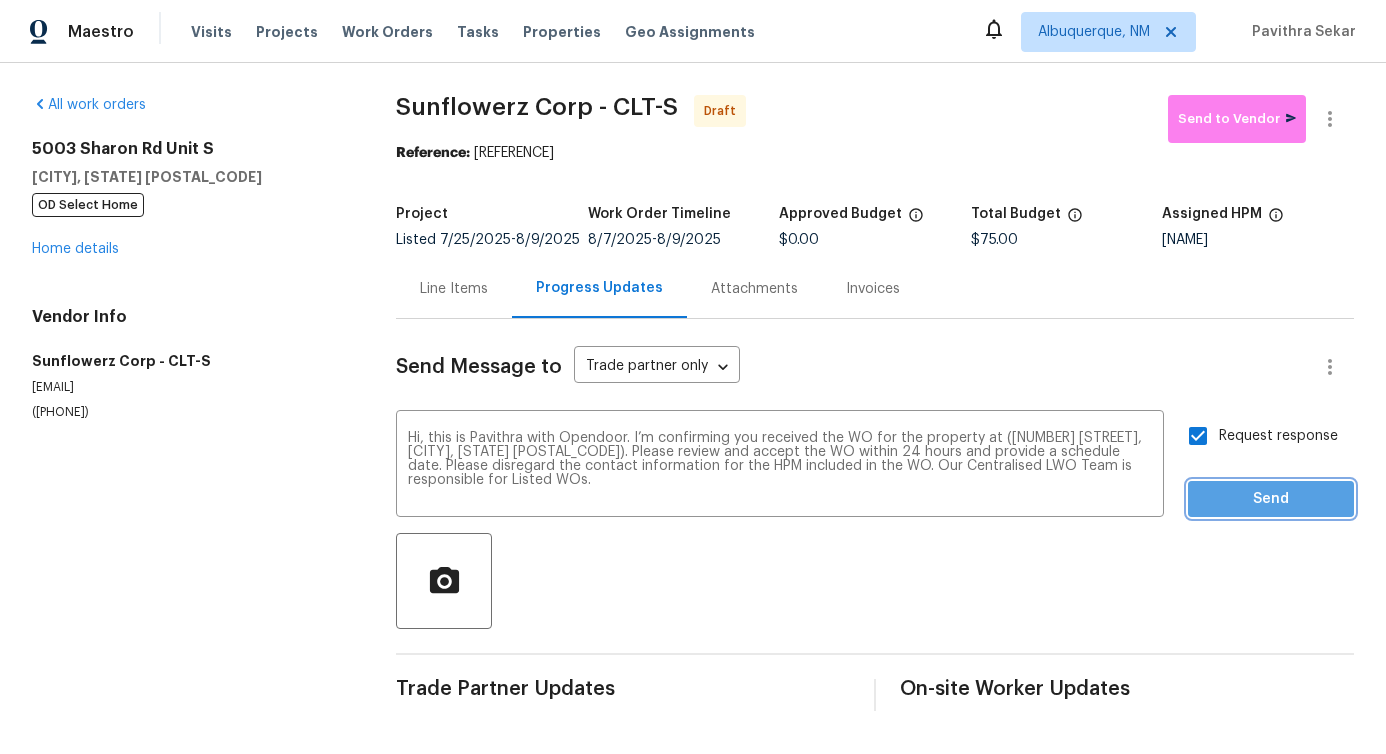 click on "Send" at bounding box center [1271, 499] 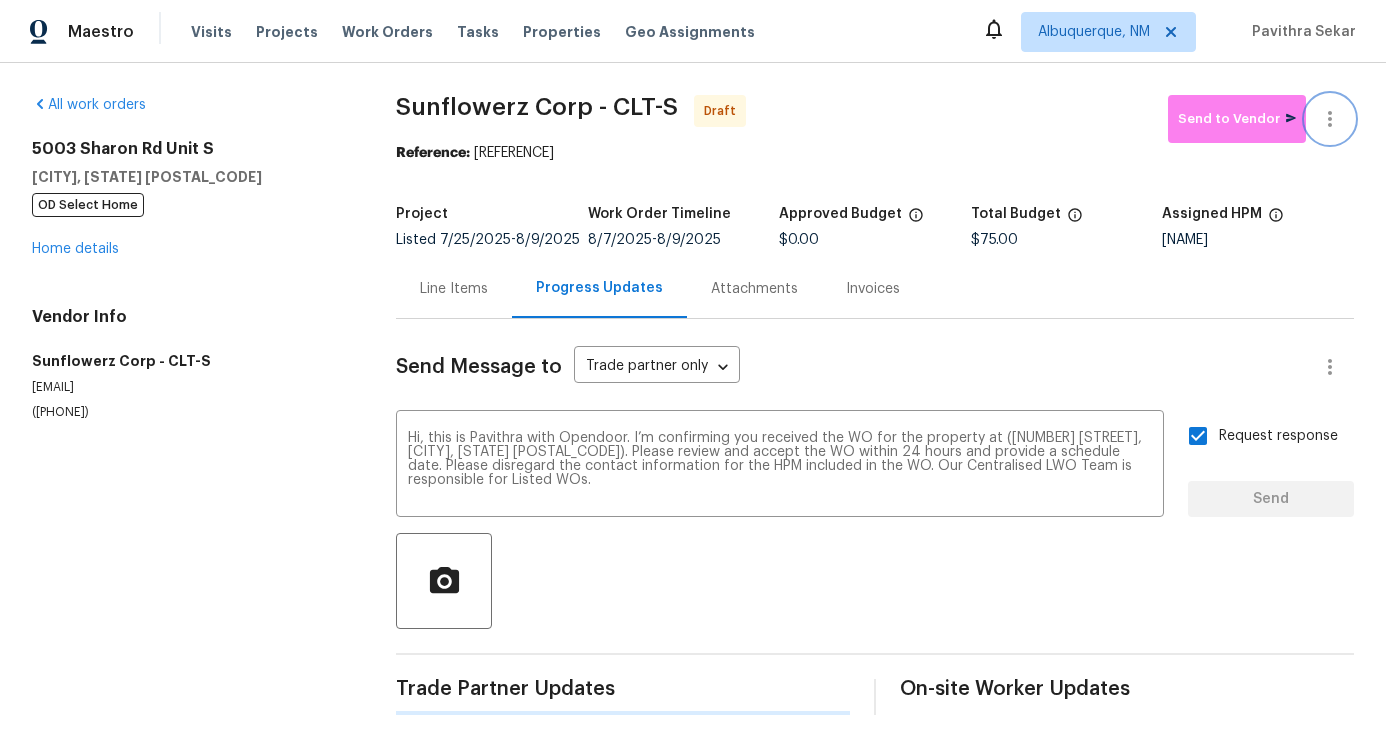 click 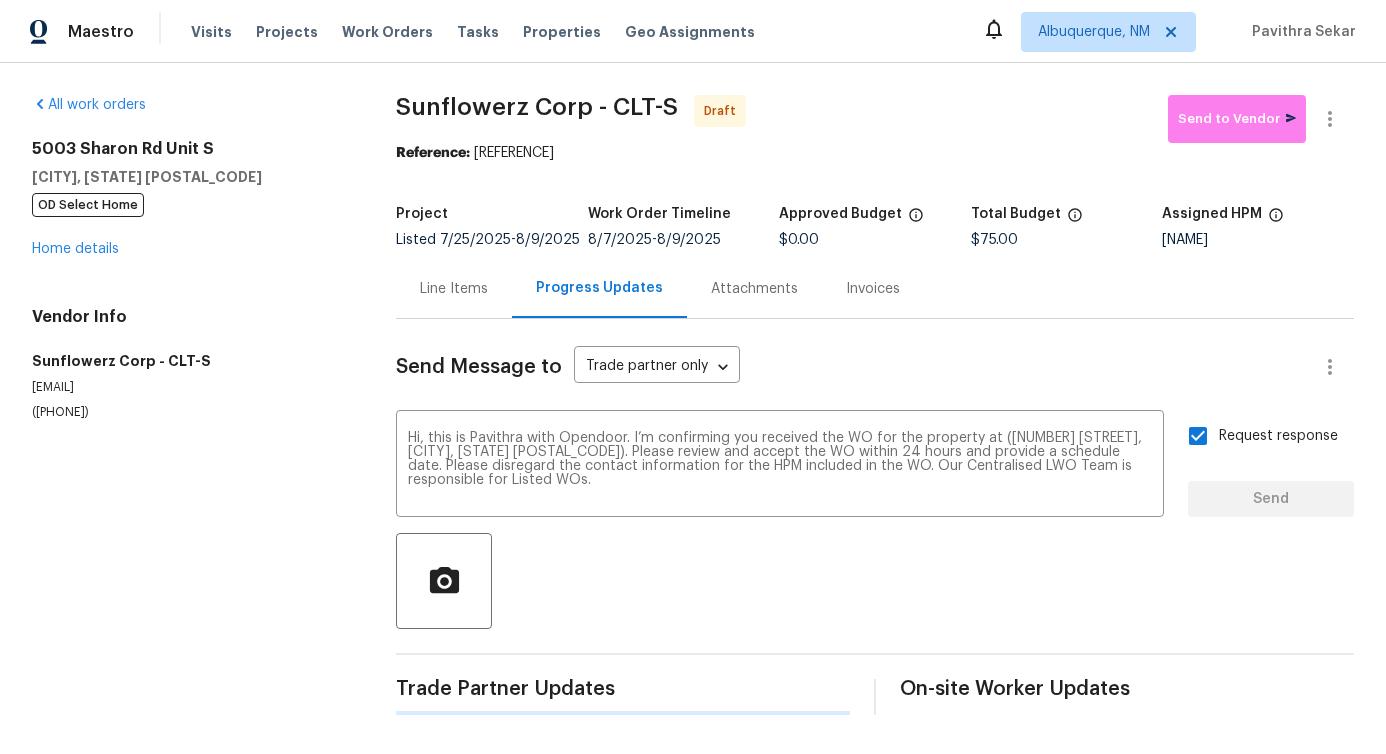 type 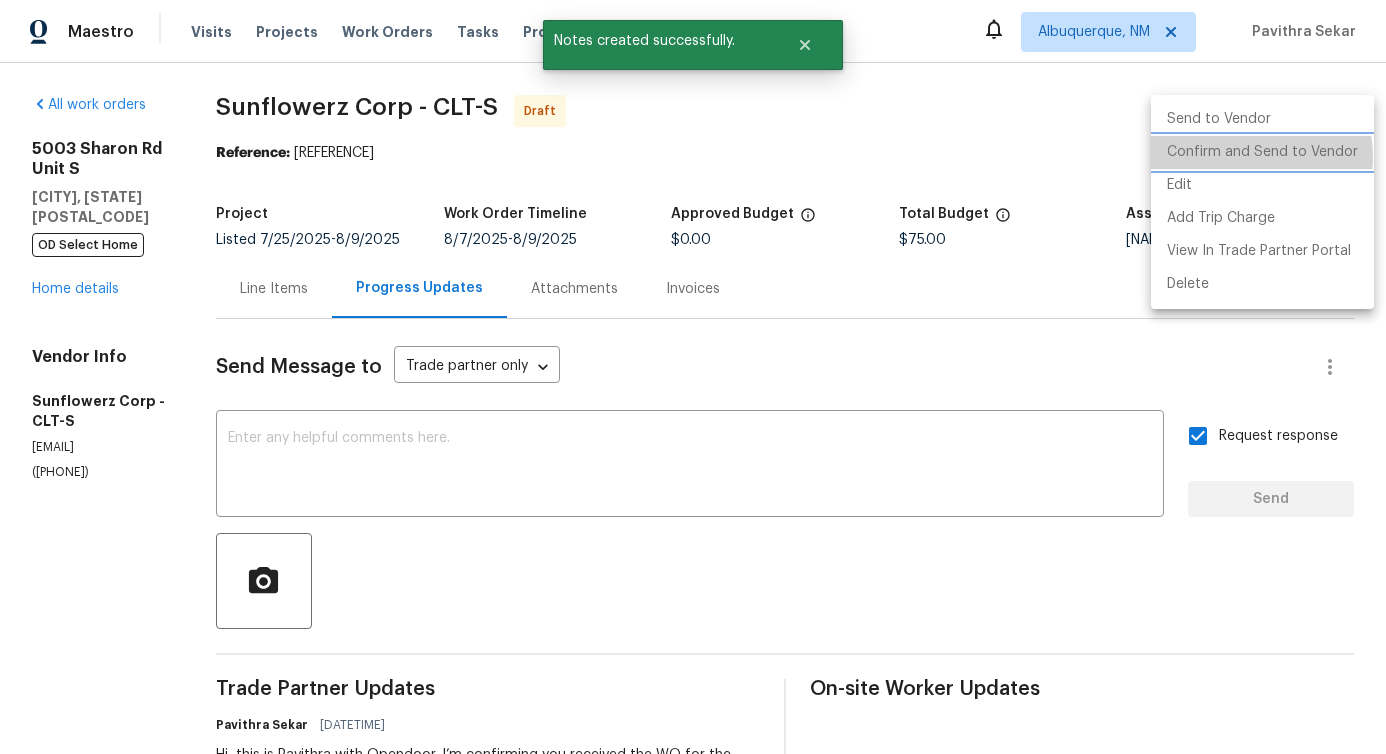click on "Confirm and Send to Vendor" at bounding box center [1262, 152] 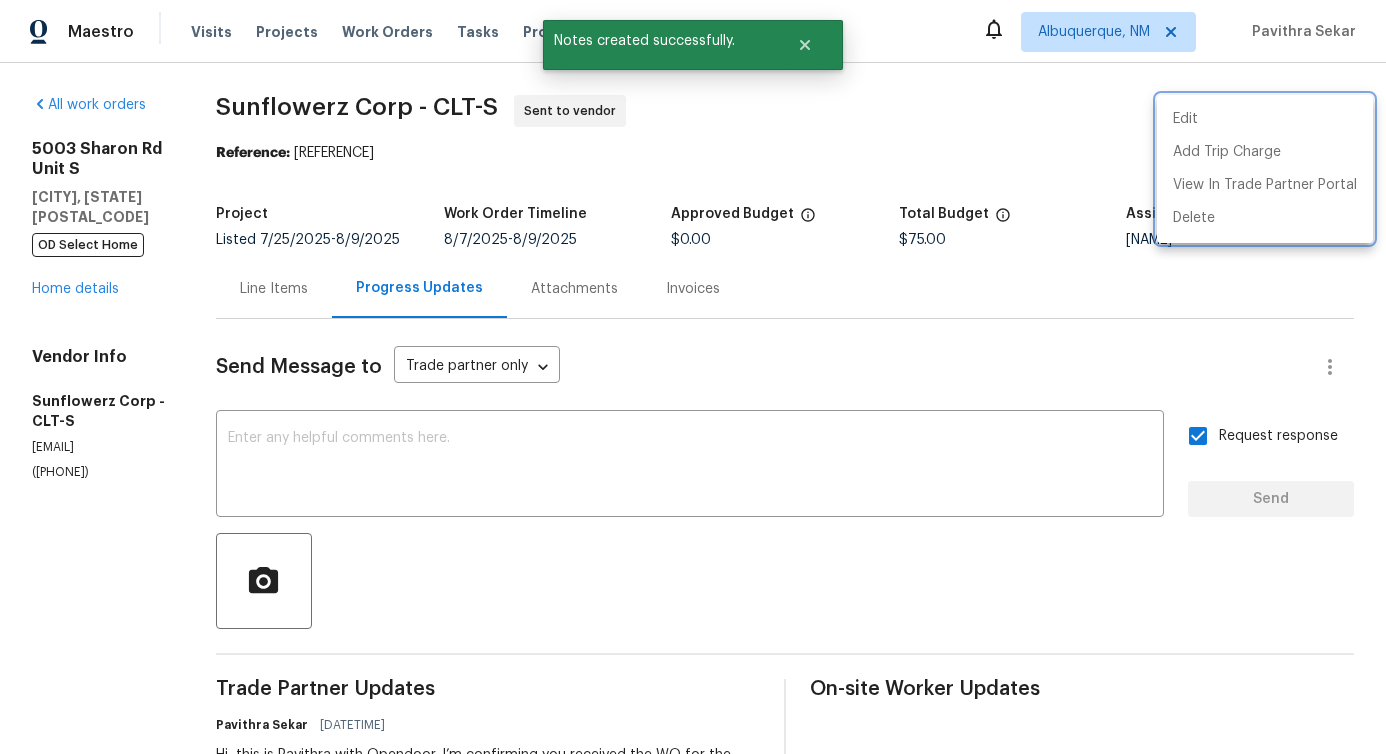 click at bounding box center (693, 377) 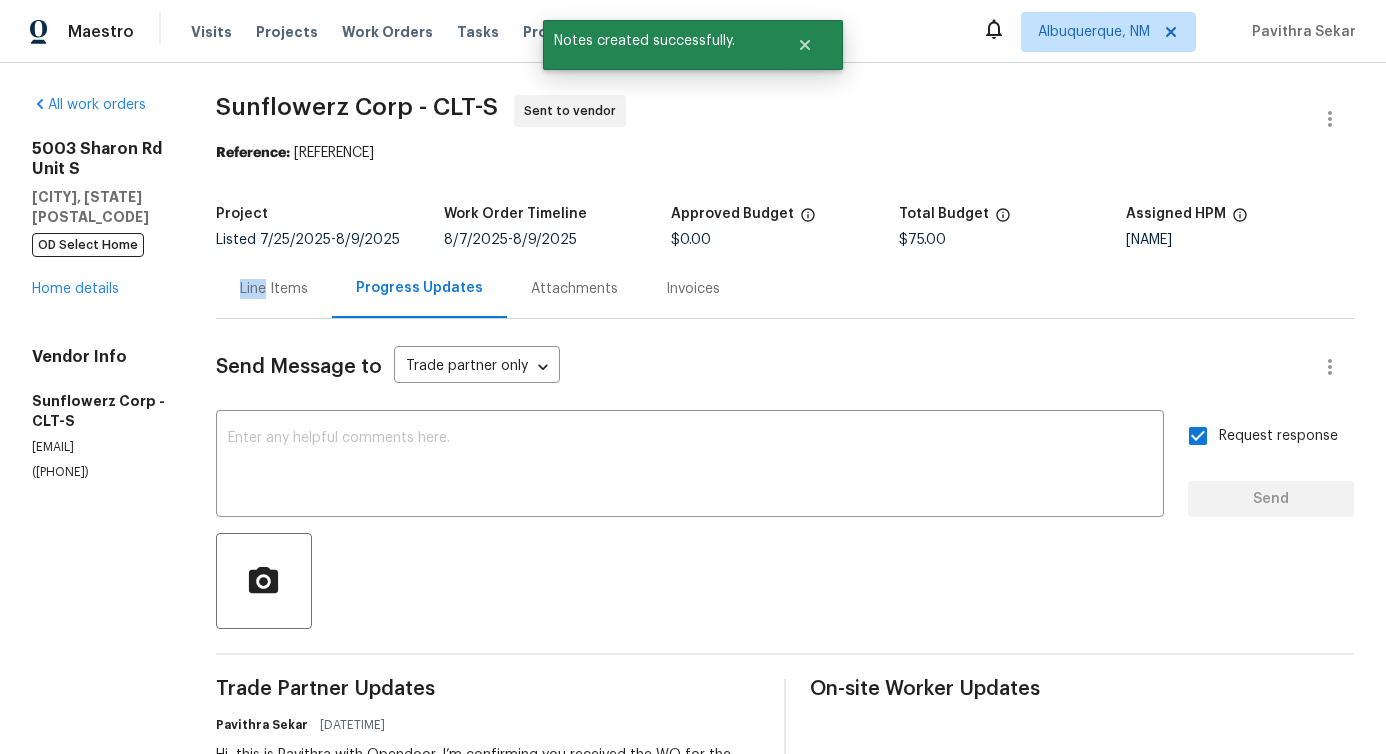 click on "Line Items" at bounding box center (274, 289) 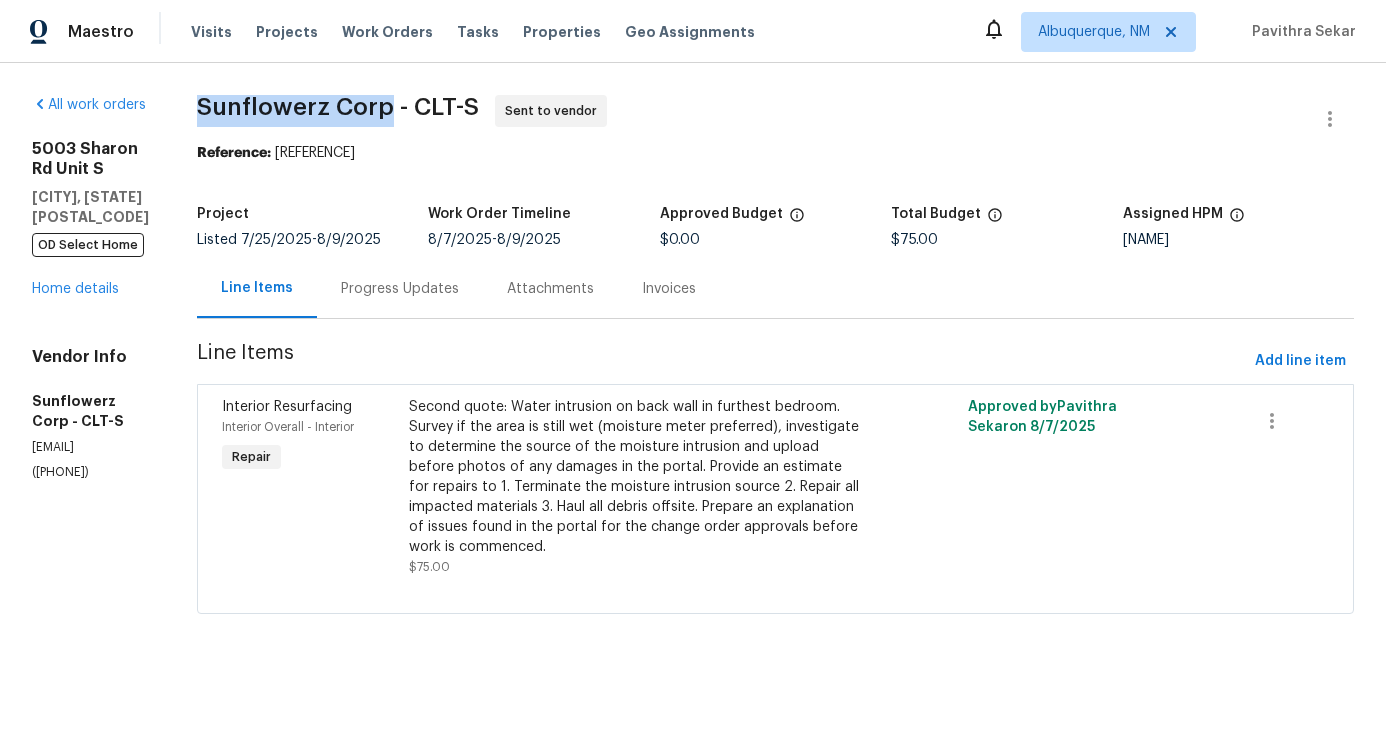 drag, startPoint x: 229, startPoint y: 103, endPoint x: 422, endPoint y: 107, distance: 193.04144 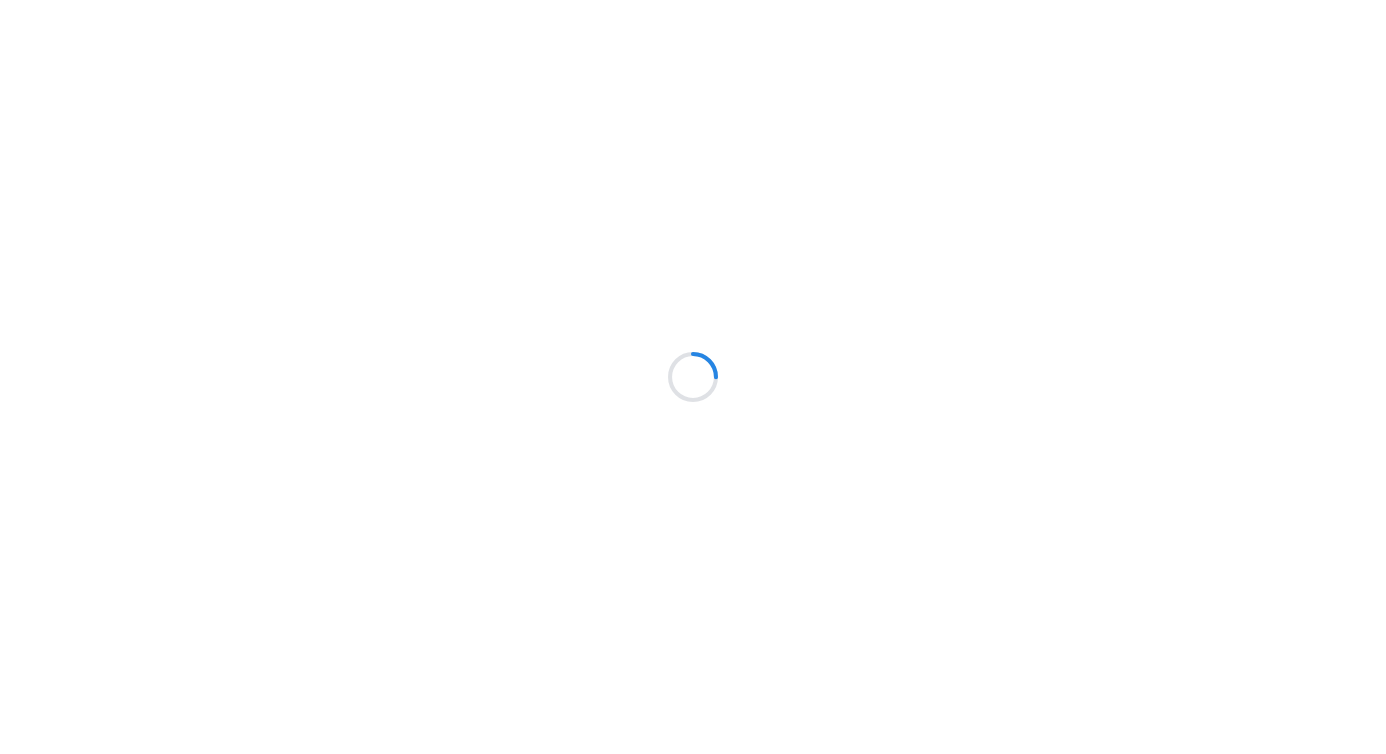 scroll, scrollTop: 0, scrollLeft: 0, axis: both 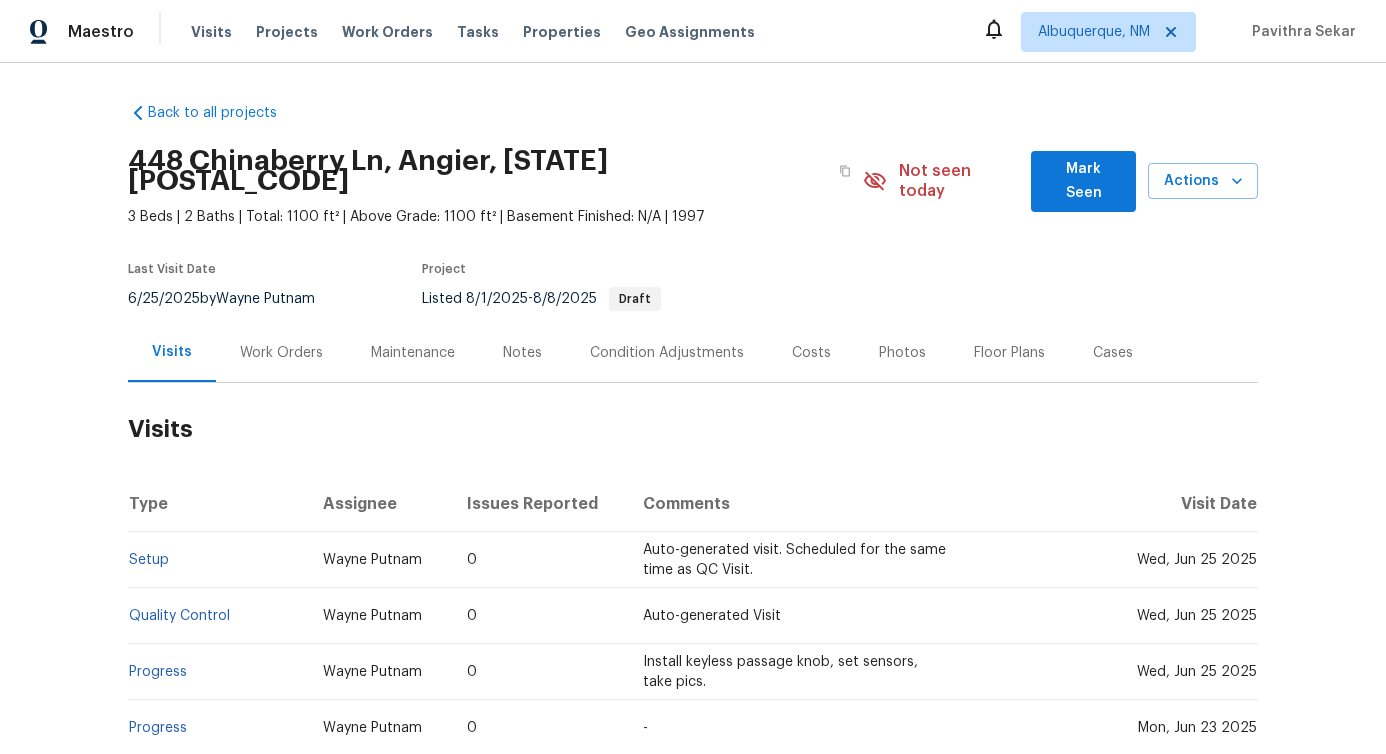 click on "Work Orders" at bounding box center (281, 353) 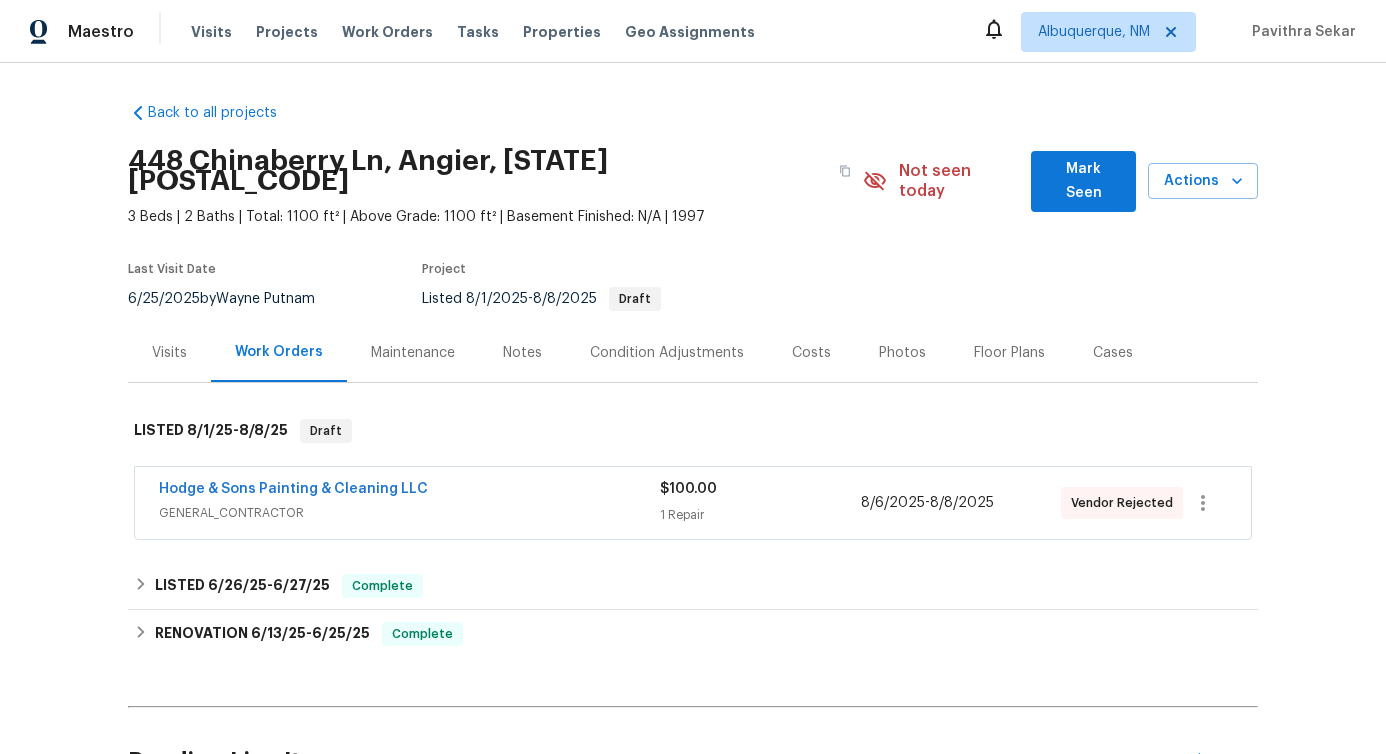 scroll, scrollTop: 145, scrollLeft: 0, axis: vertical 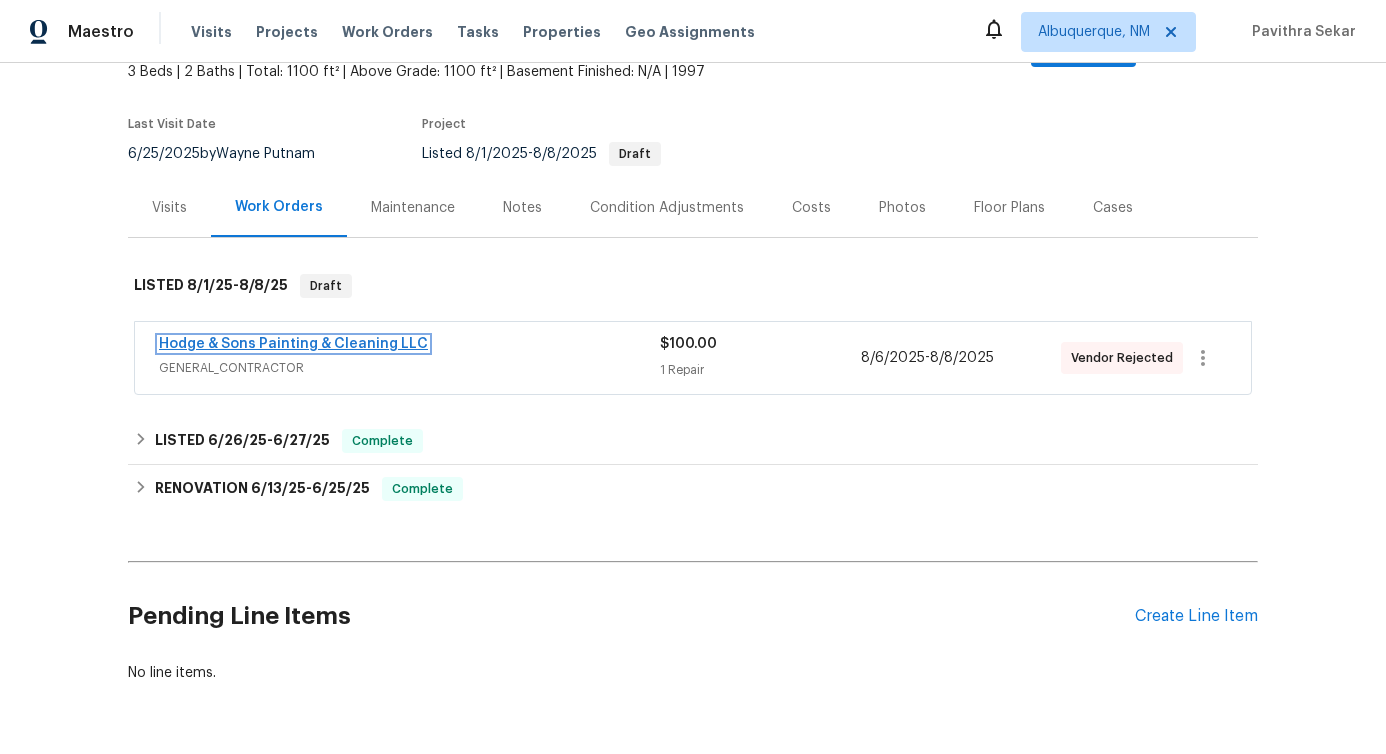 click on "Hodge & Sons Painting & Cleaning LLC" at bounding box center (293, 344) 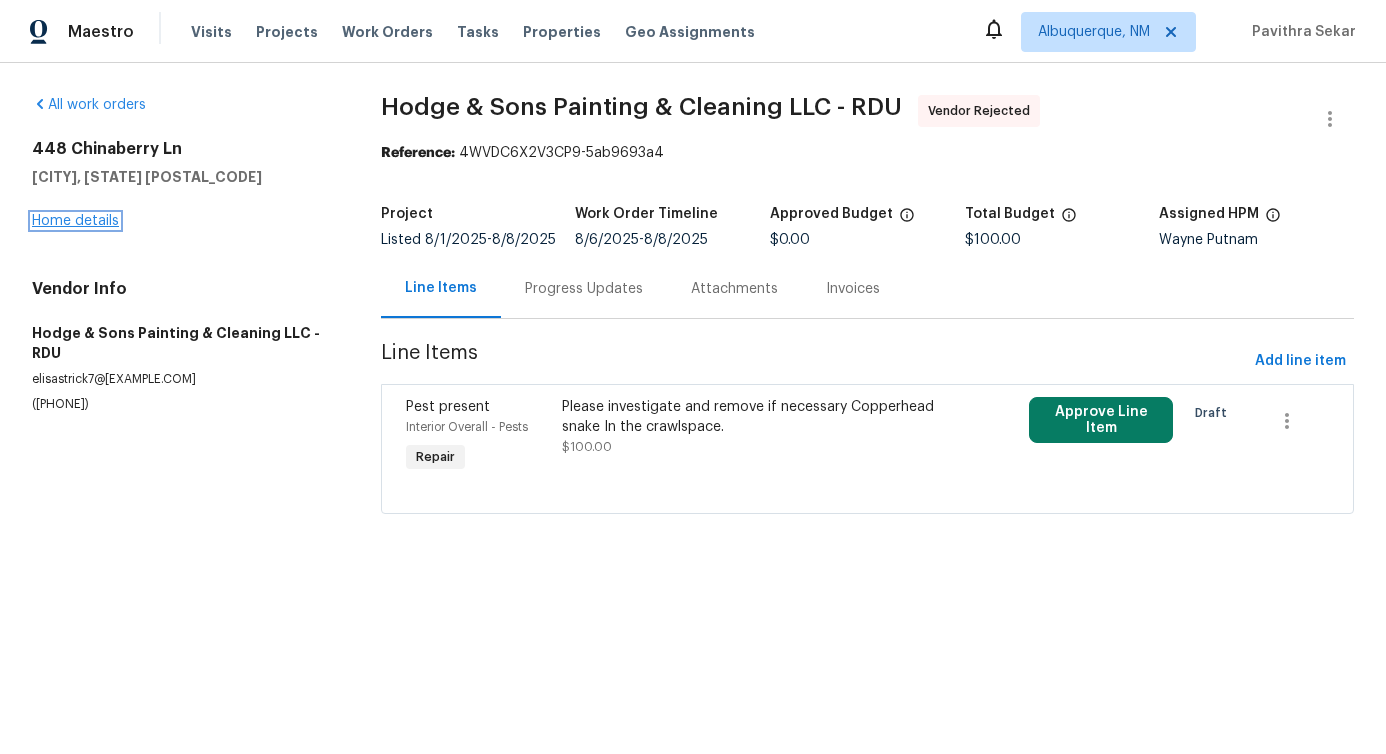 click on "Home details" at bounding box center (75, 221) 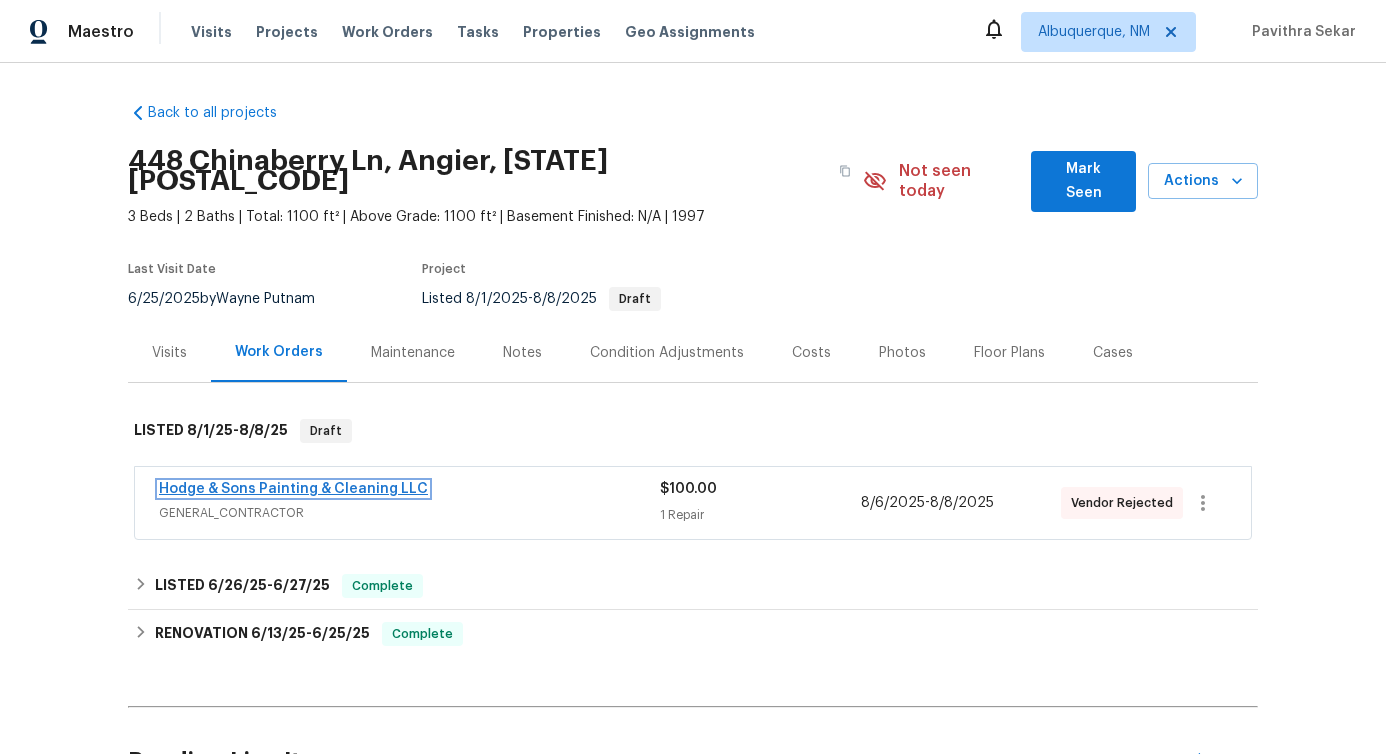 click on "Hodge & Sons Painting & Cleaning LLC" at bounding box center (293, 489) 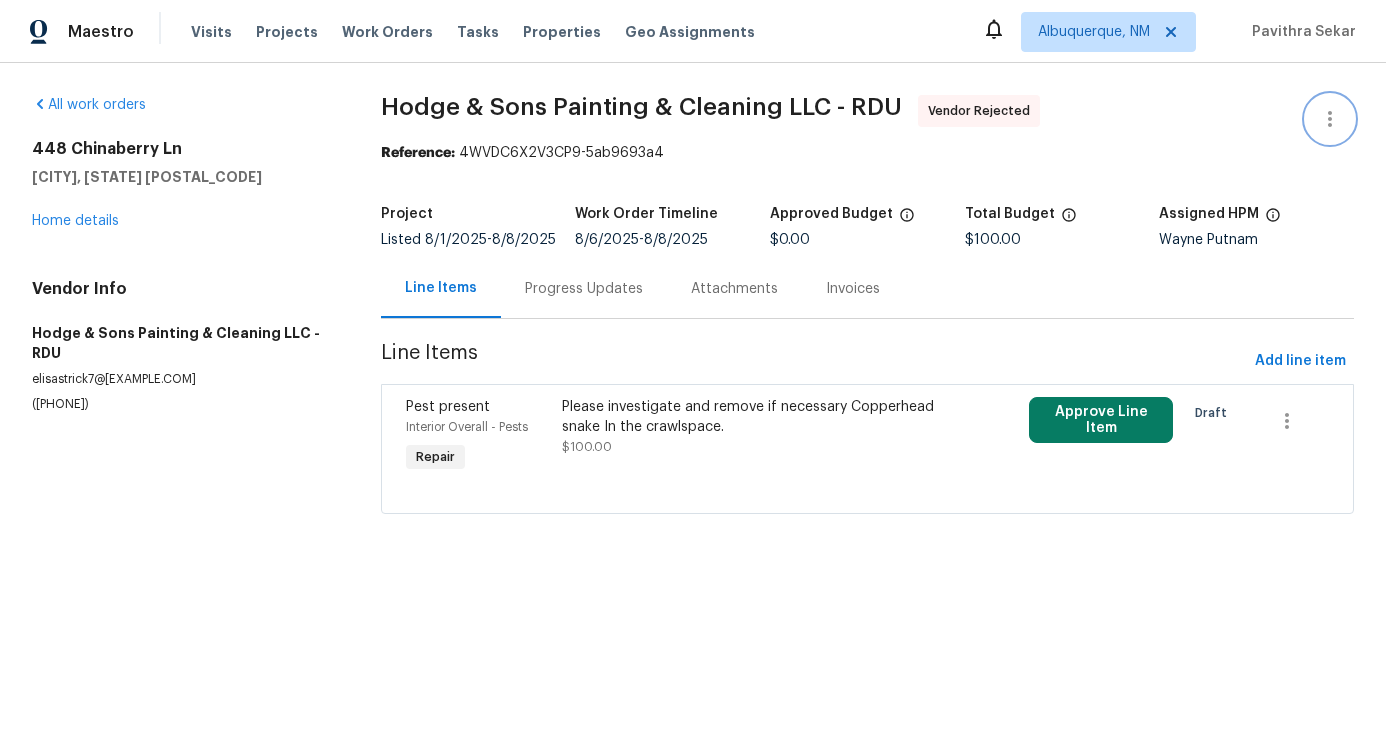 click 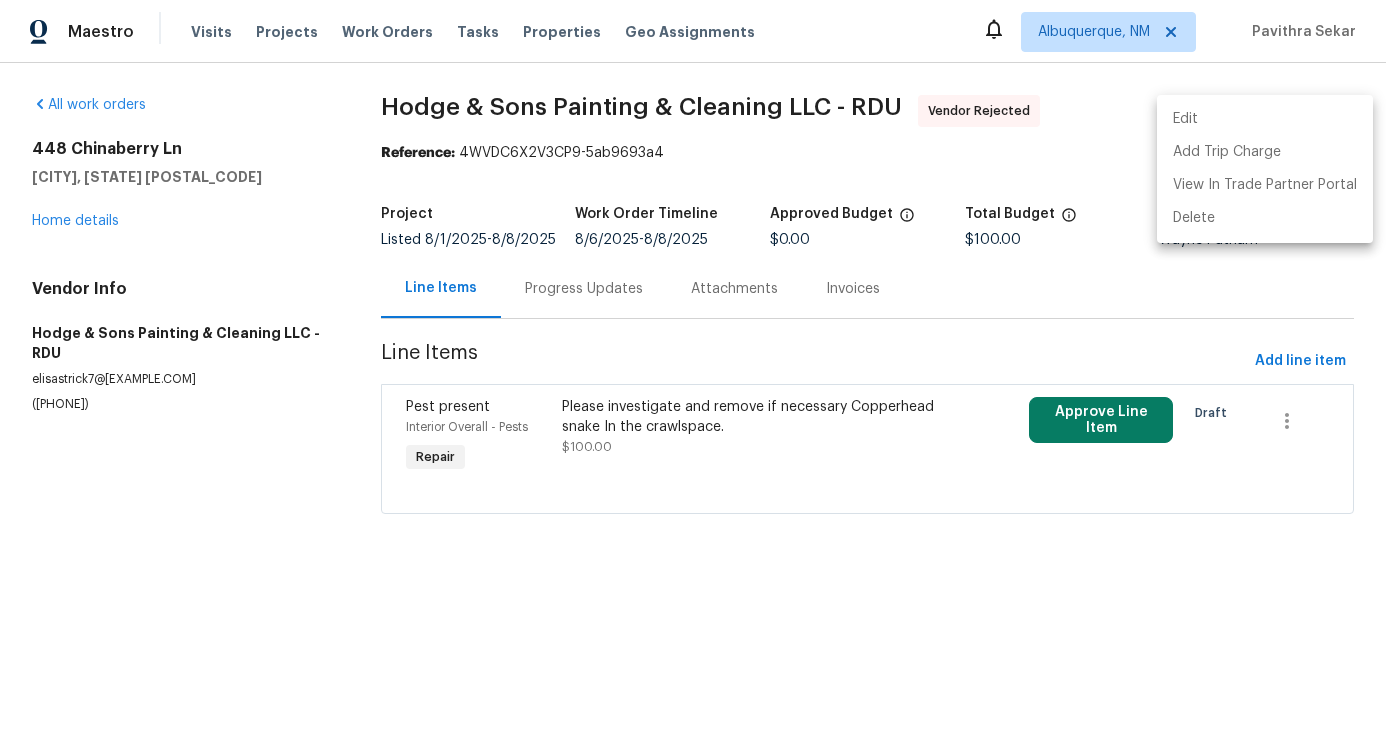 click on "Edit" at bounding box center (1265, 119) 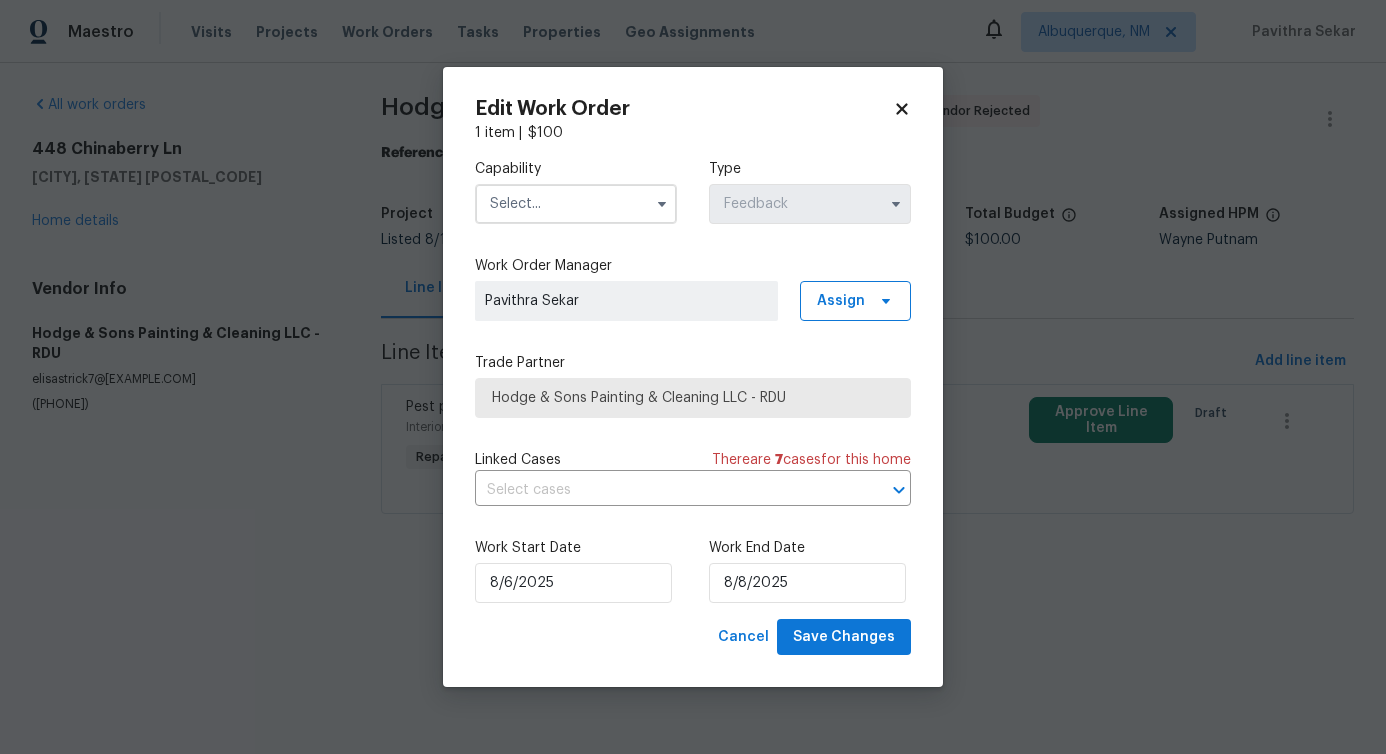 click on "Capability   Type   Feedback" at bounding box center [693, 191] 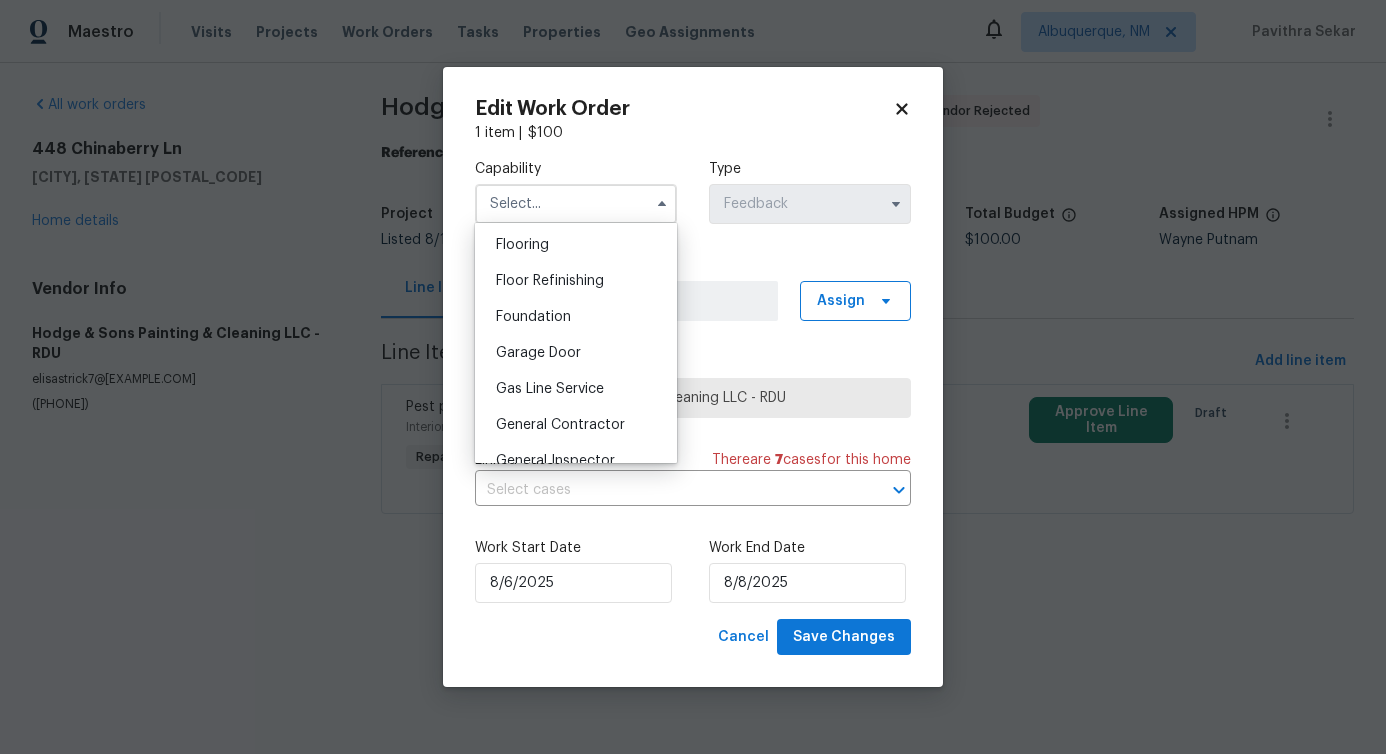 scroll, scrollTop: 959, scrollLeft: 0, axis: vertical 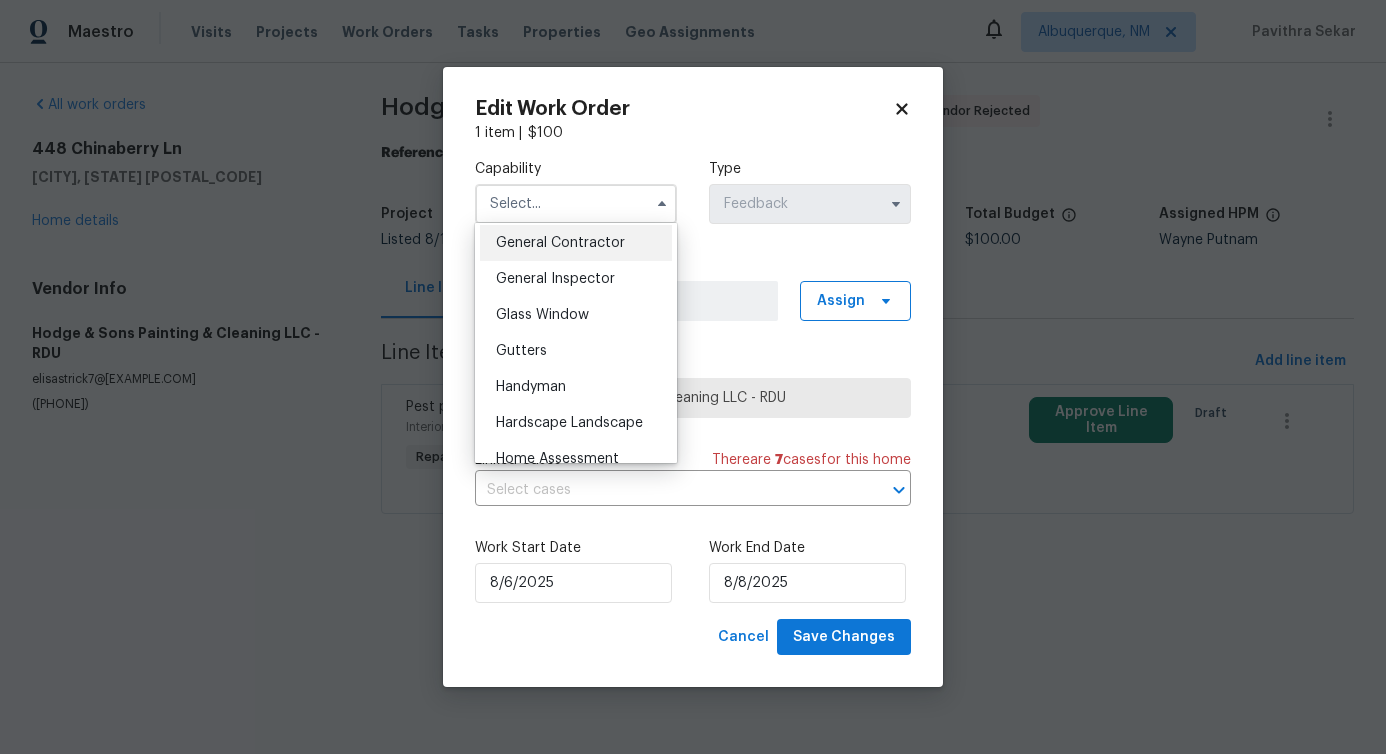click on "General Contractor" at bounding box center [560, 243] 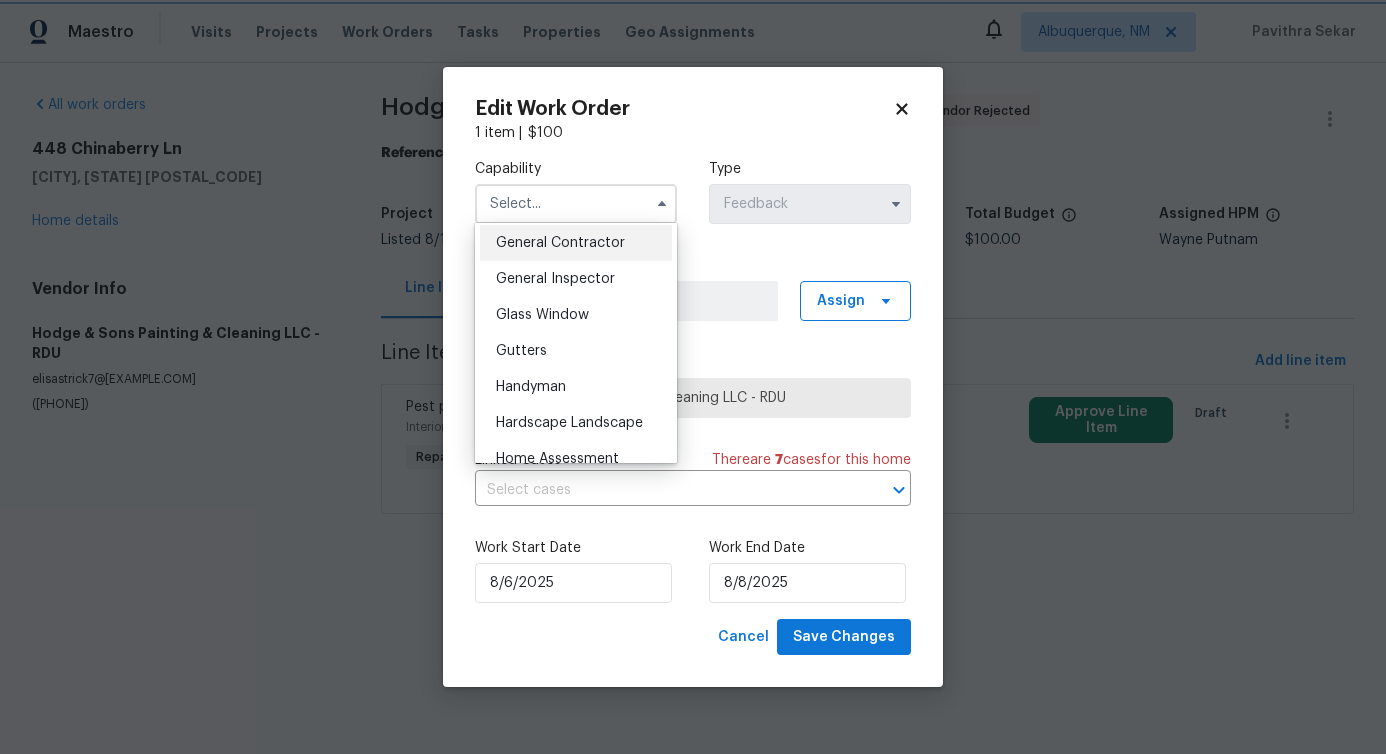 type on "General Contractor" 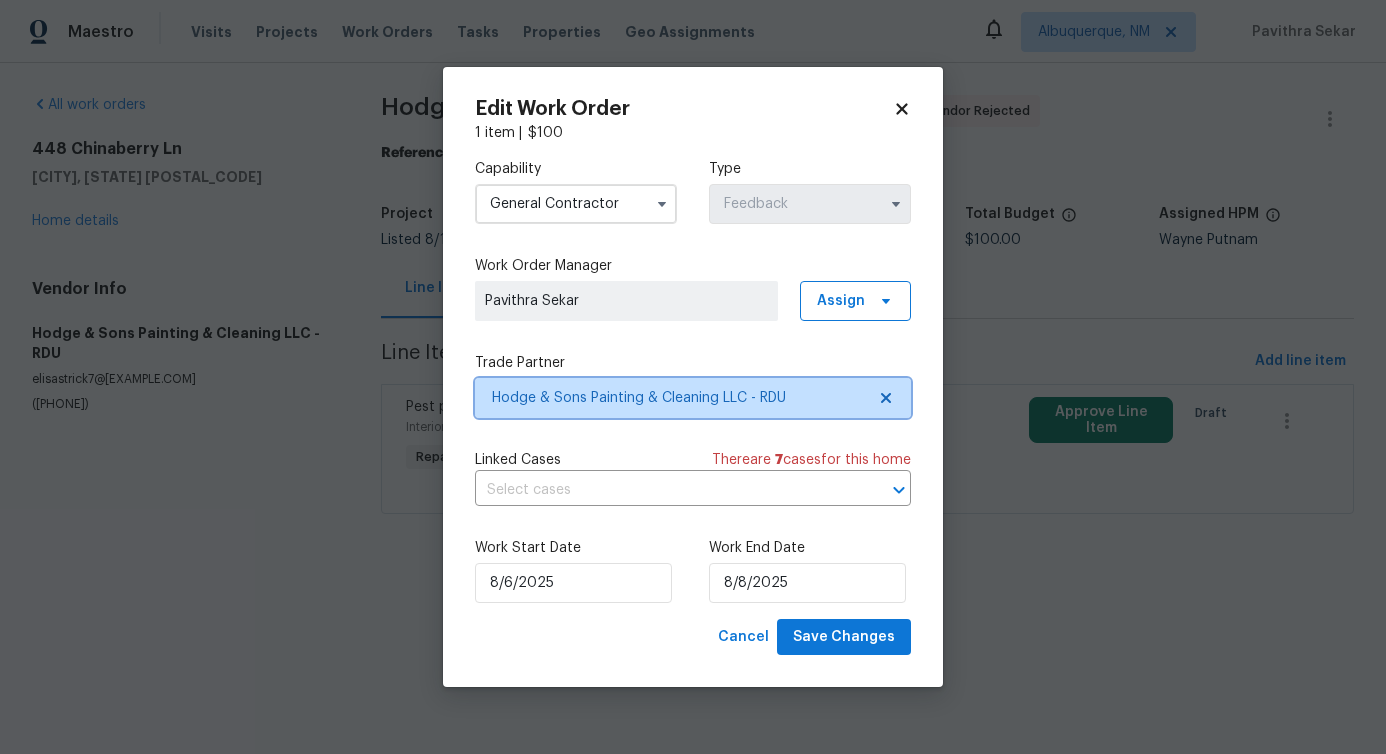 click on "Hodge & Sons Painting & Cleaning LLC - RDU" at bounding box center [678, 398] 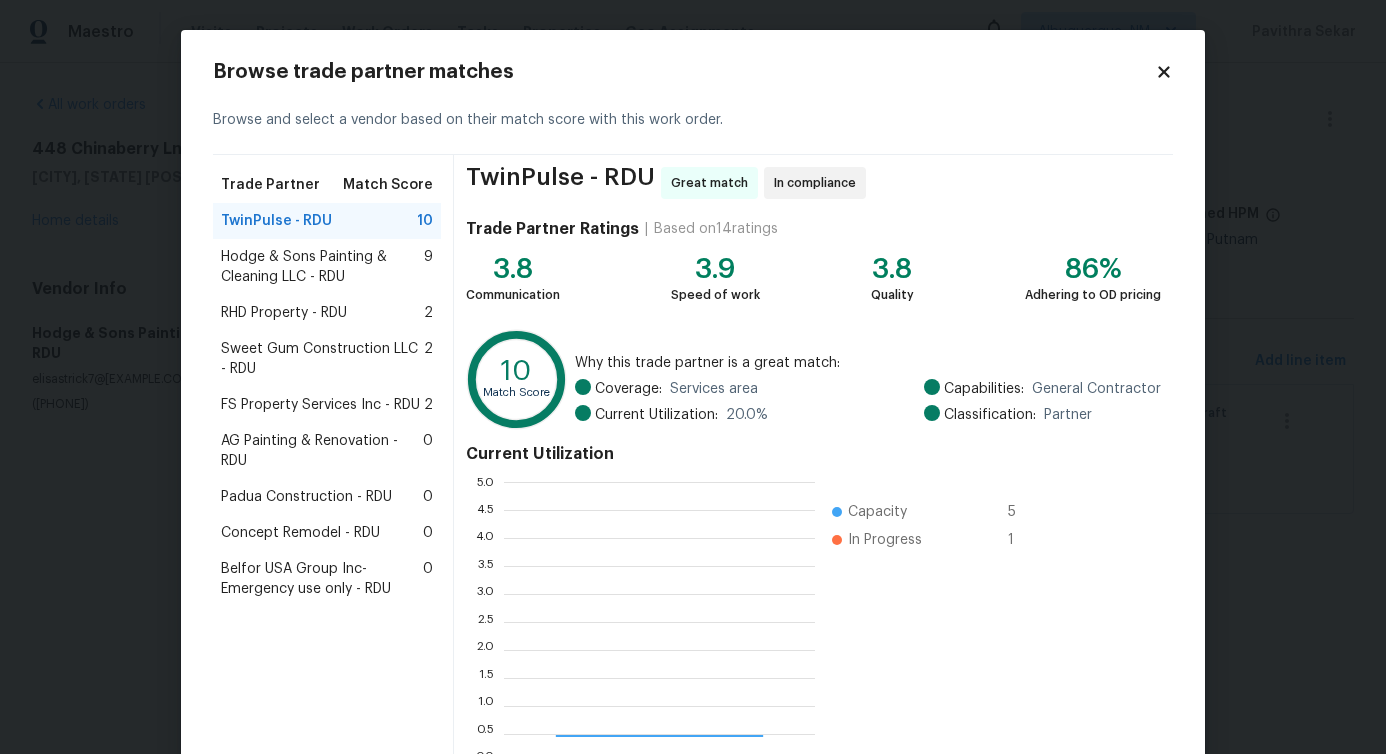 scroll, scrollTop: 2, scrollLeft: 2, axis: both 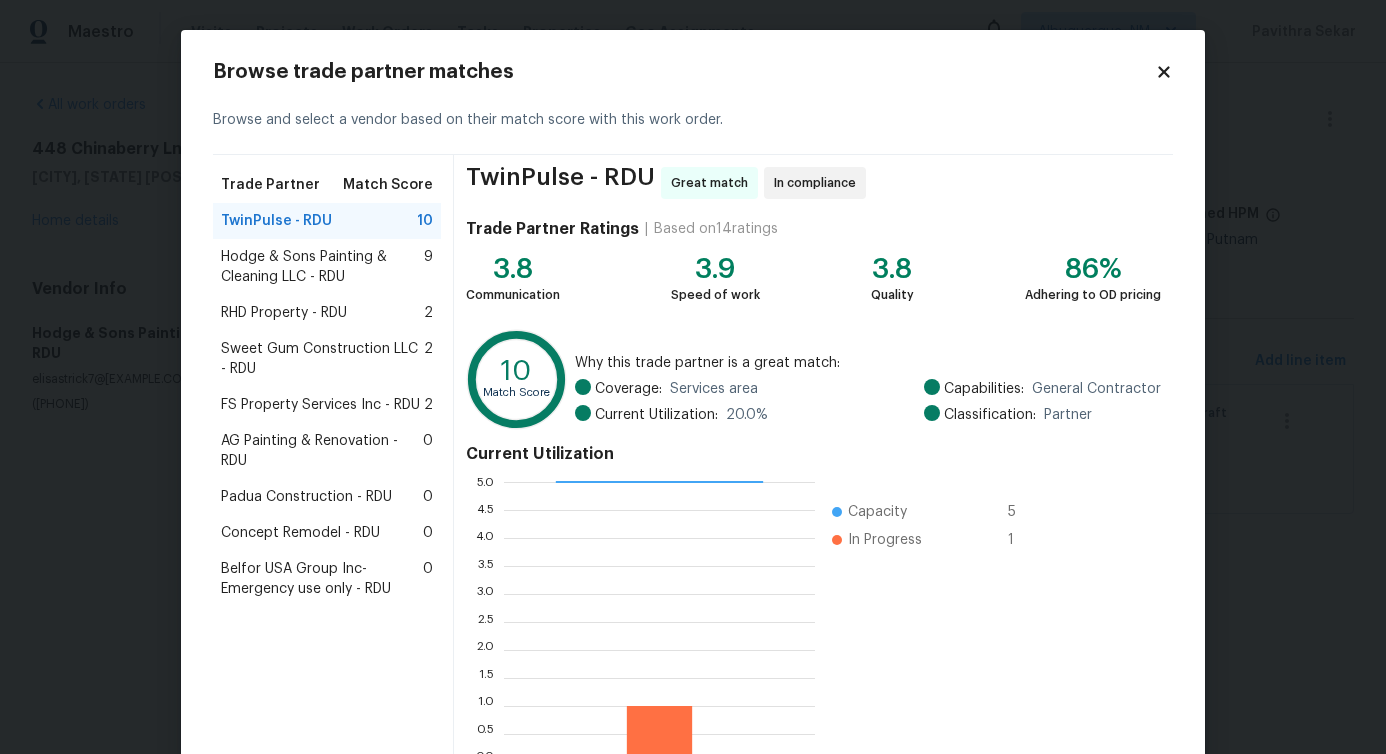 click on "RHD Property - RDU" at bounding box center (284, 313) 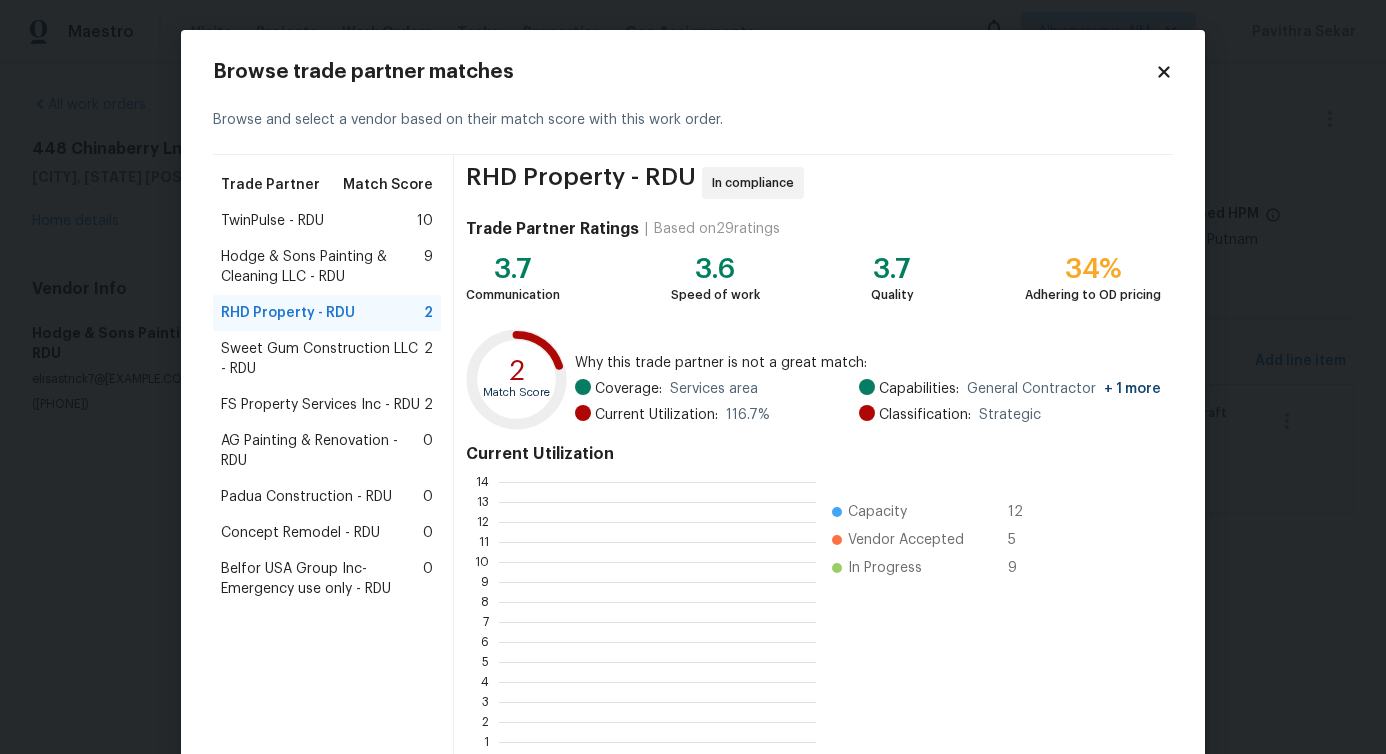 scroll, scrollTop: 2, scrollLeft: 2, axis: both 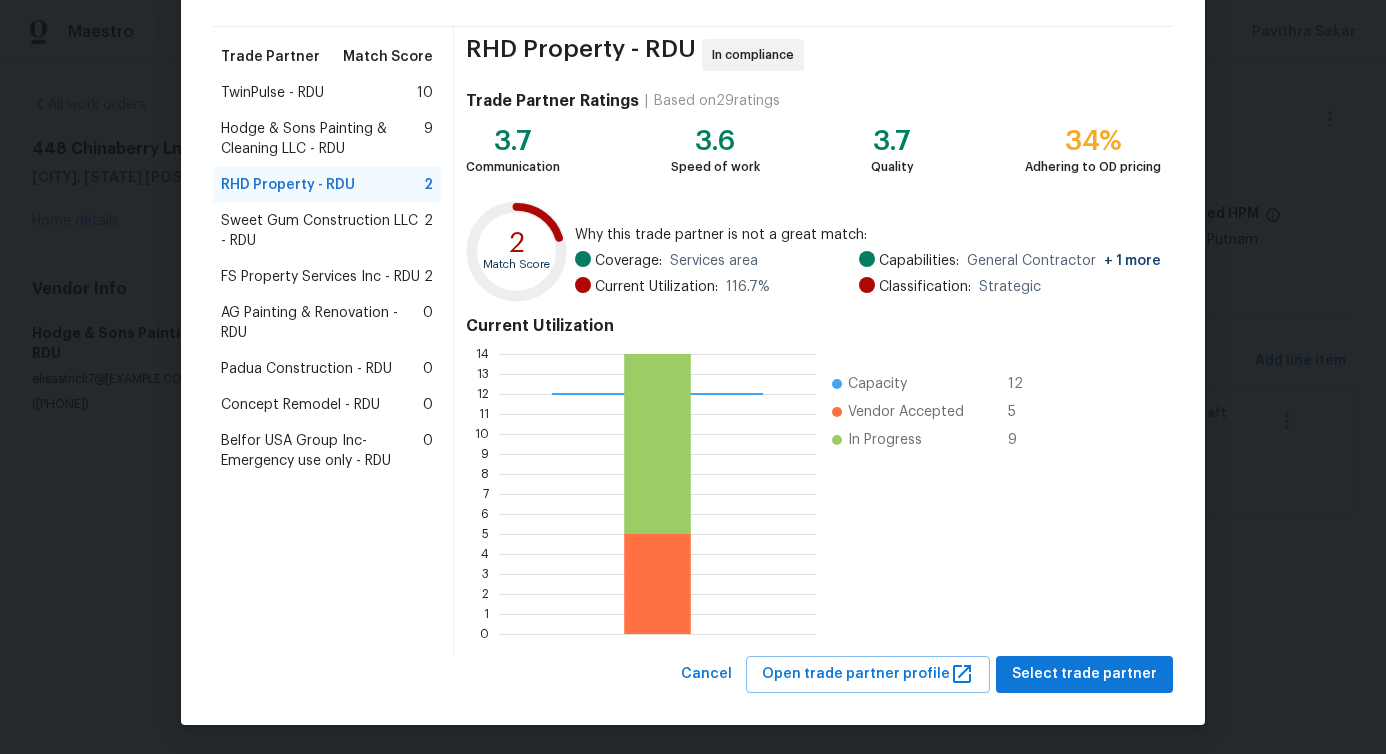 click on "Sweet Gum Construction LLC - RDU" at bounding box center (322, 231) 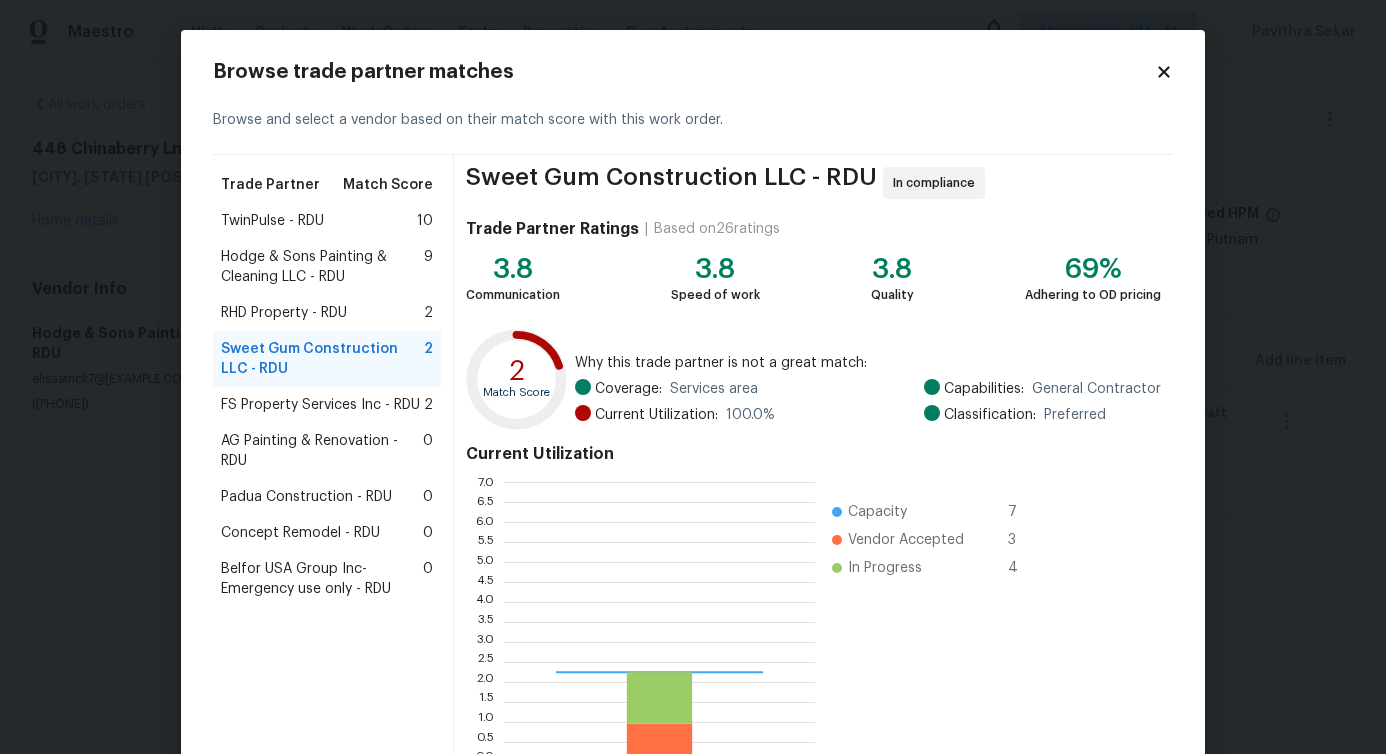 scroll, scrollTop: 2, scrollLeft: 2, axis: both 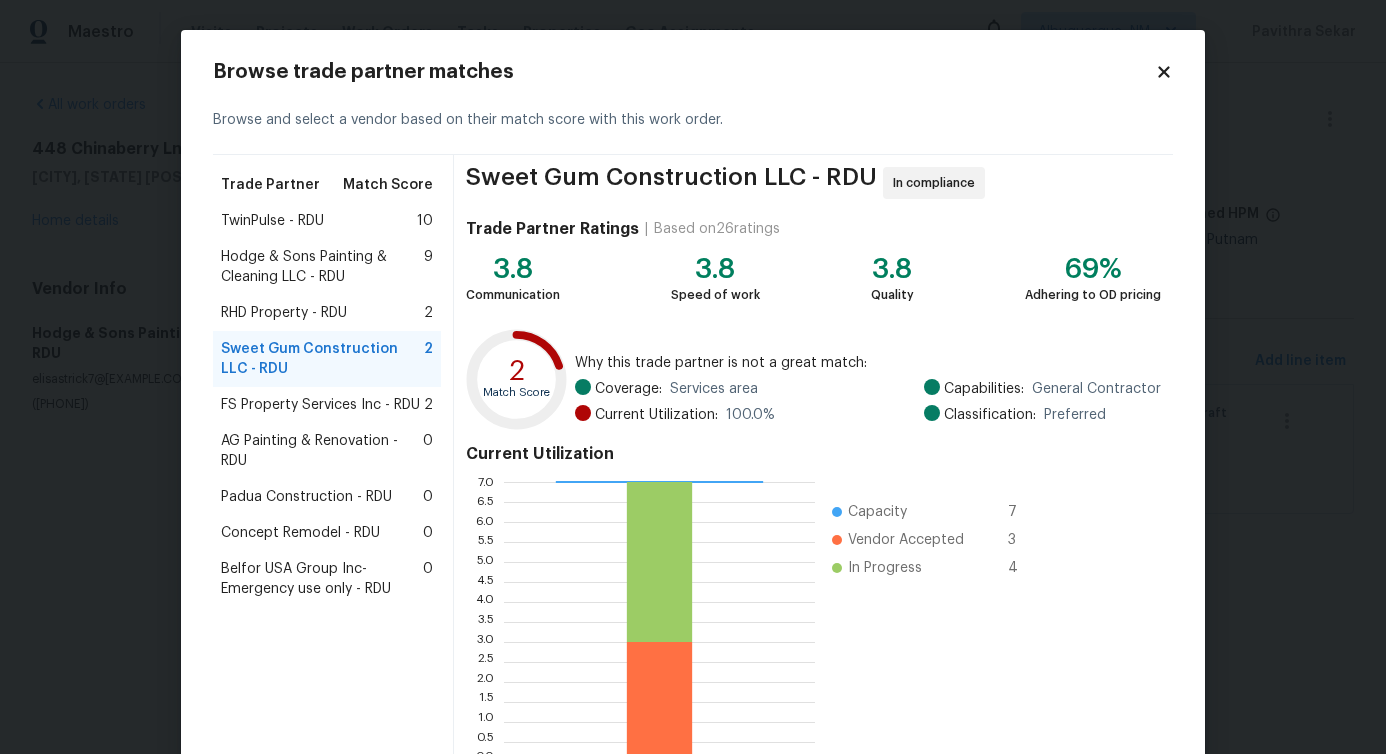 click on "AG Painting & Renovation - RDU" at bounding box center (322, 451) 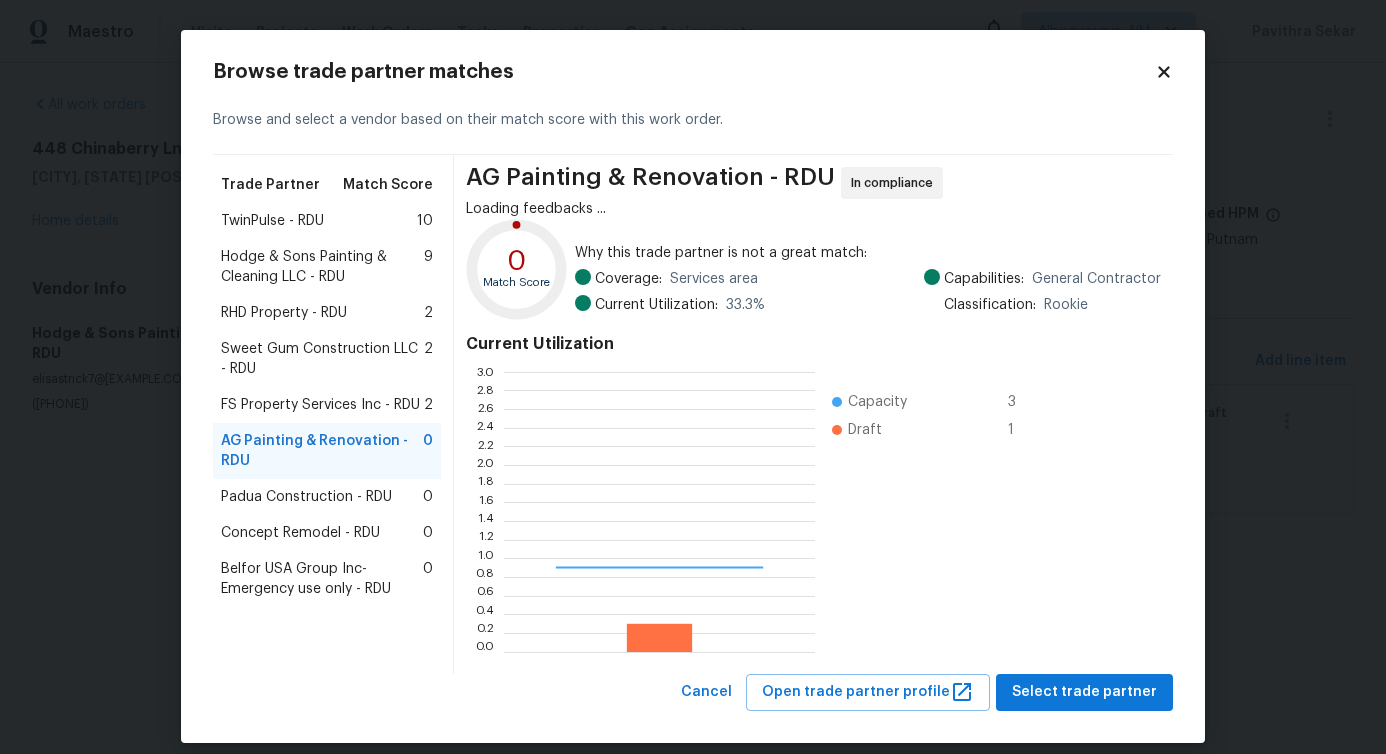 scroll, scrollTop: 2, scrollLeft: 2, axis: both 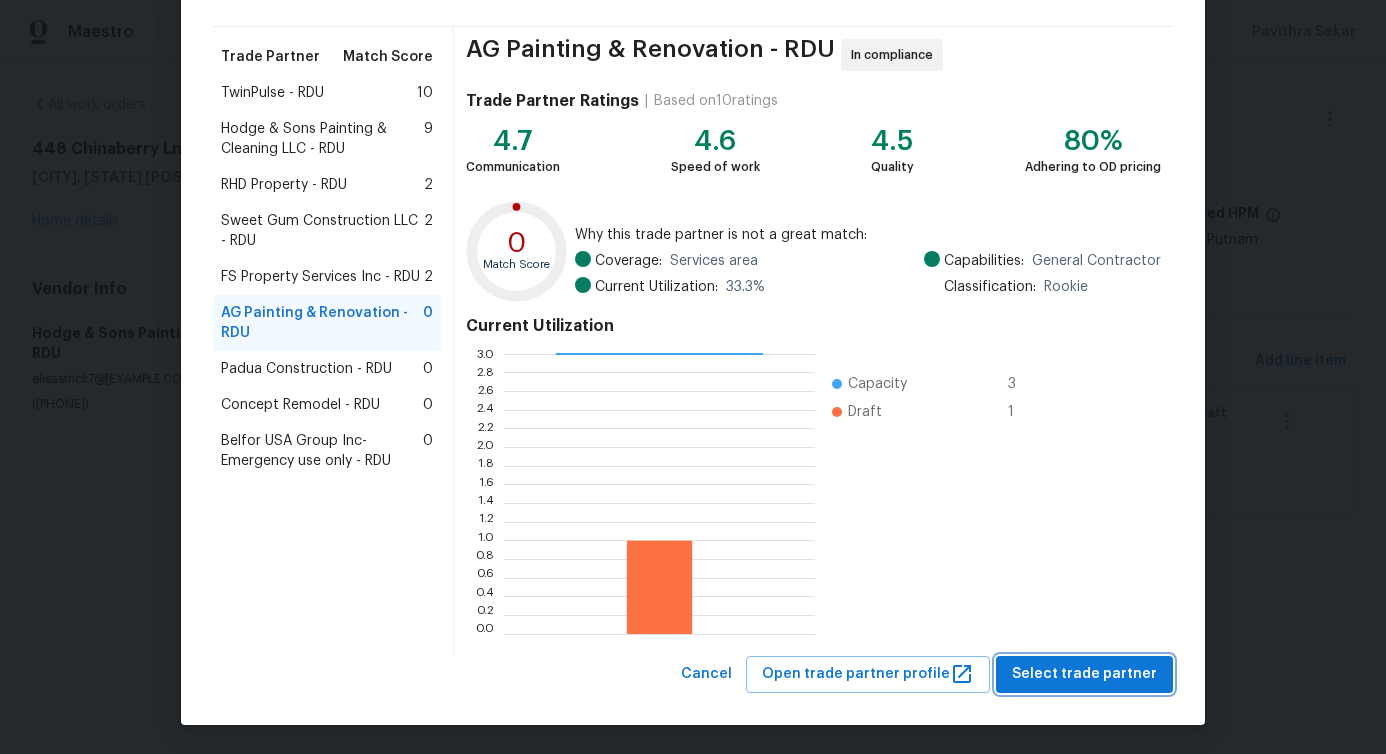 click on "Select trade partner" at bounding box center (1084, 674) 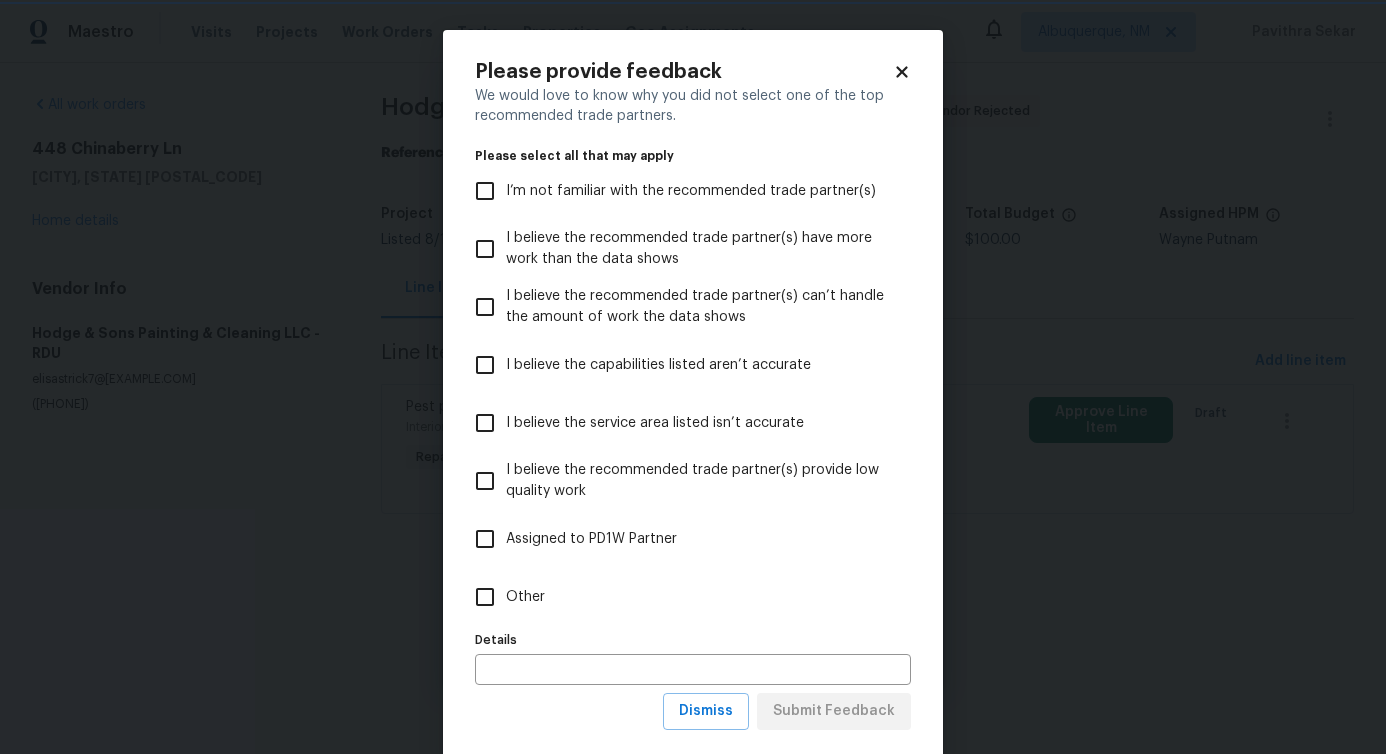 scroll, scrollTop: 0, scrollLeft: 0, axis: both 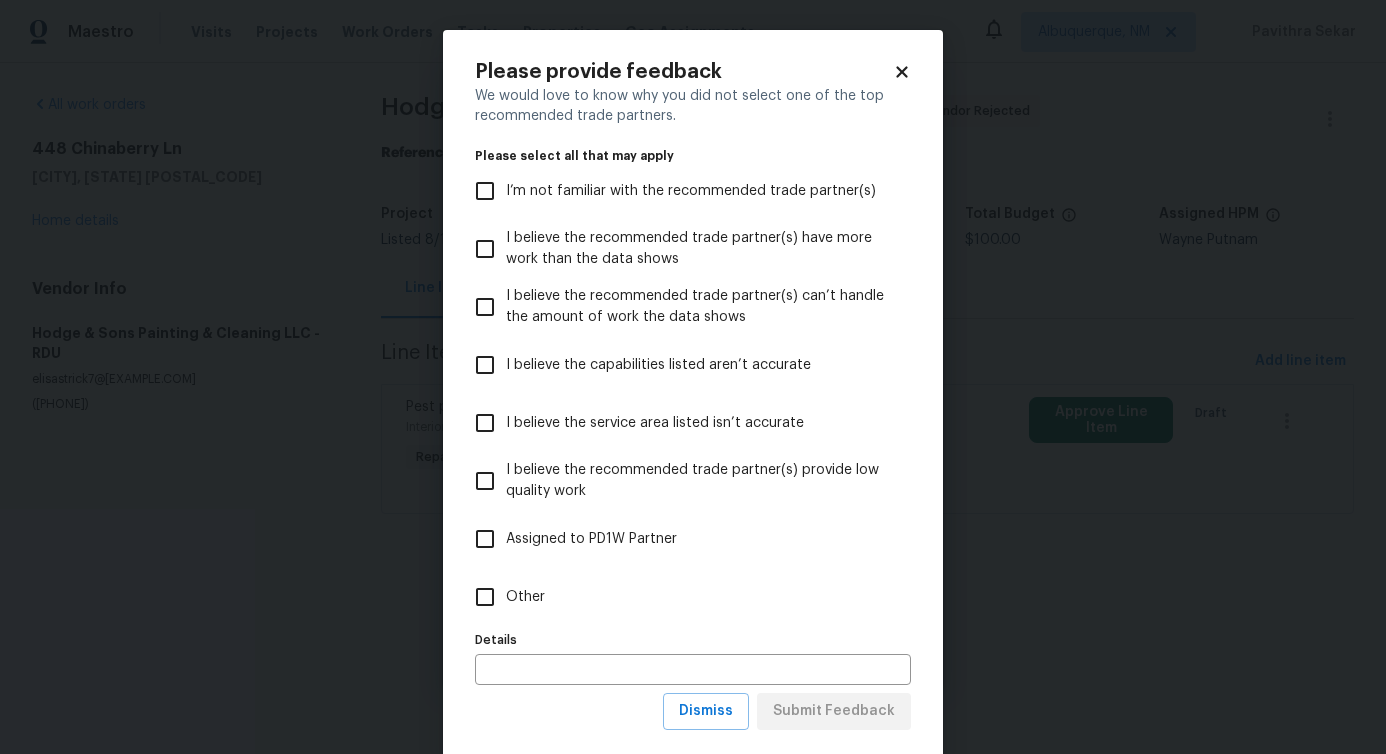click on "Other" at bounding box center [525, 597] 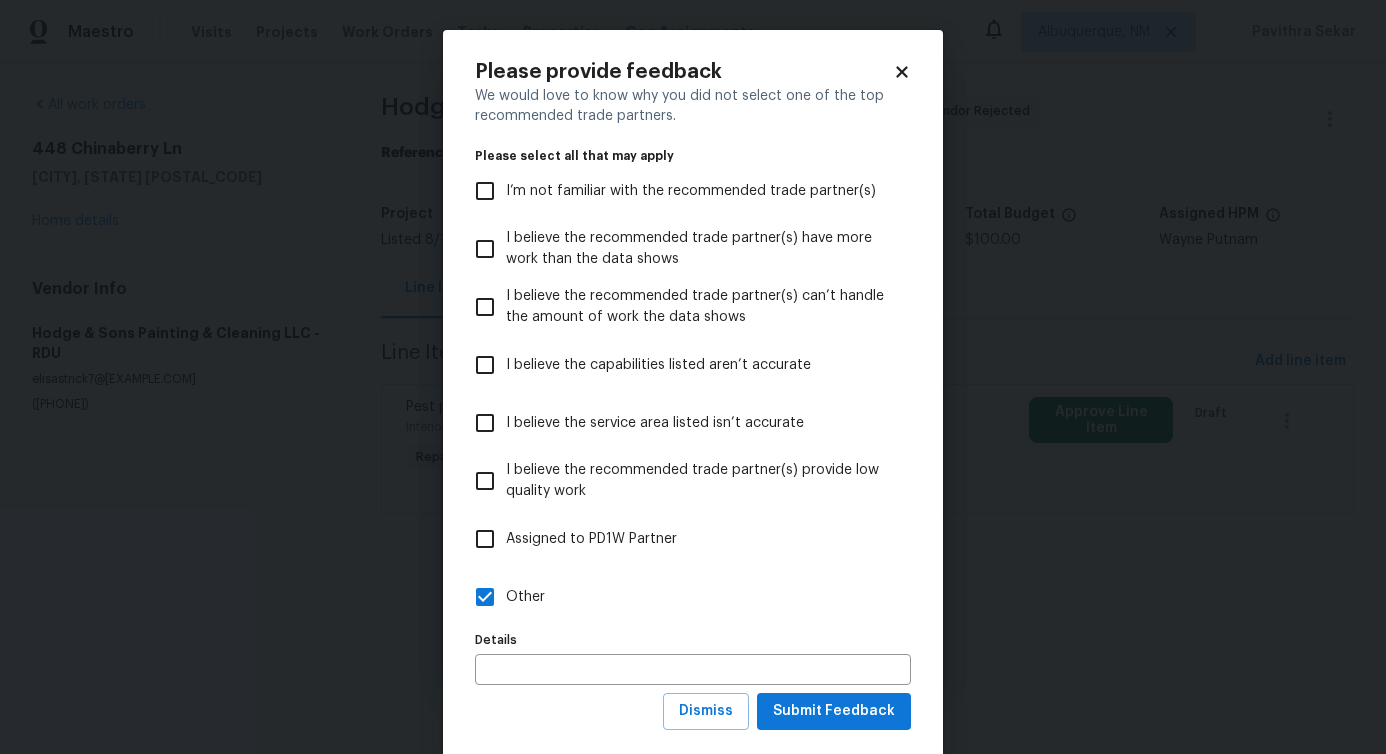 click on "We would love to know why you did not select one of the top recommended trade partners. Please select all that may apply I’m not familiar with the recommended trade partner(s) I believe the recommended trade partner(s) have more work than the data shows I believe the recommended trade partner(s) can’t handle the amount of work the data shows I believe the capabilities listed aren’t accurate I believe the service area listed isn’t accurate I believe the recommended trade partner(s) provide low quality work Assigned to PD1W Partner Other Details Details" at bounding box center (693, 389) 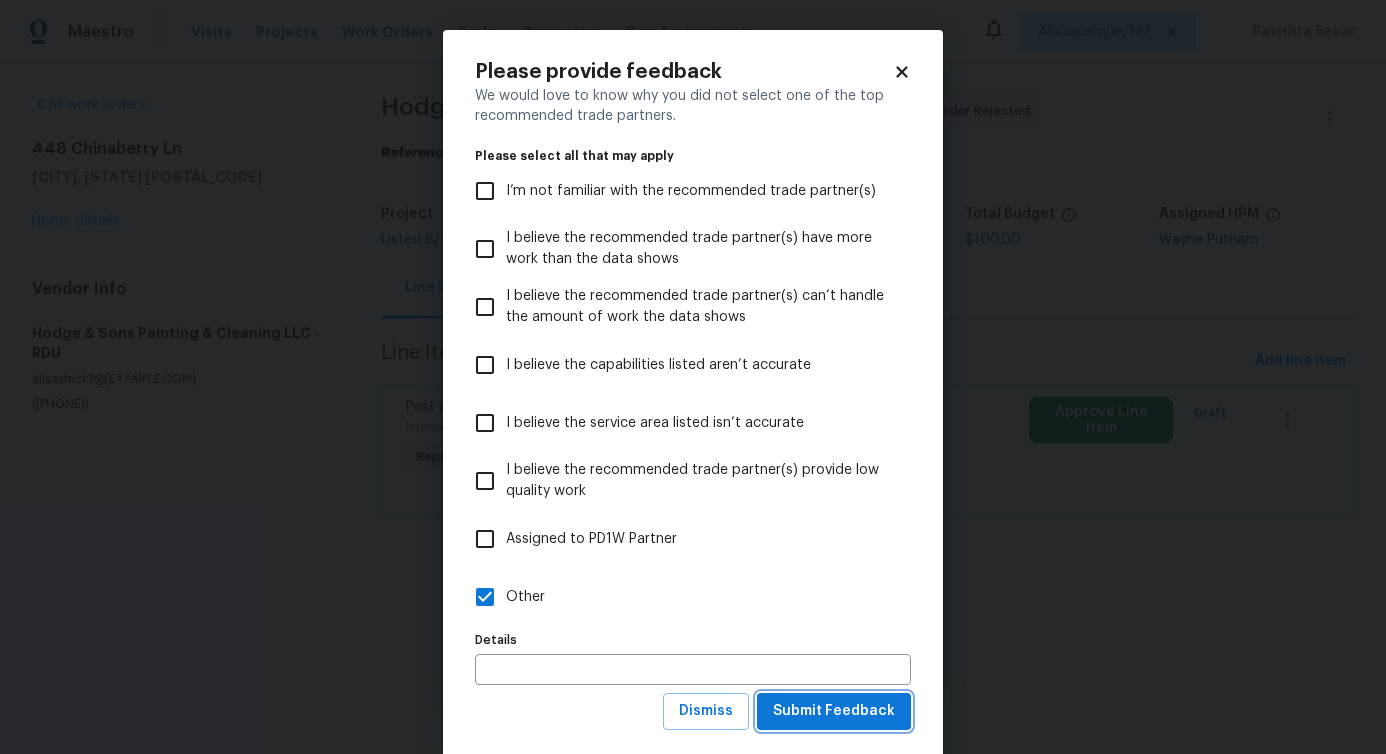 click on "Submit Feedback" at bounding box center (834, 711) 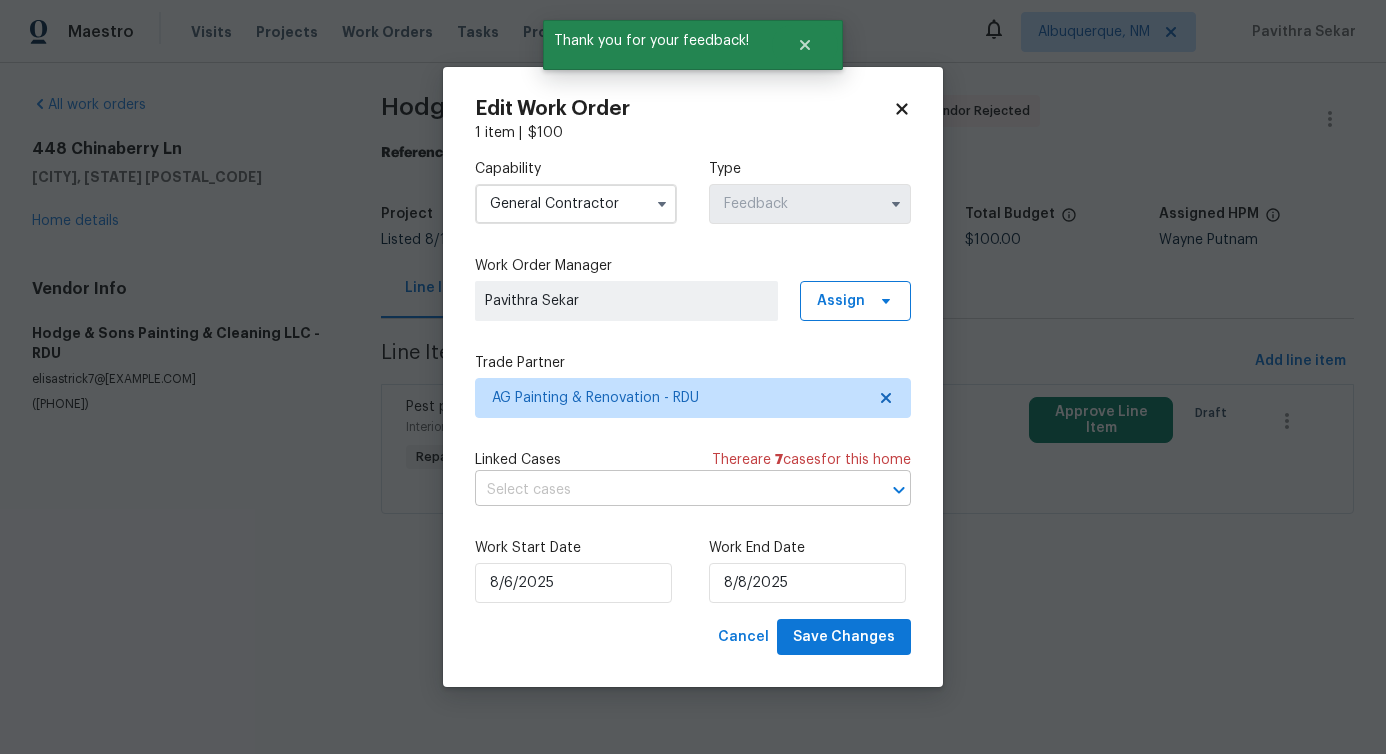 click at bounding box center [665, 490] 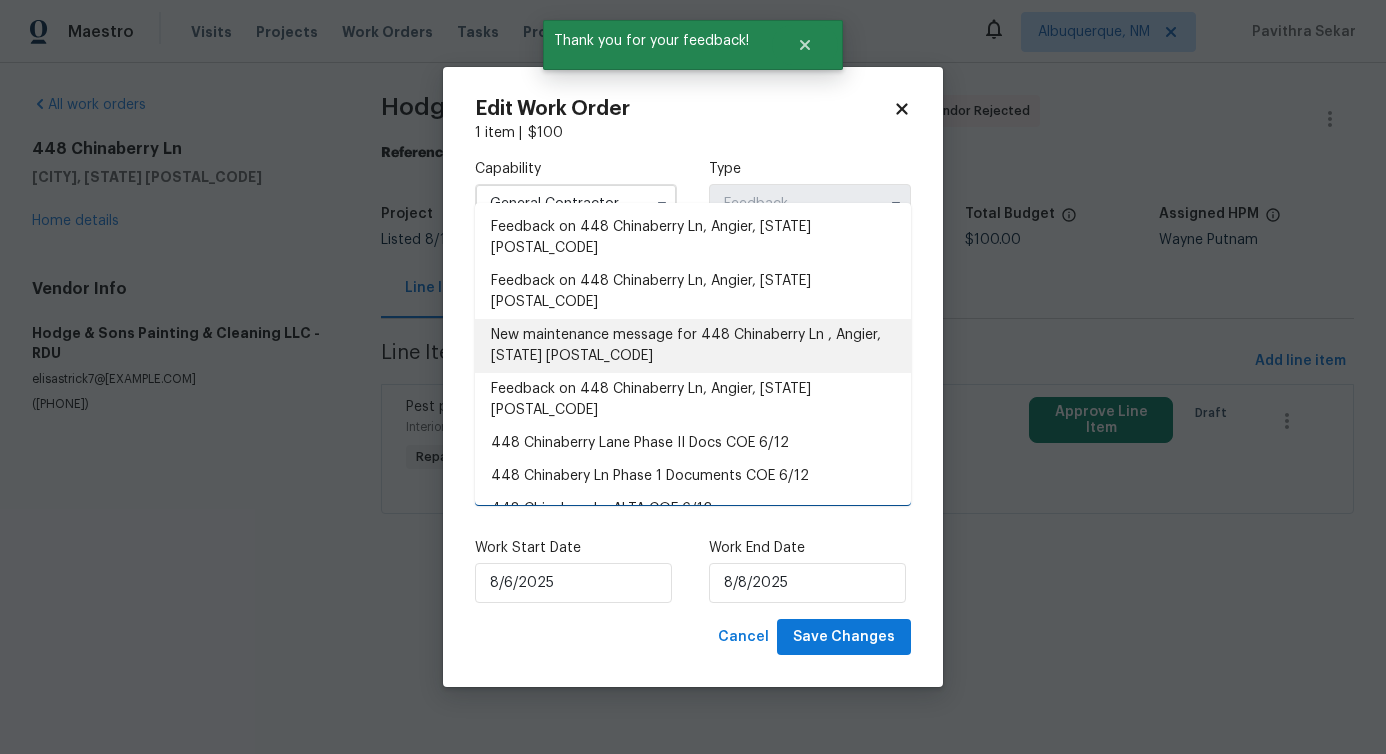 click on "New maintenance message for 448 Chinaberry Ln , Angier, NC 27501" at bounding box center (693, 346) 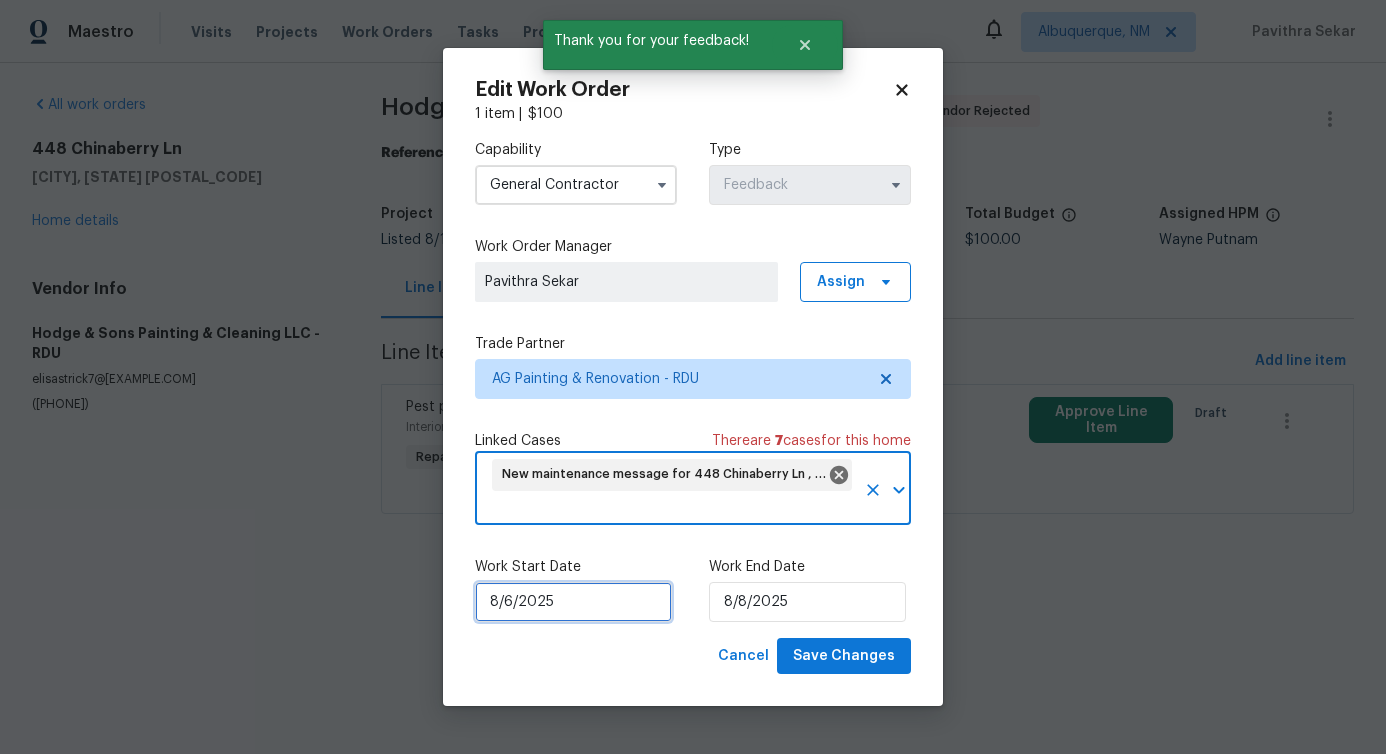 click on "8/6/2025" at bounding box center [573, 602] 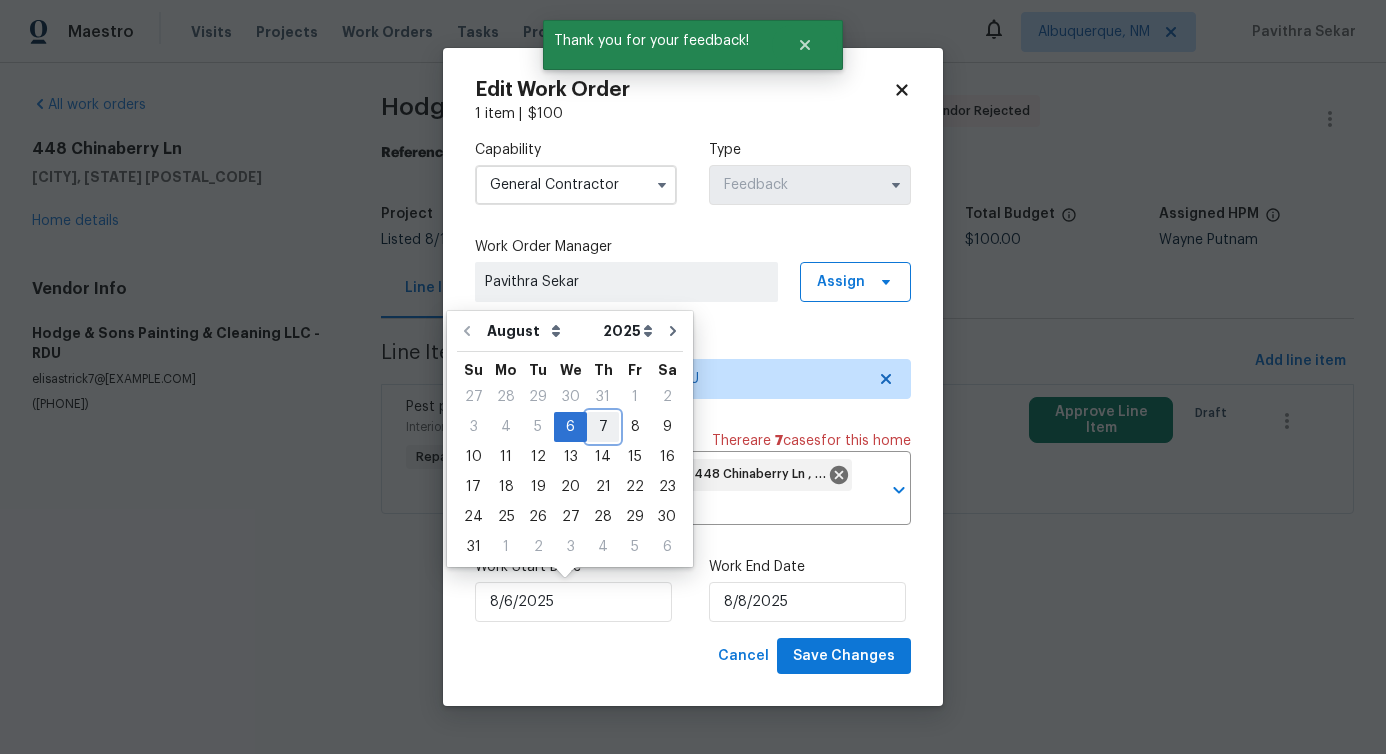 click on "7" at bounding box center [603, 427] 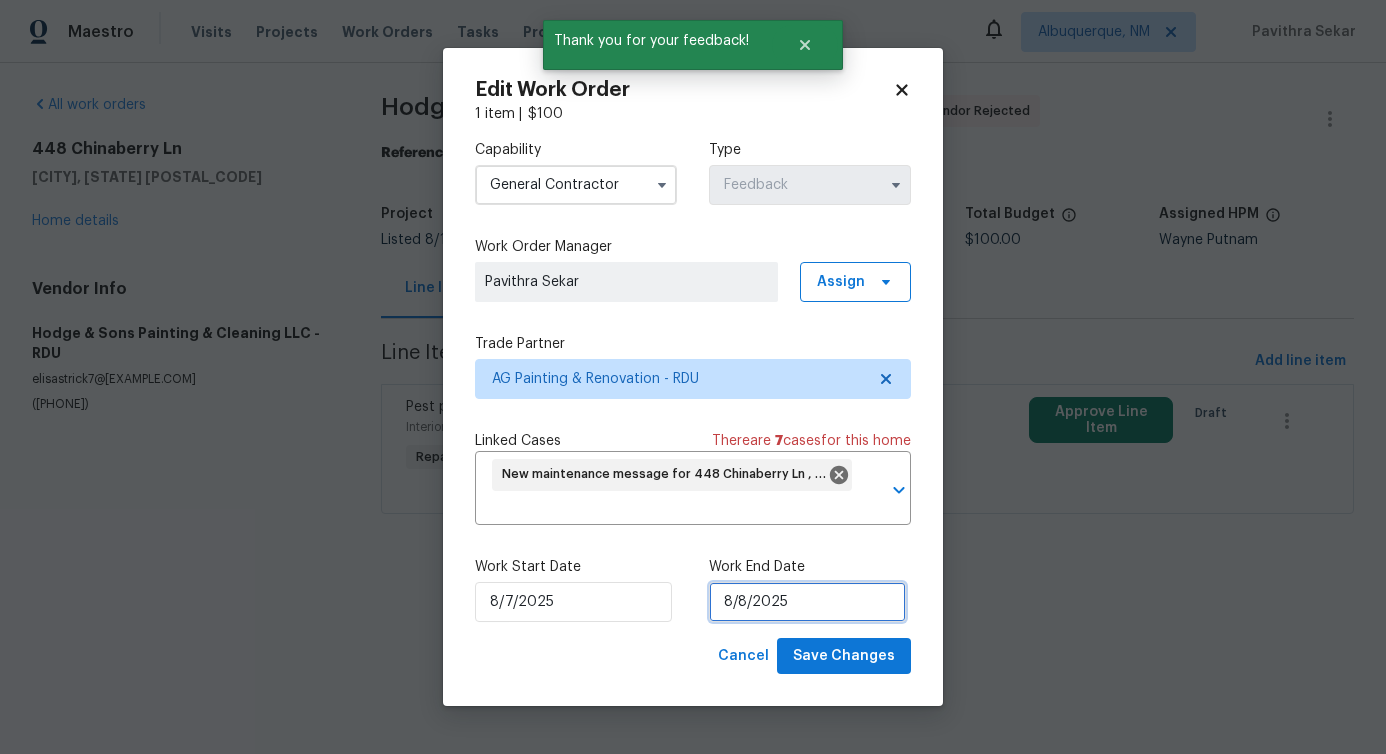click on "8/8/2025" at bounding box center (807, 602) 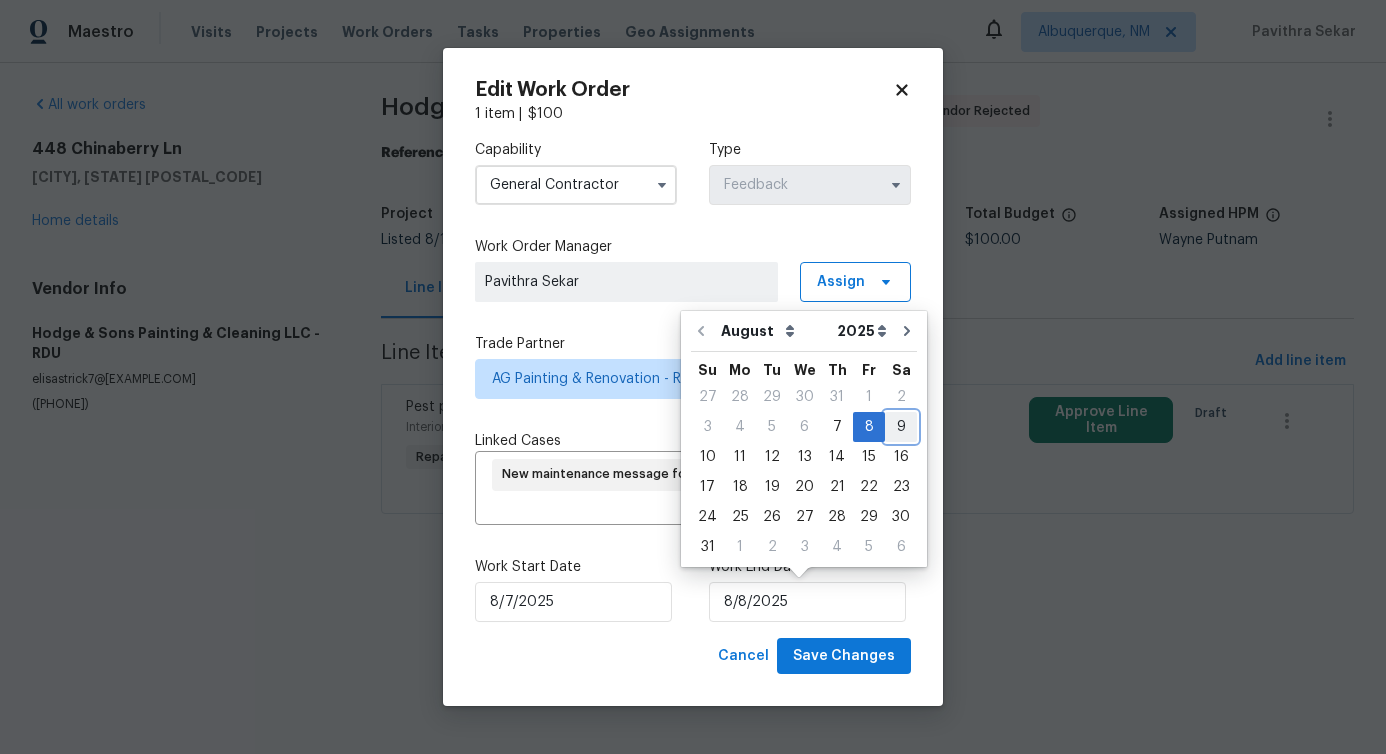 click on "9" at bounding box center [901, 427] 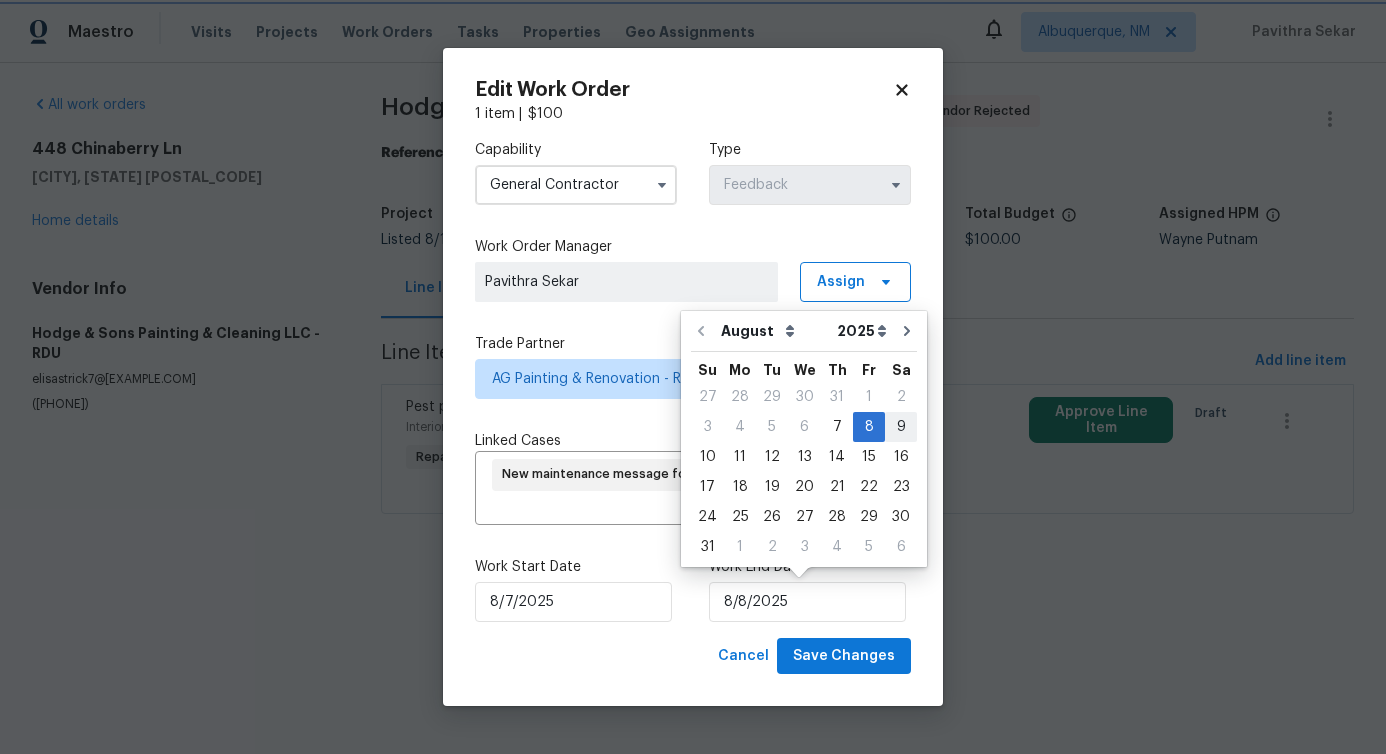 type on "8/9/2025" 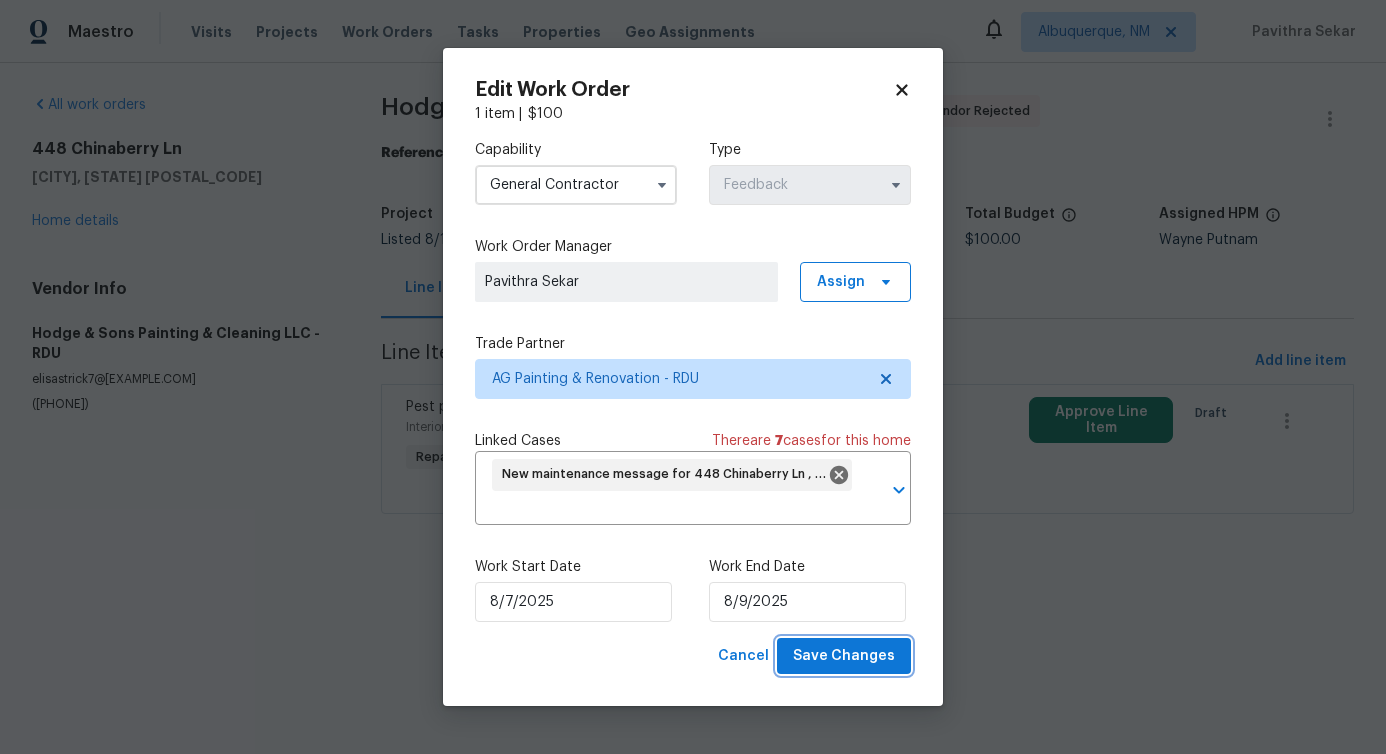 click on "Save Changes" at bounding box center (844, 656) 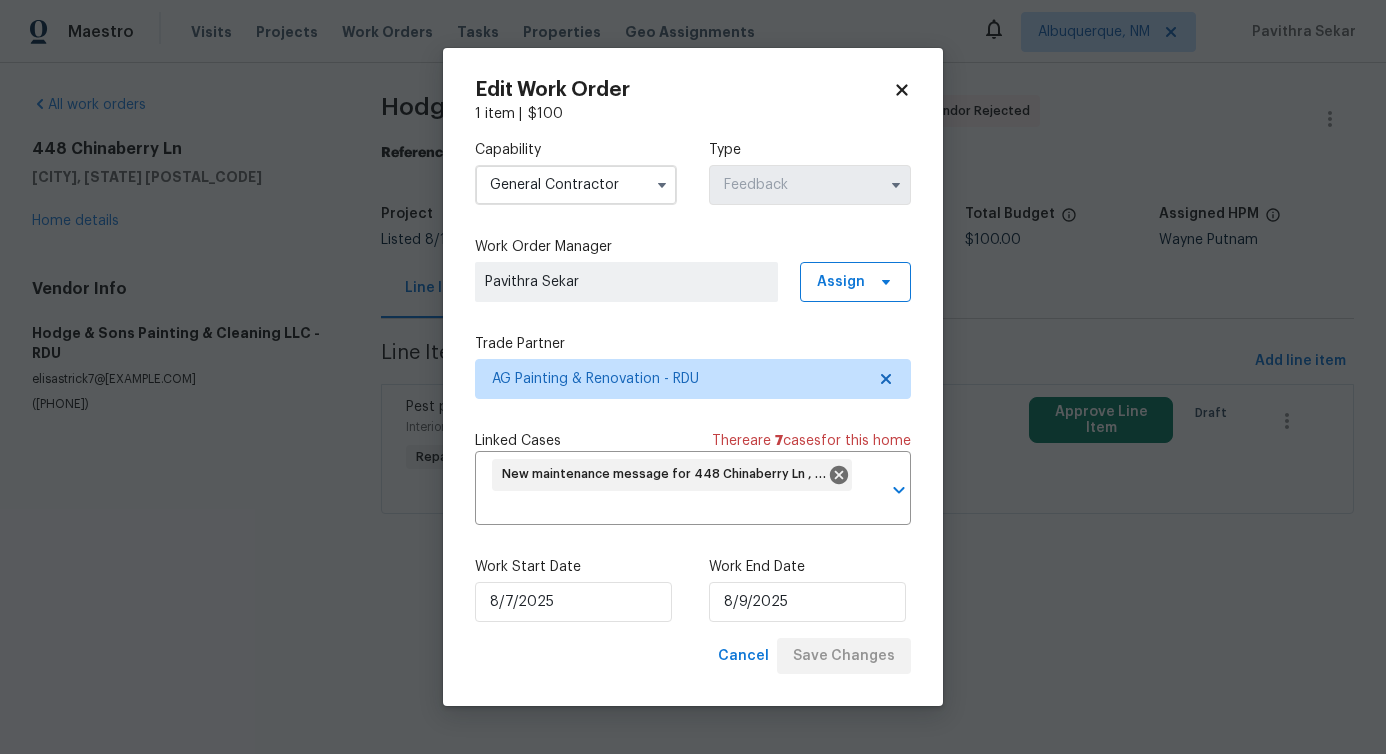 click on "Maestro Visits Projects Work Orders Tasks Properties Geo Assignments Albuquerque, NM Pavithra Sekar All work orders 448 Chinaberry Ln Angier, NC 27501 Home details Vendor Info Hodge & Sons Painting & Cleaning LLC - RDU elisastrick7@gmail.com (919) 671-9990 Hodge & Sons Painting & Cleaning LLC - RDU Vendor Rejected Reference:   4WVDC6X2V3CP9-5ab9693a4 Project Listed   8/1/2025  -  8/8/2025 Work Order Timeline 8/6/2025  -  8/8/2025 Approved Budget $0.00 Total Budget $100.00 Assigned HPM Wayne Putnam Line Items Progress Updates Attachments Invoices Line Items Add line item Pest present Interior Overall - Pests Repair Please investigate and remove if necessary Copperhead snake In the crawlspace. $100.00 Approve Line Item Draft
Edit Work Order 1 item | $ 100 Capability   General Contractor Type   Feedback Work Order Manager   Pavithra Sekar Assign Trade Partner   AG Painting & Renovation - RDU Linked Cases There  are   7  case s  for this home   ​ Work Start Date   8/7/2025 Work End Date   8/9/2025" at bounding box center (693, 285) 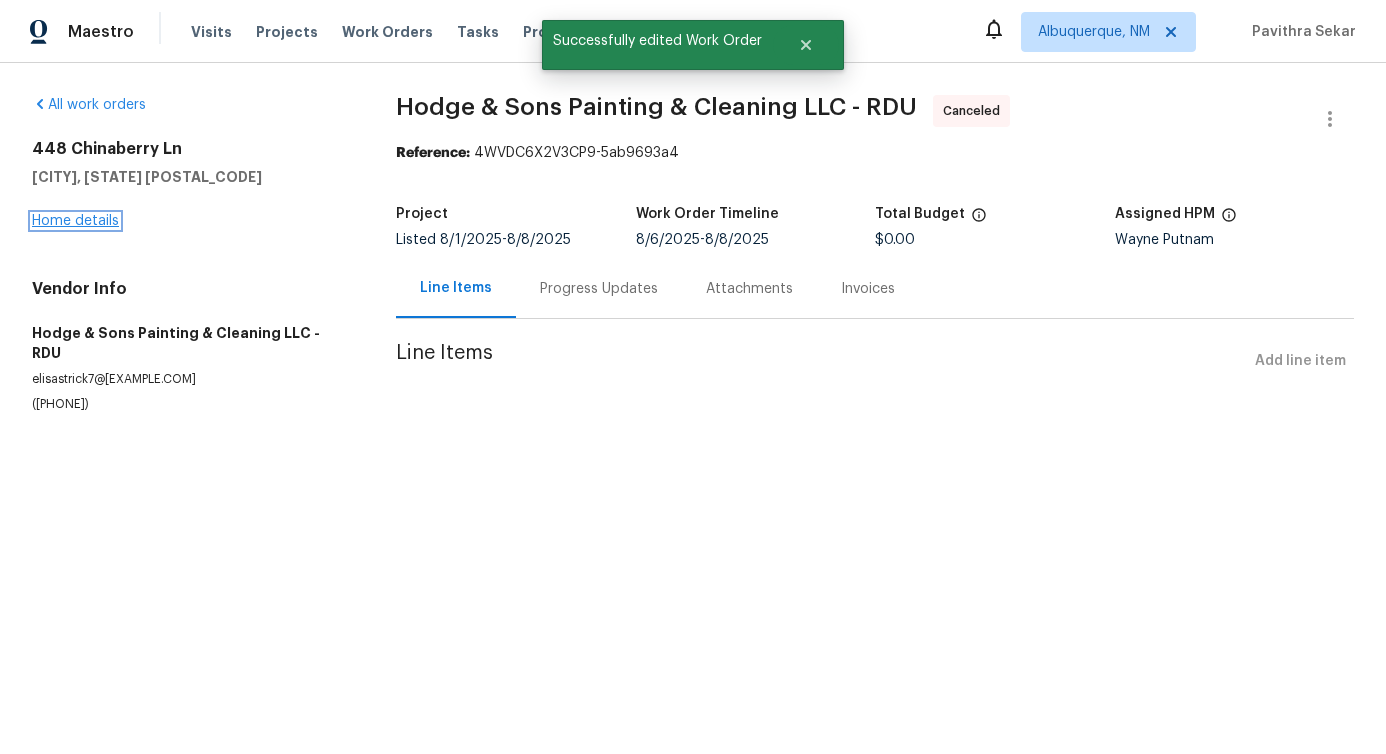 click on "Home details" at bounding box center [75, 221] 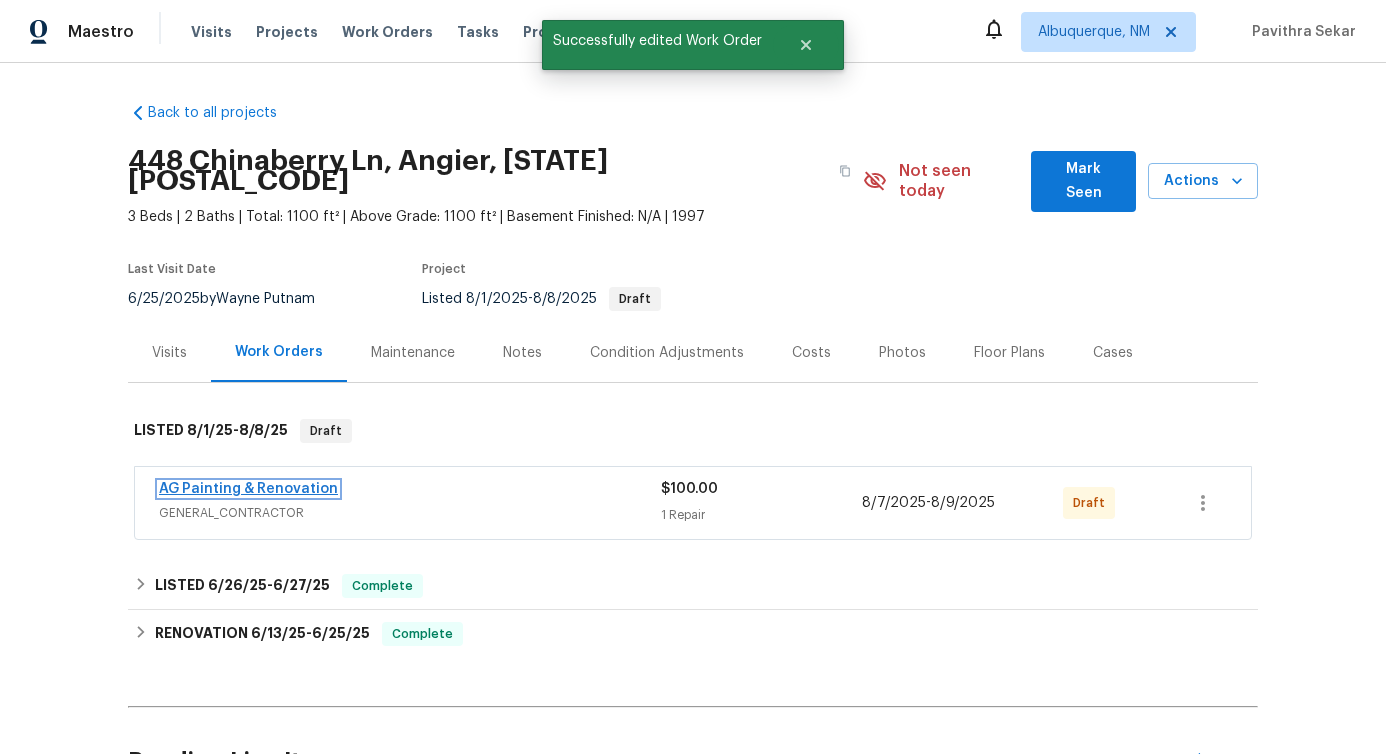 click on "AG Painting & Renovation" at bounding box center [248, 489] 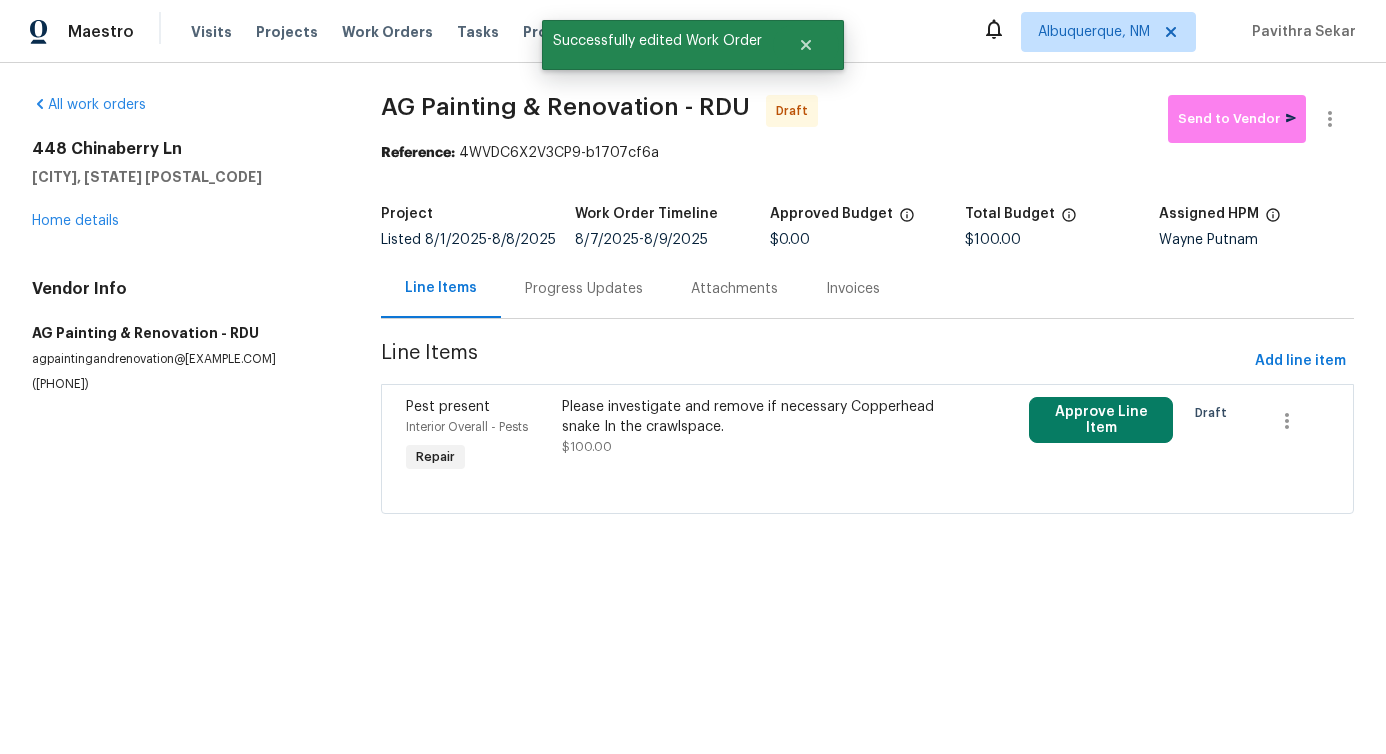 click on "Please investigate and remove if necessary Copperhead snake In the crawlspace. $100.00" at bounding box center [751, 427] 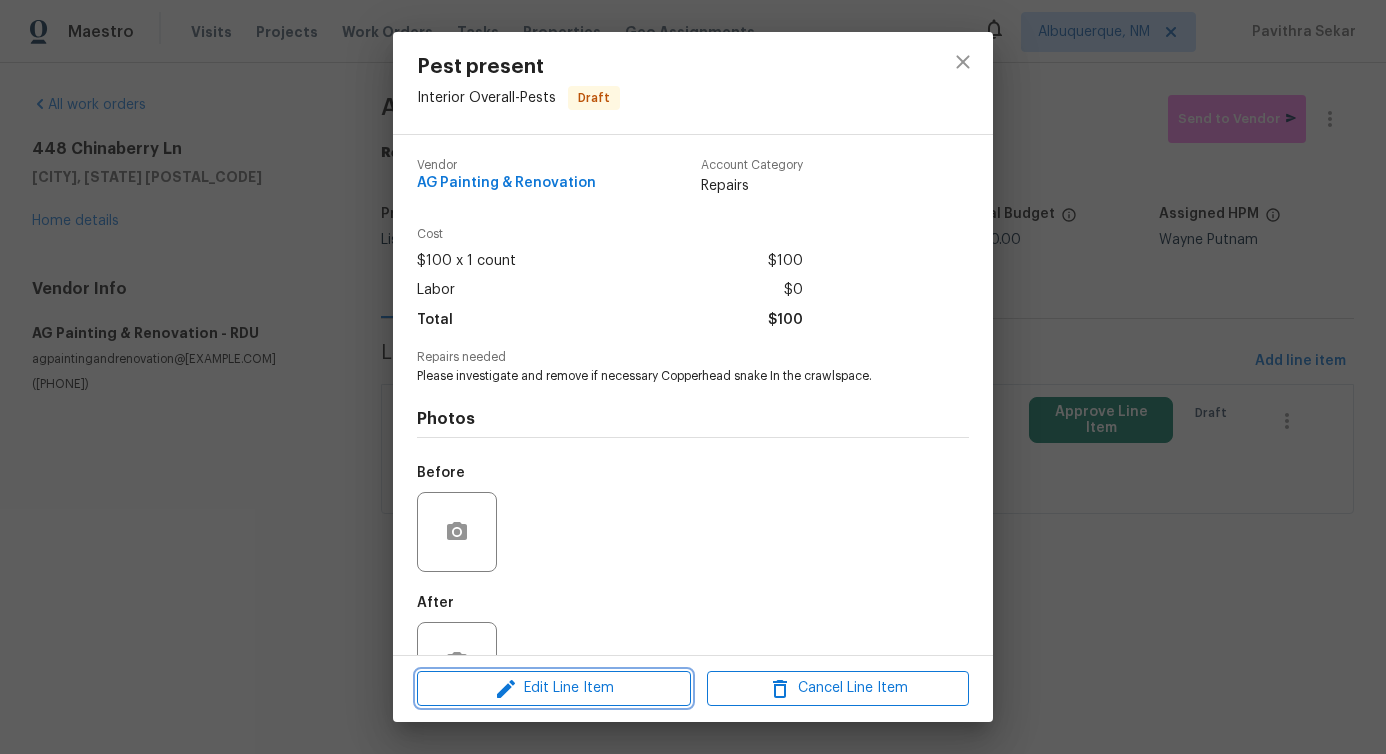click on "Edit Line Item" at bounding box center [554, 688] 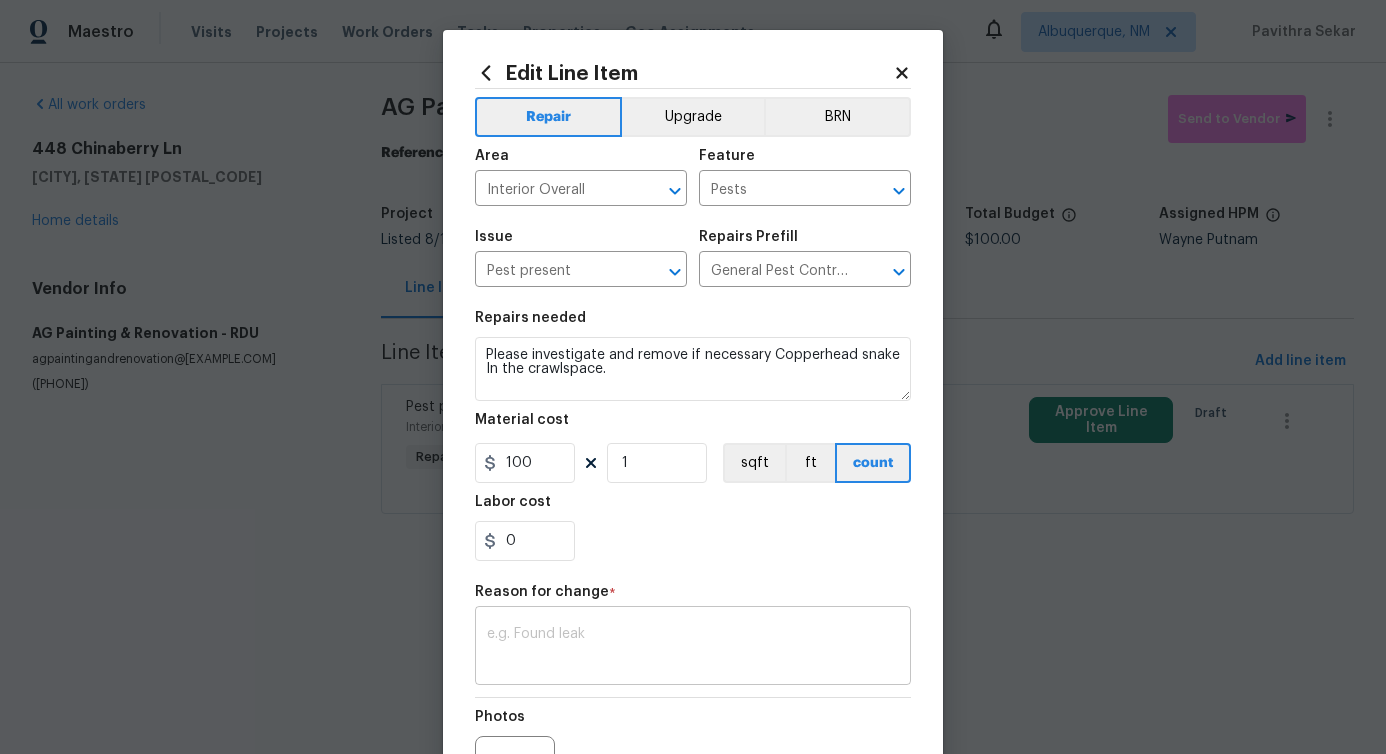 click at bounding box center [693, 648] 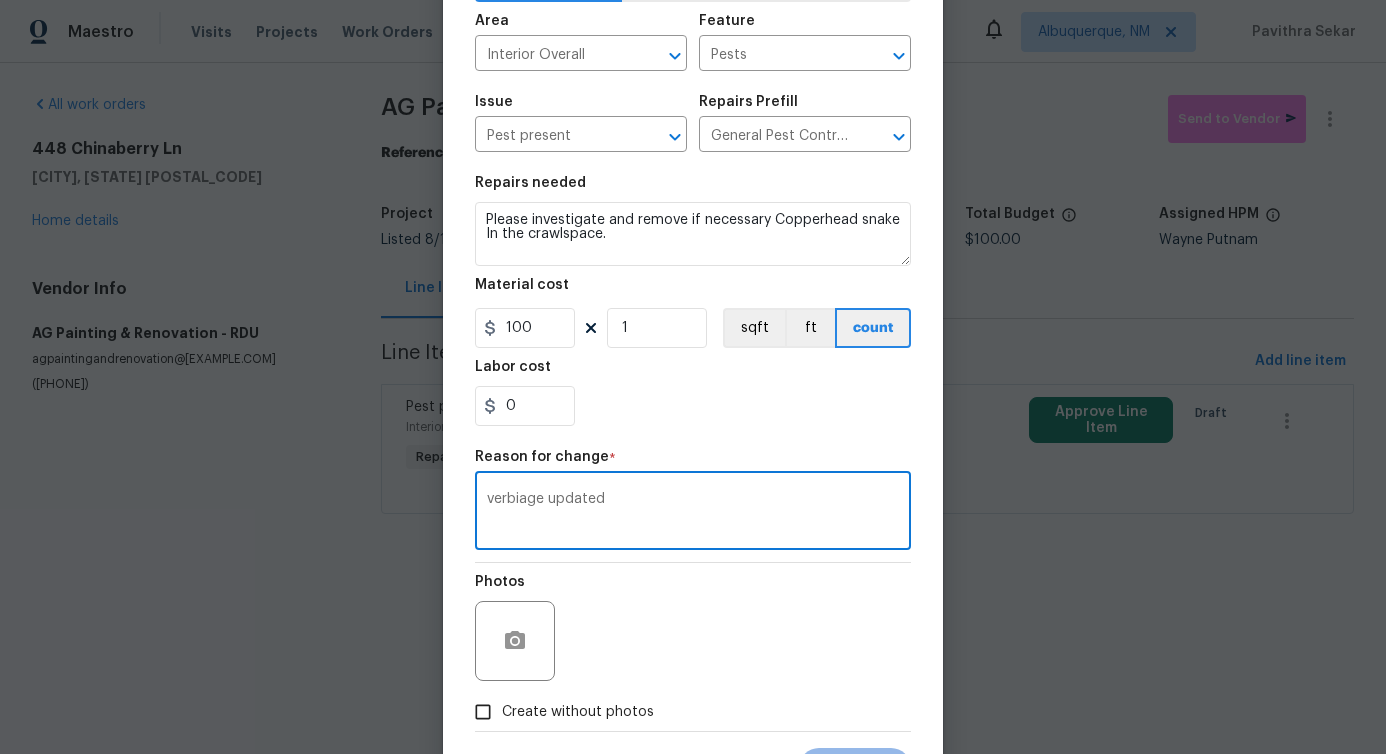 scroll, scrollTop: 232, scrollLeft: 0, axis: vertical 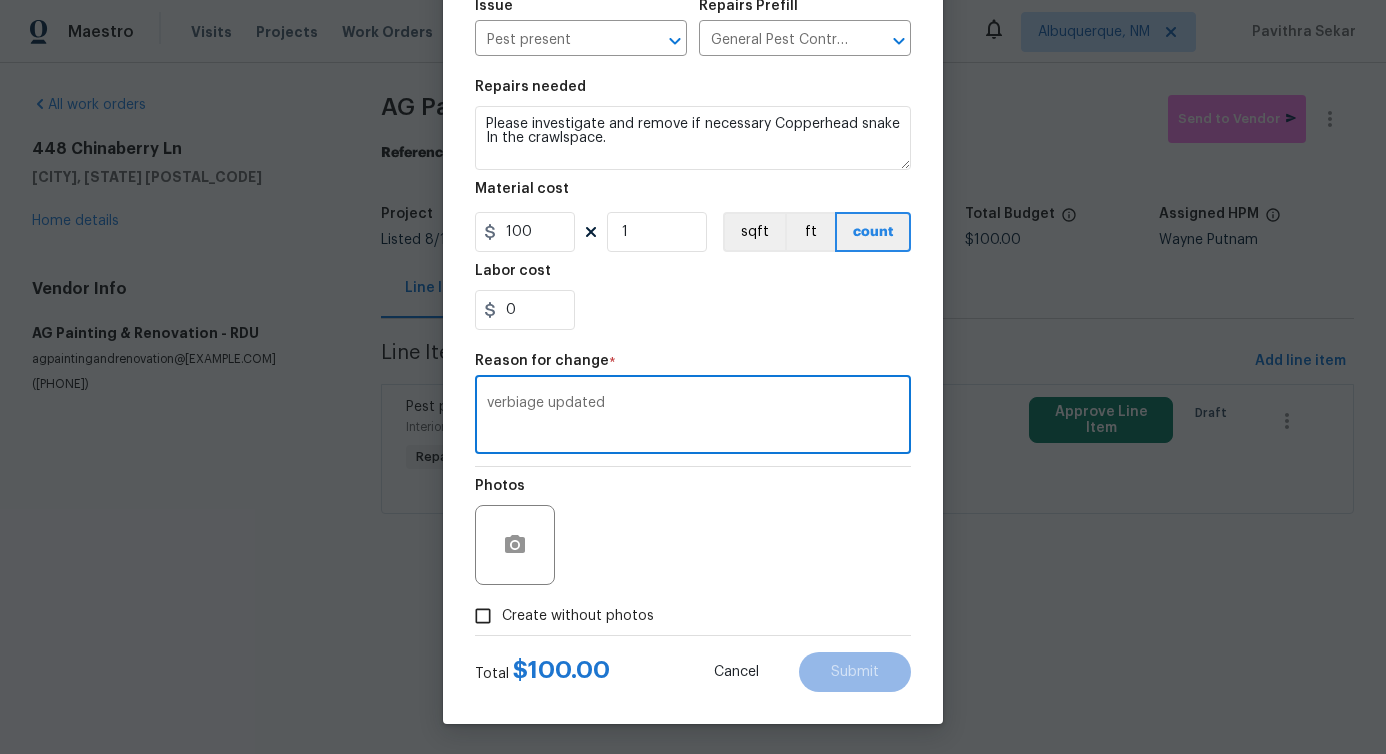 type on "verbiage updated" 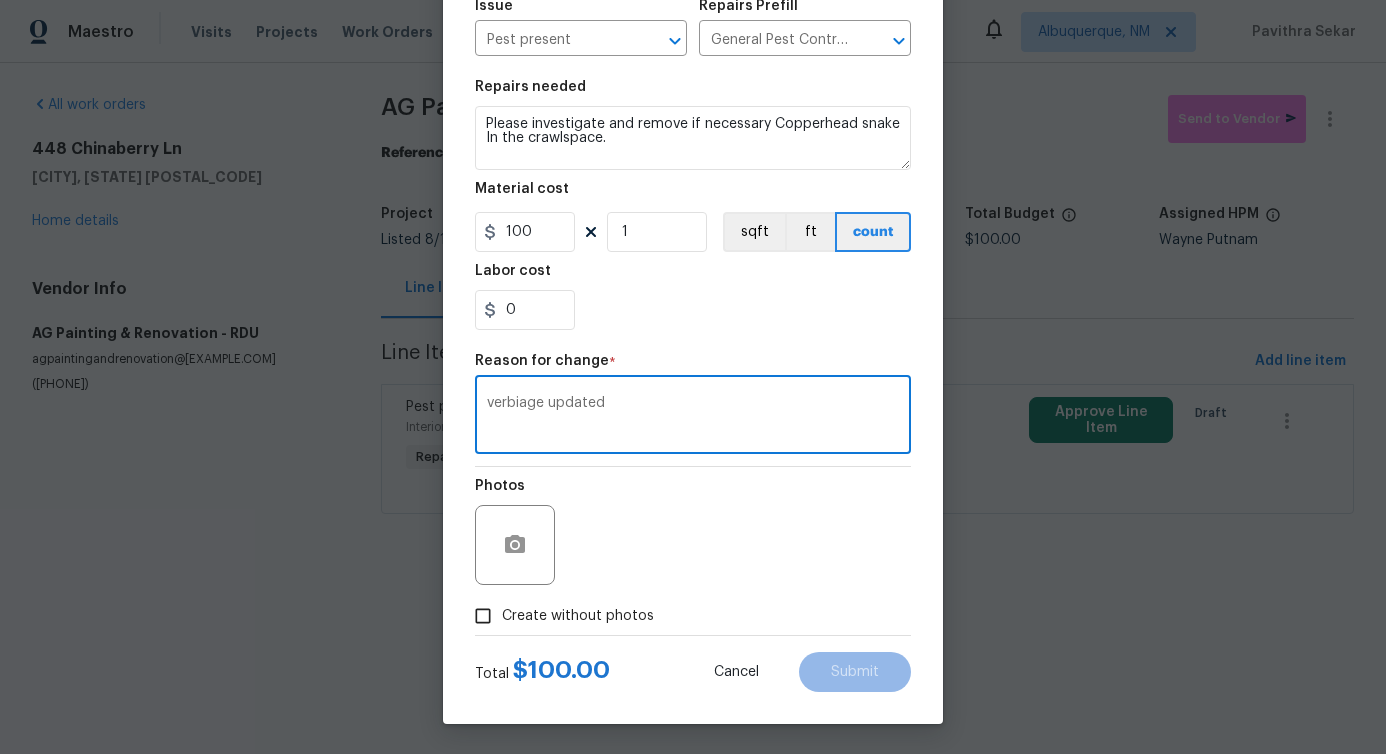 click on "Photos" at bounding box center [693, 532] 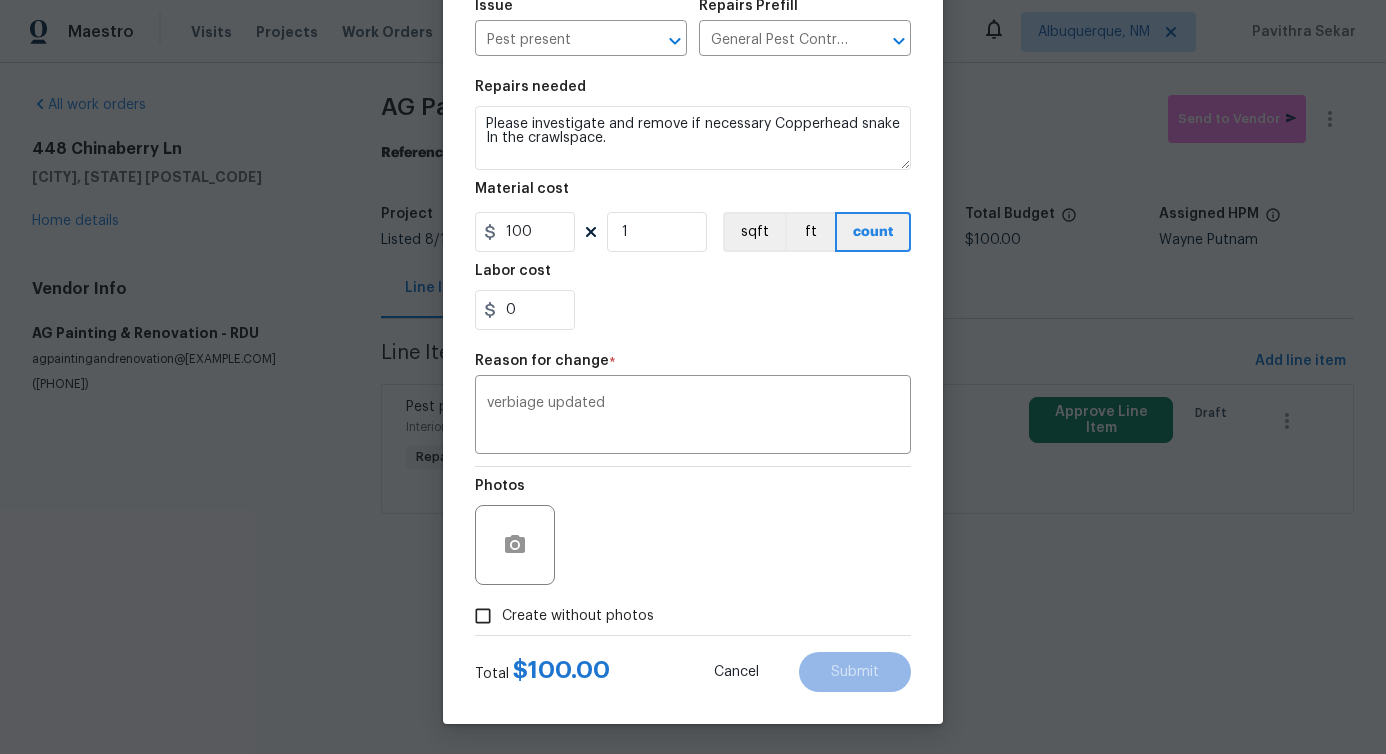 click on "Create without photos" at bounding box center (578, 616) 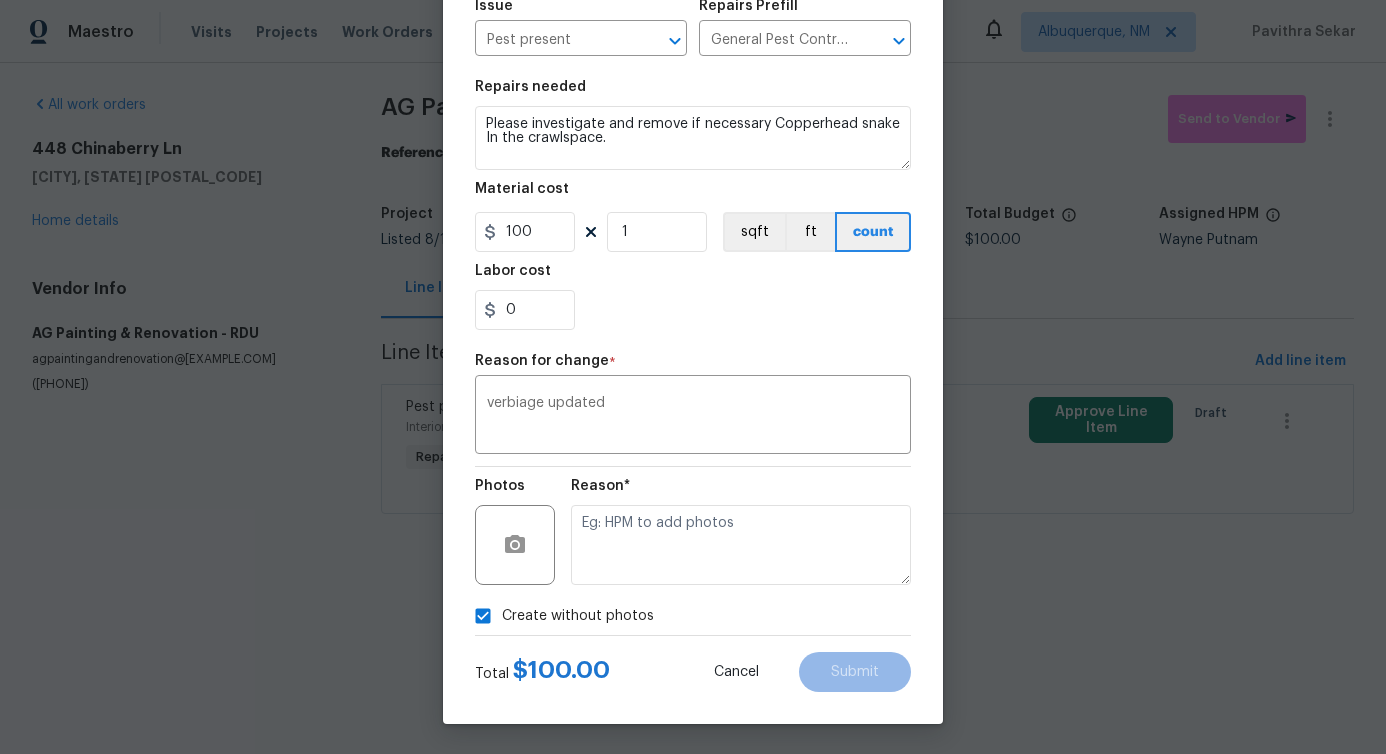 click on "Create without photos" at bounding box center (483, 616) 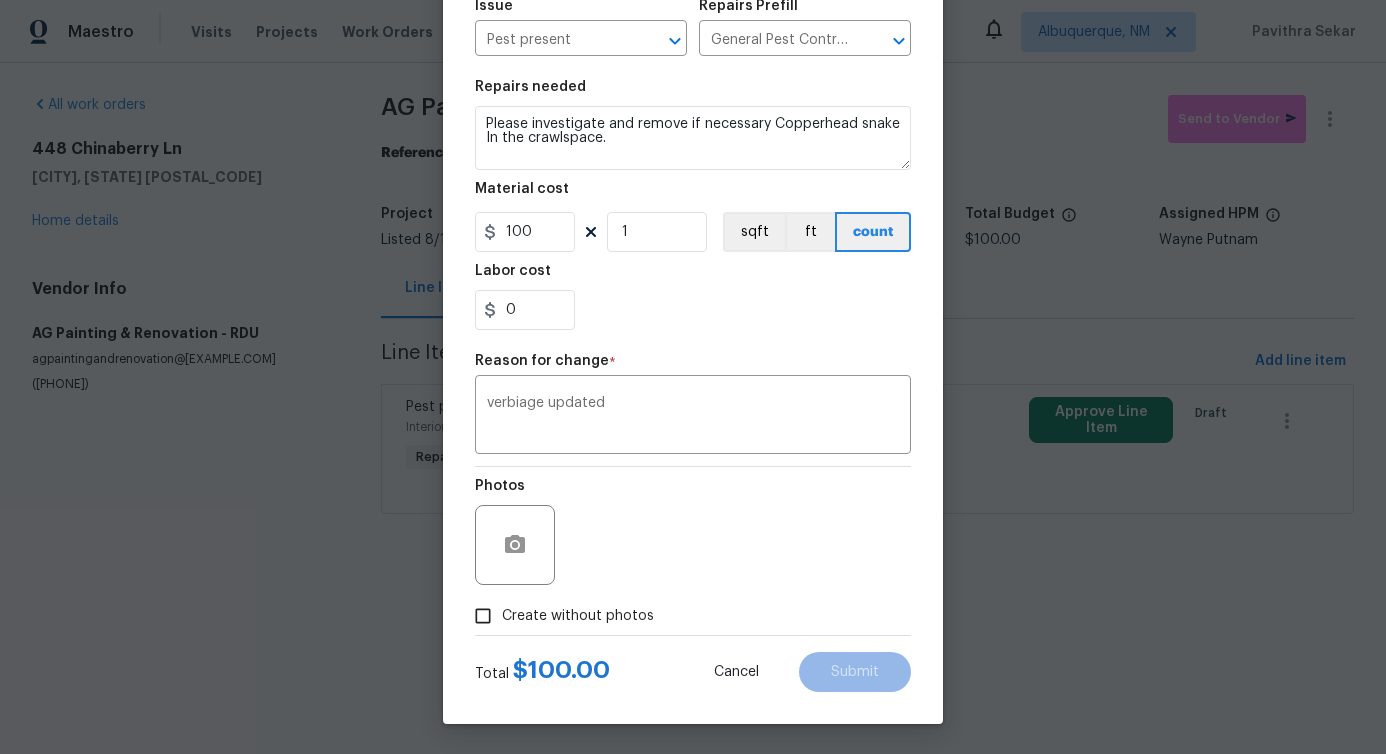 click on "Verbiage" at bounding box center (0, 0) 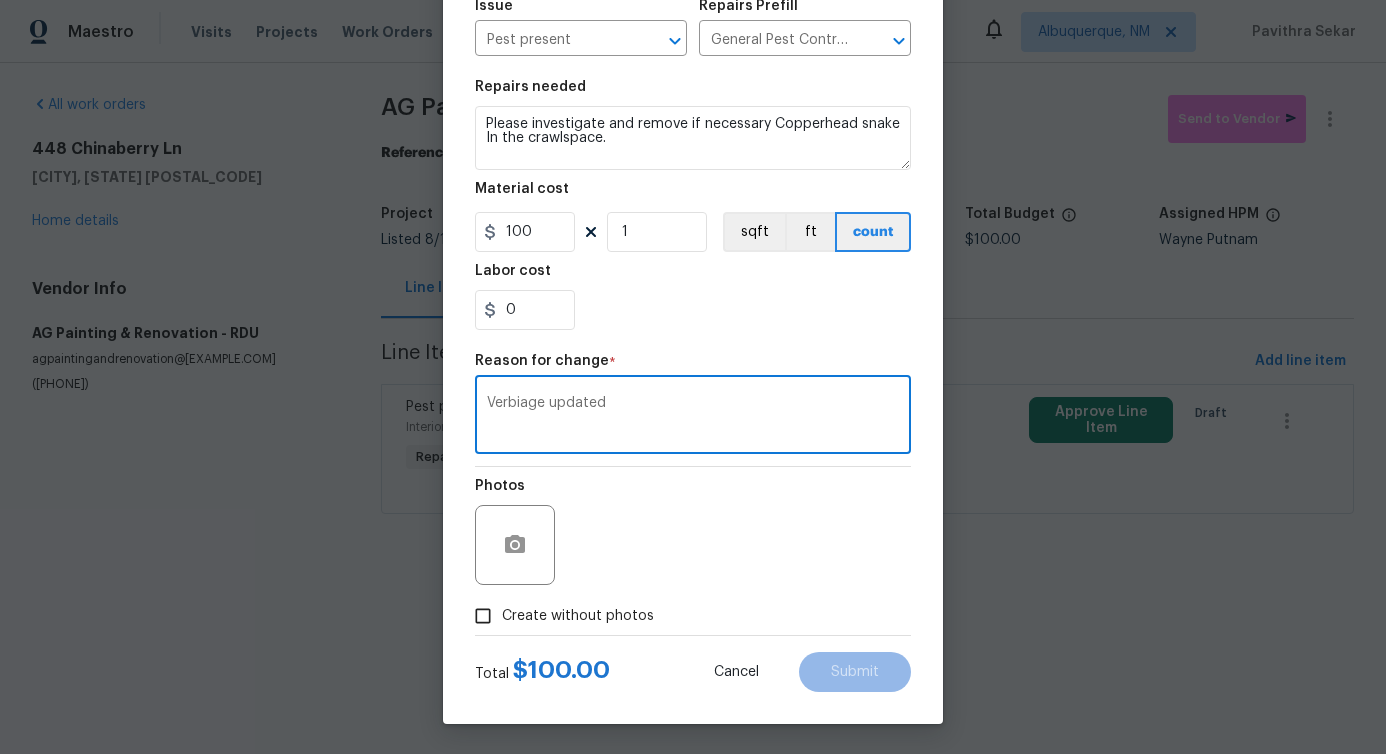 type on "Verbiage updated" 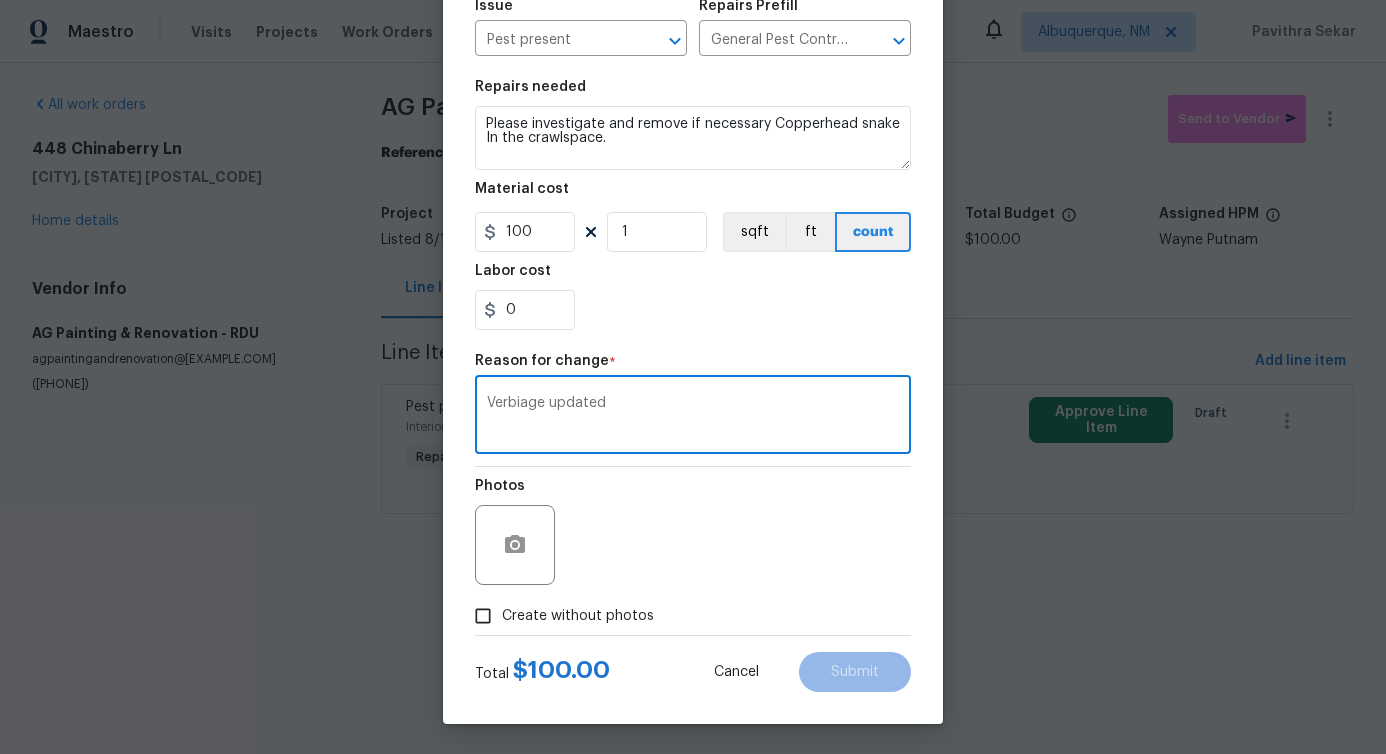 click on "Create without photos" at bounding box center [578, 616] 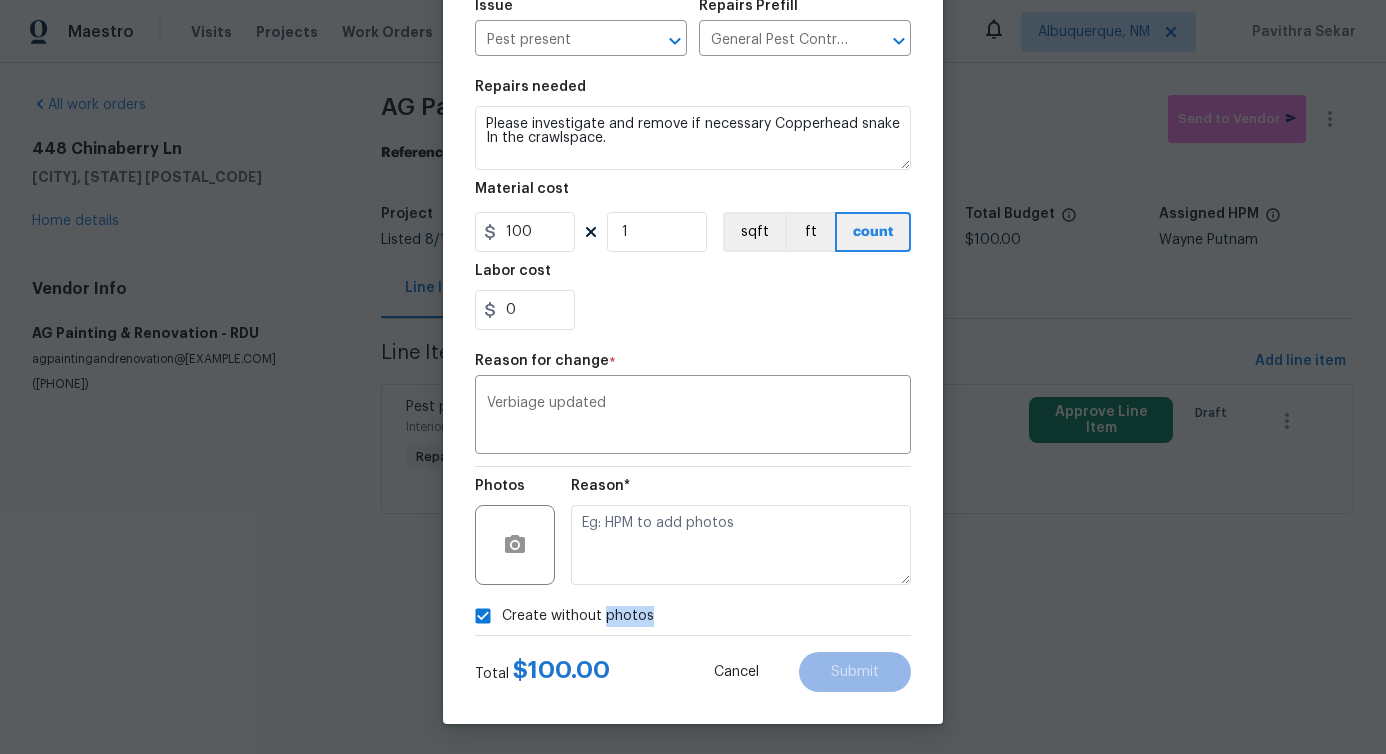 click on "Create without photos" at bounding box center [578, 616] 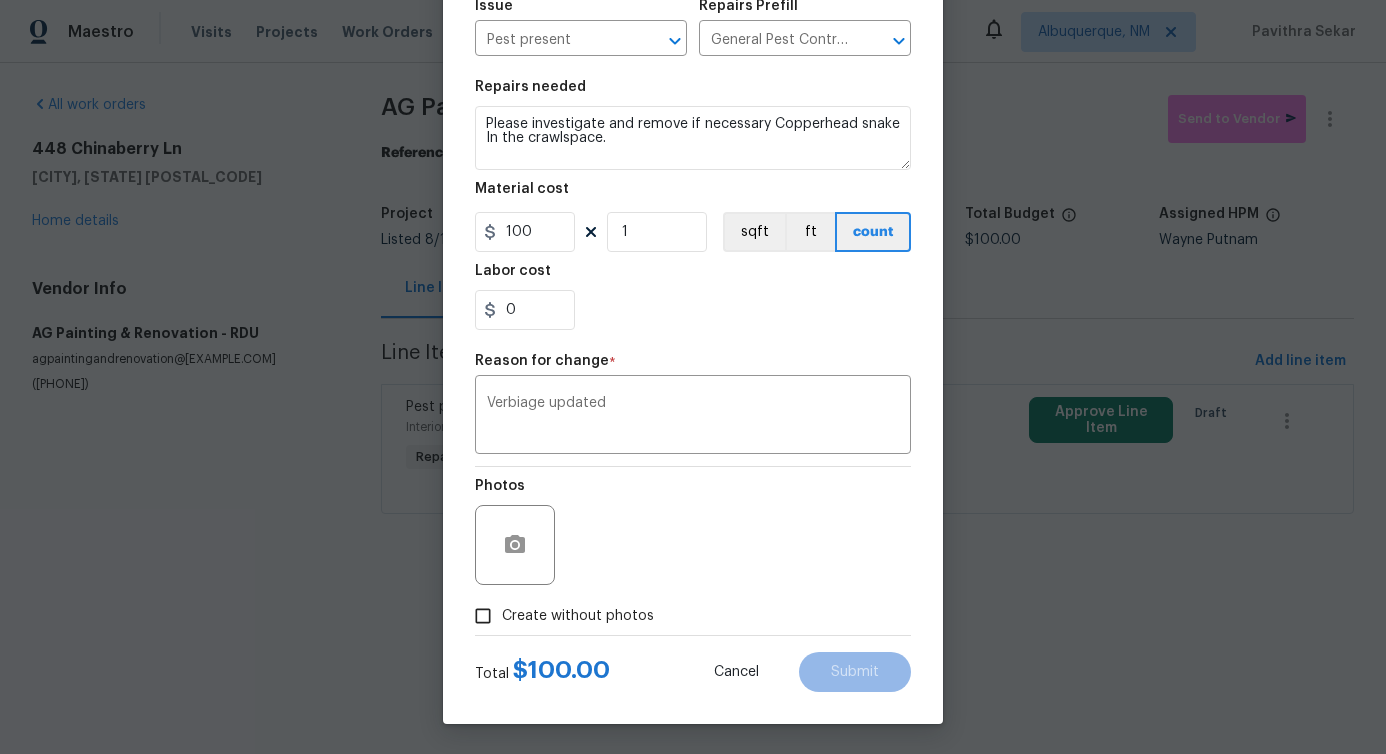 click on "Photos" at bounding box center (693, 532) 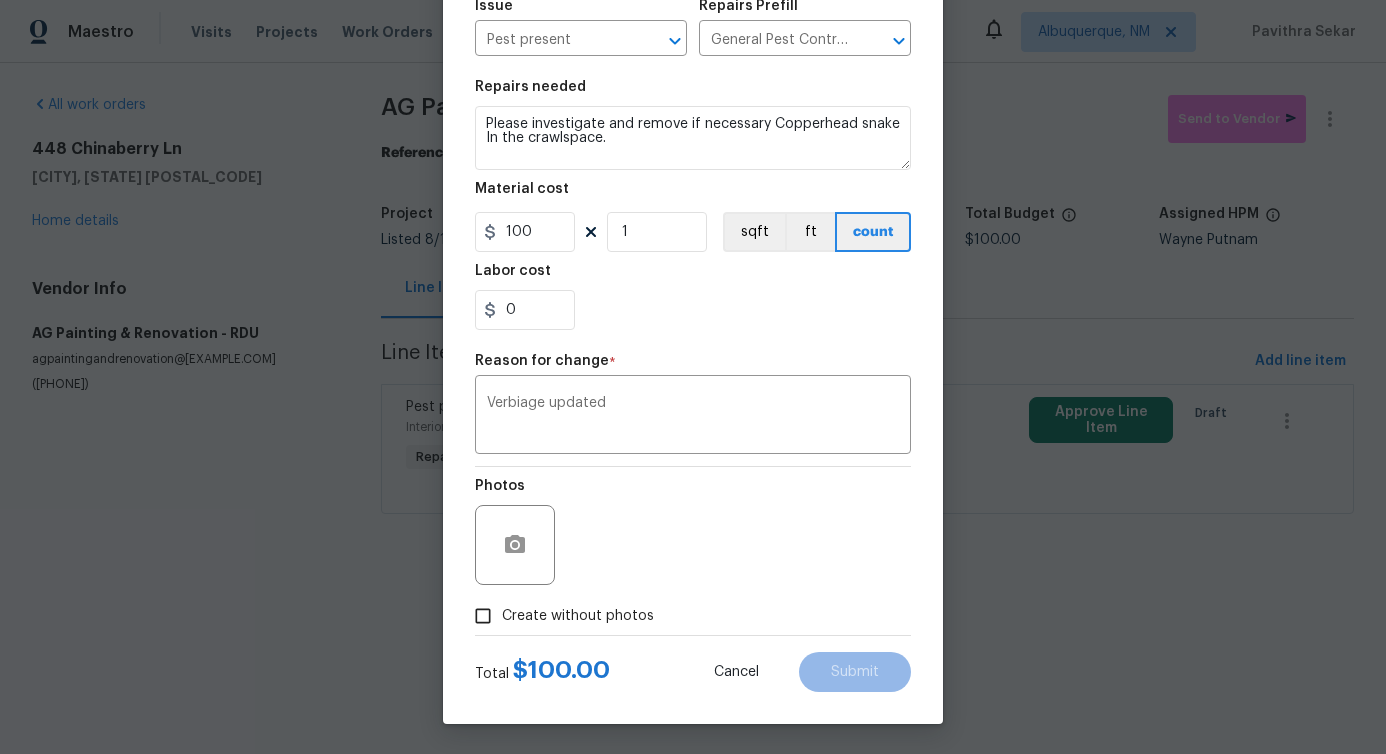 click on "Create without photos" at bounding box center (578, 616) 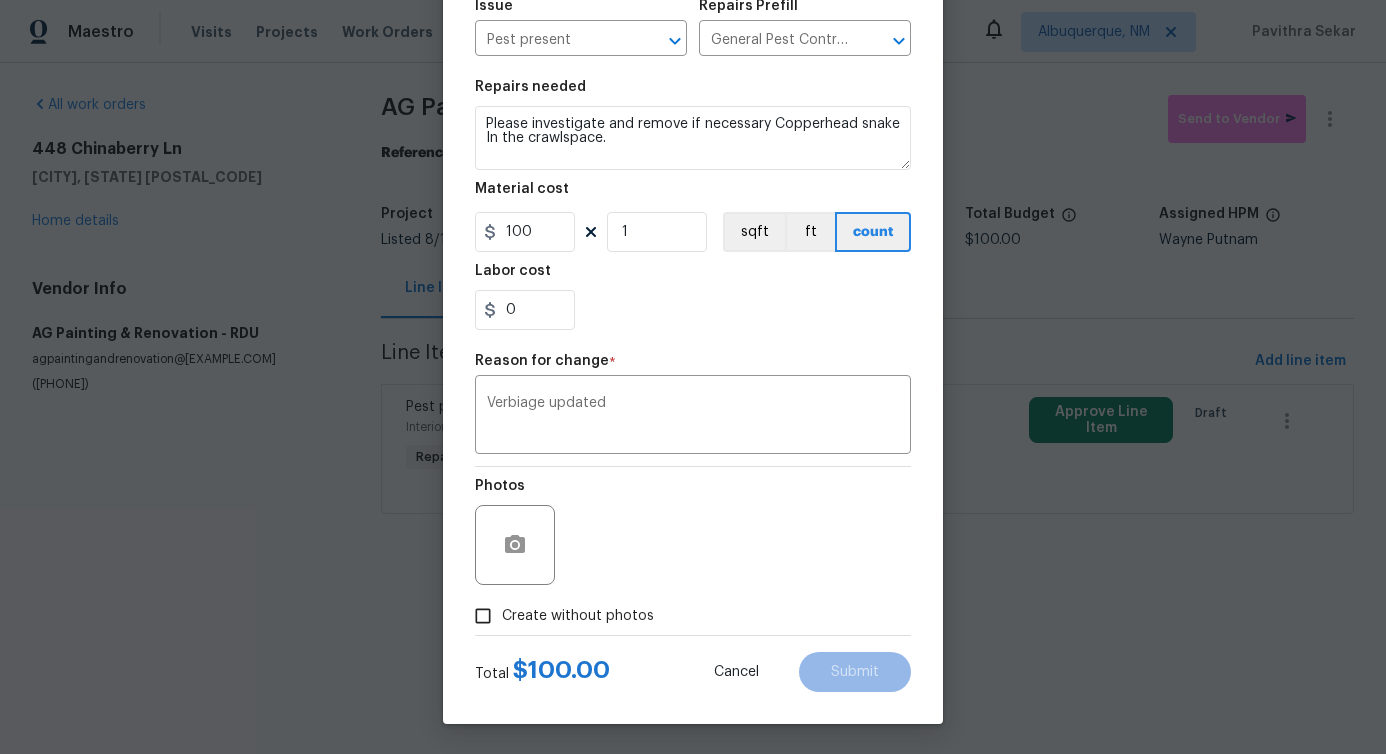 click on "Create without photos" at bounding box center (483, 616) 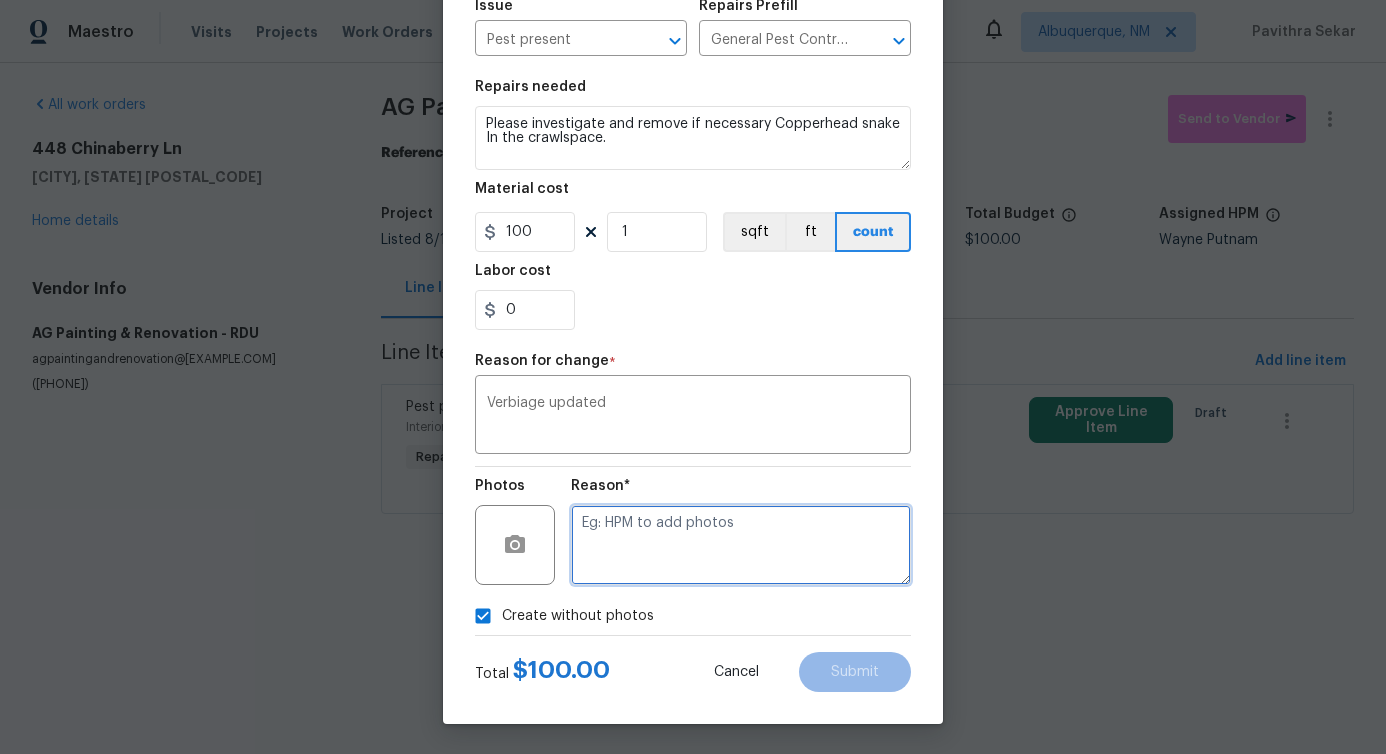 click at bounding box center (741, 545) 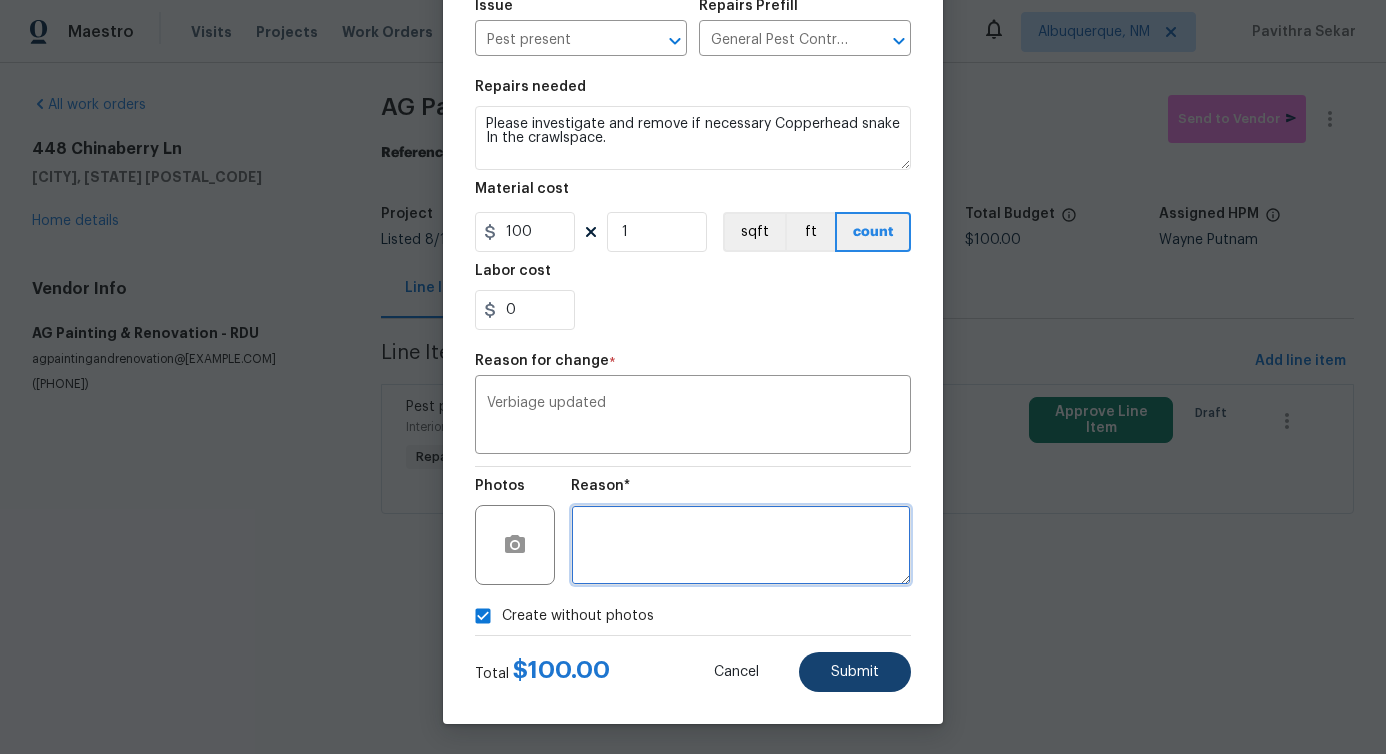 type 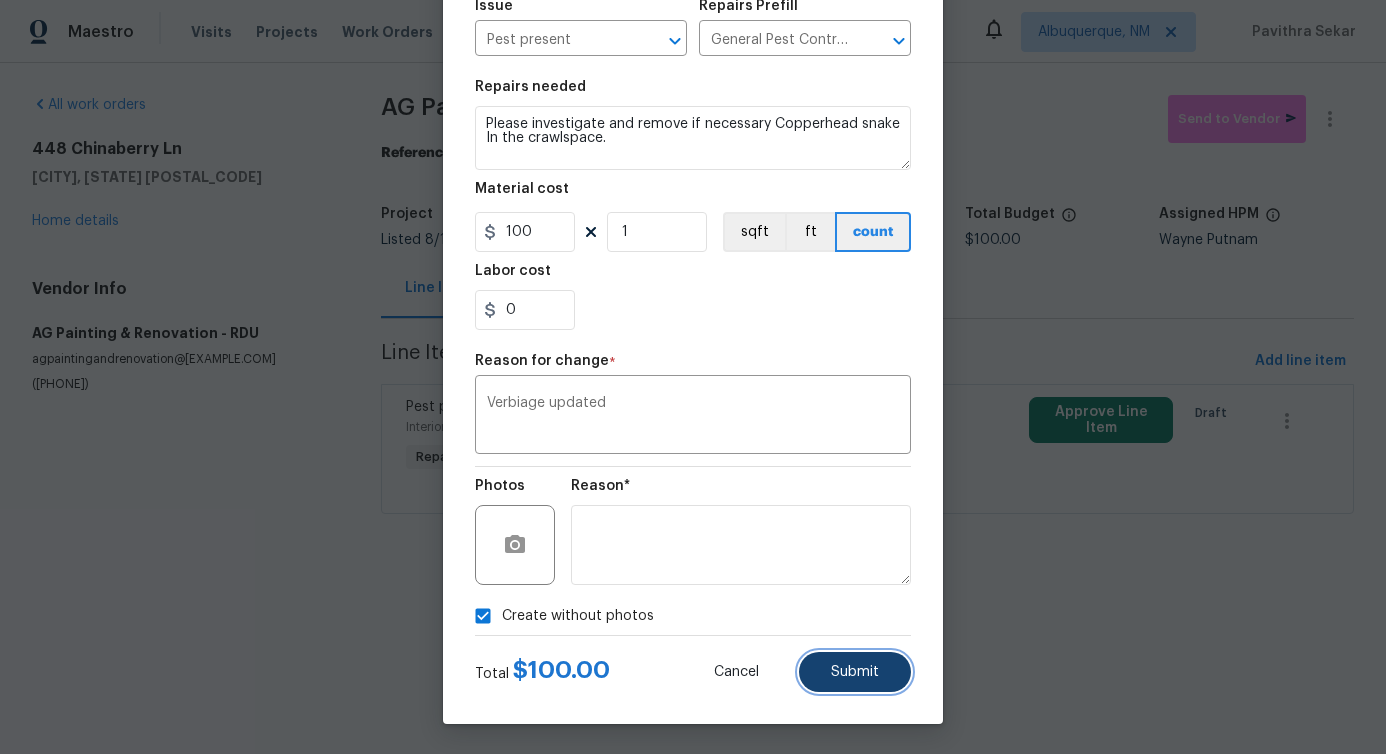 click on "Submit" at bounding box center [855, 672] 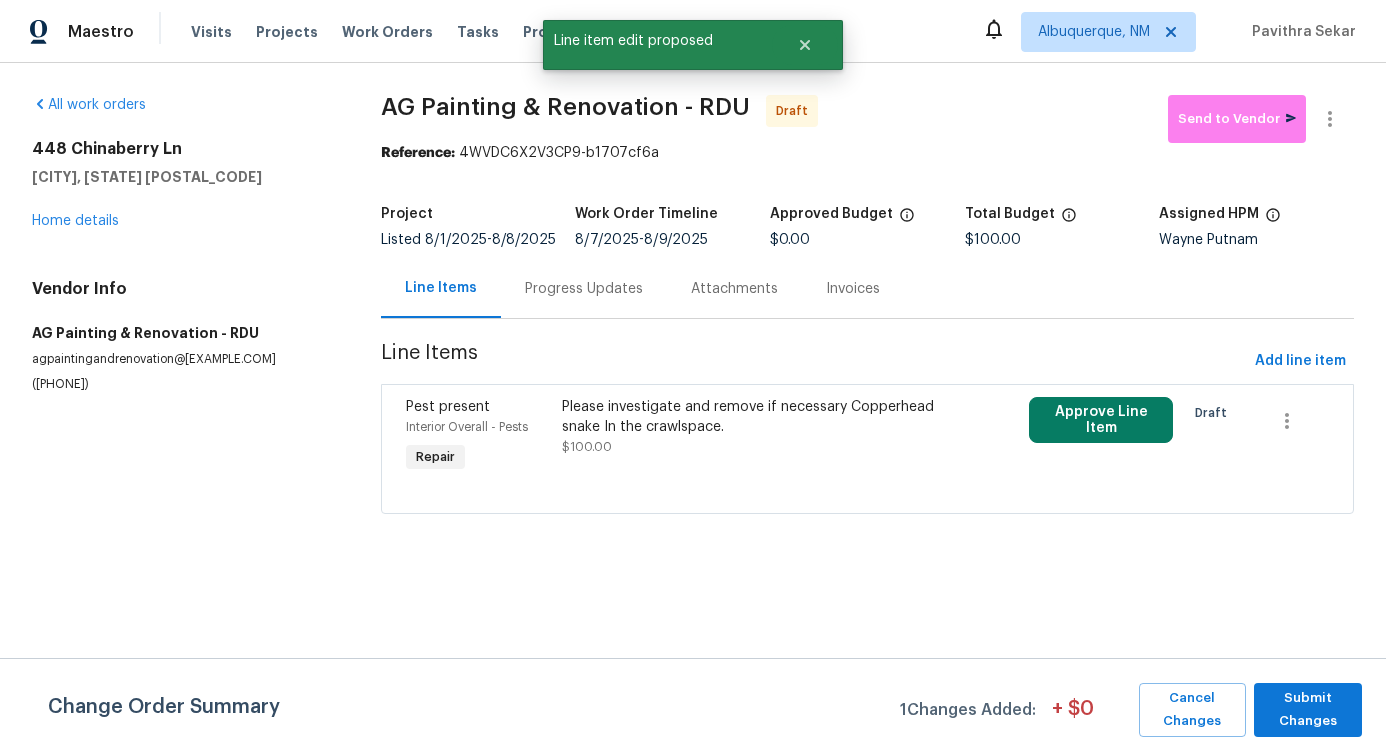 scroll, scrollTop: 0, scrollLeft: 0, axis: both 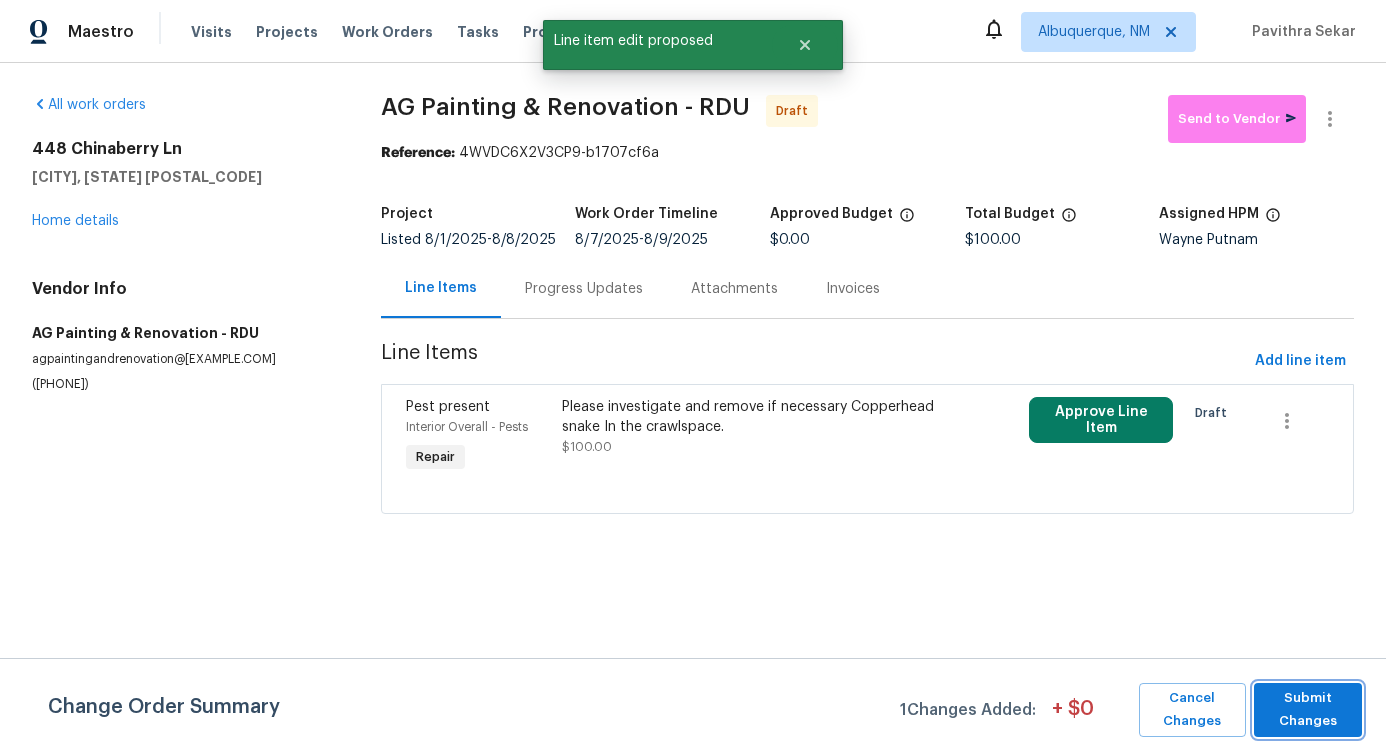 click on "Submit Changes" at bounding box center [1308, 710] 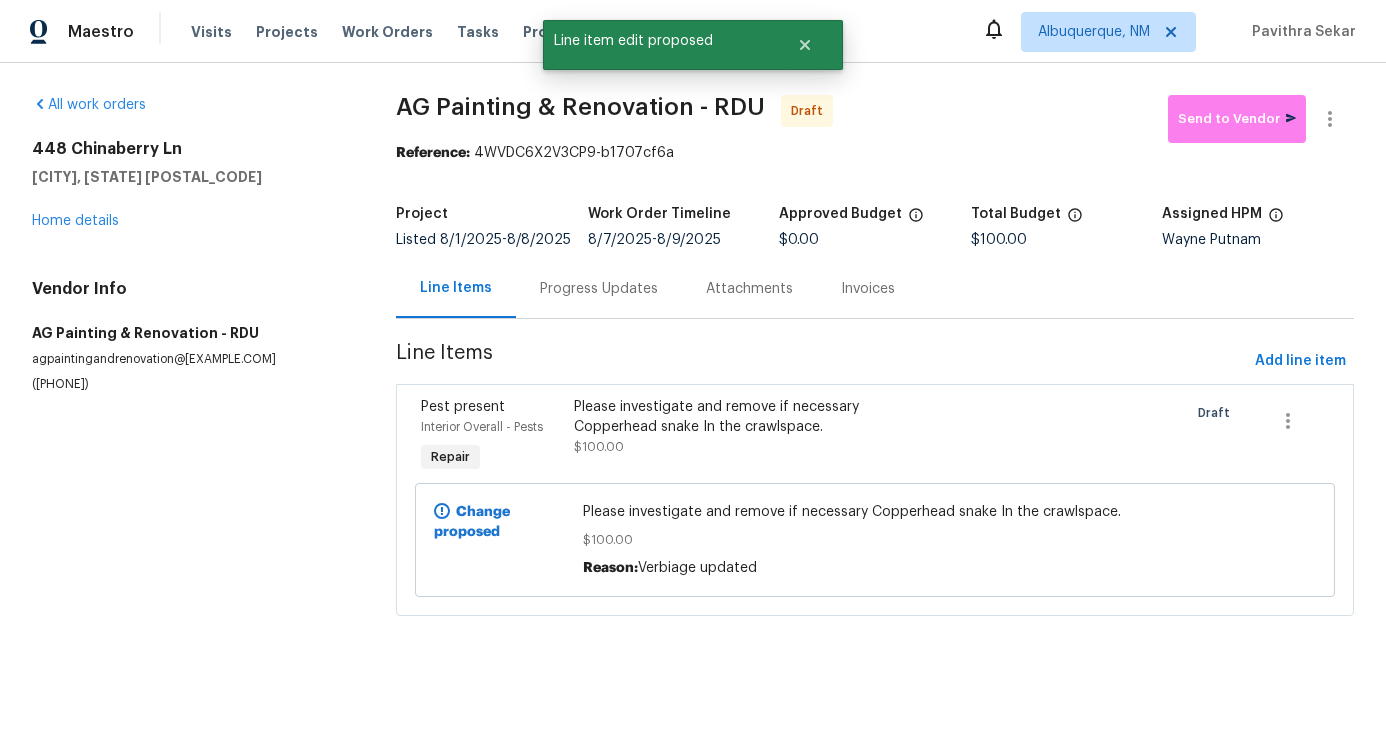click on "Progress Updates" at bounding box center [599, 288] 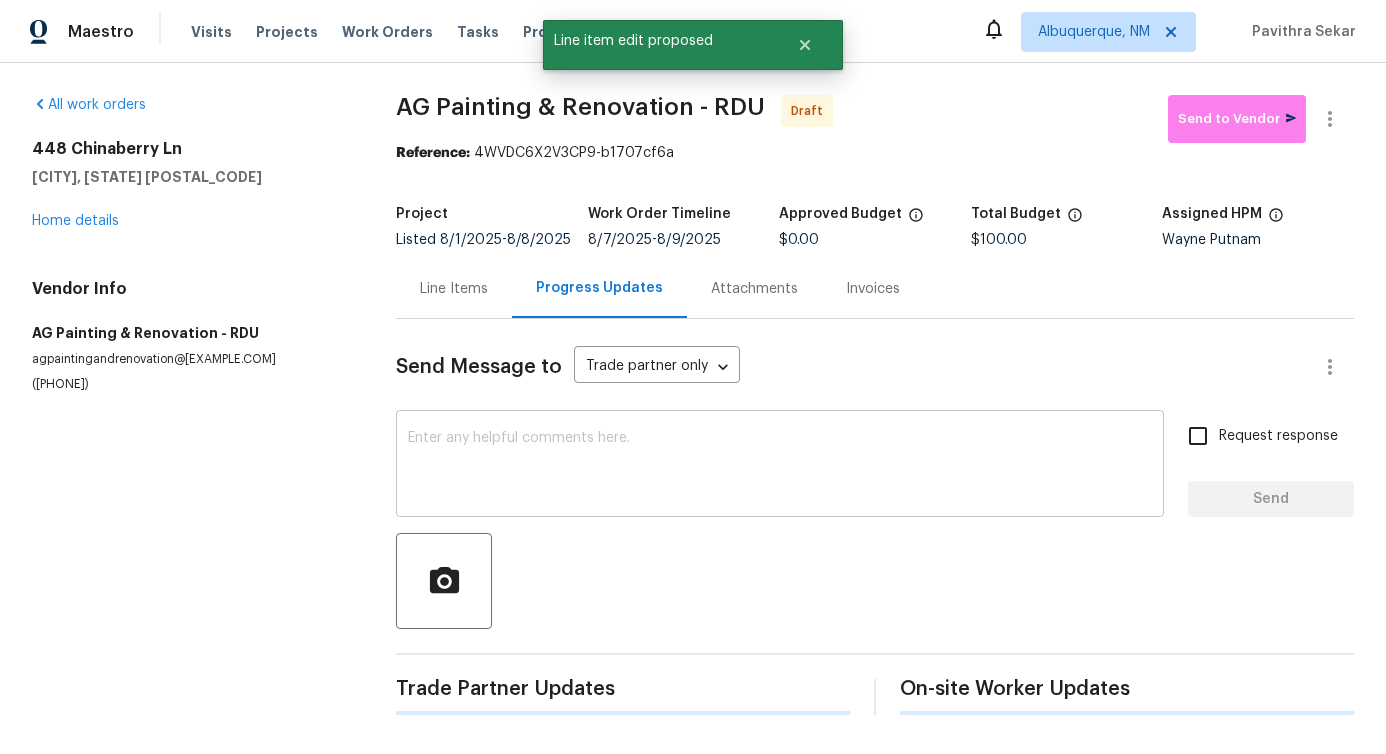 click at bounding box center (780, 466) 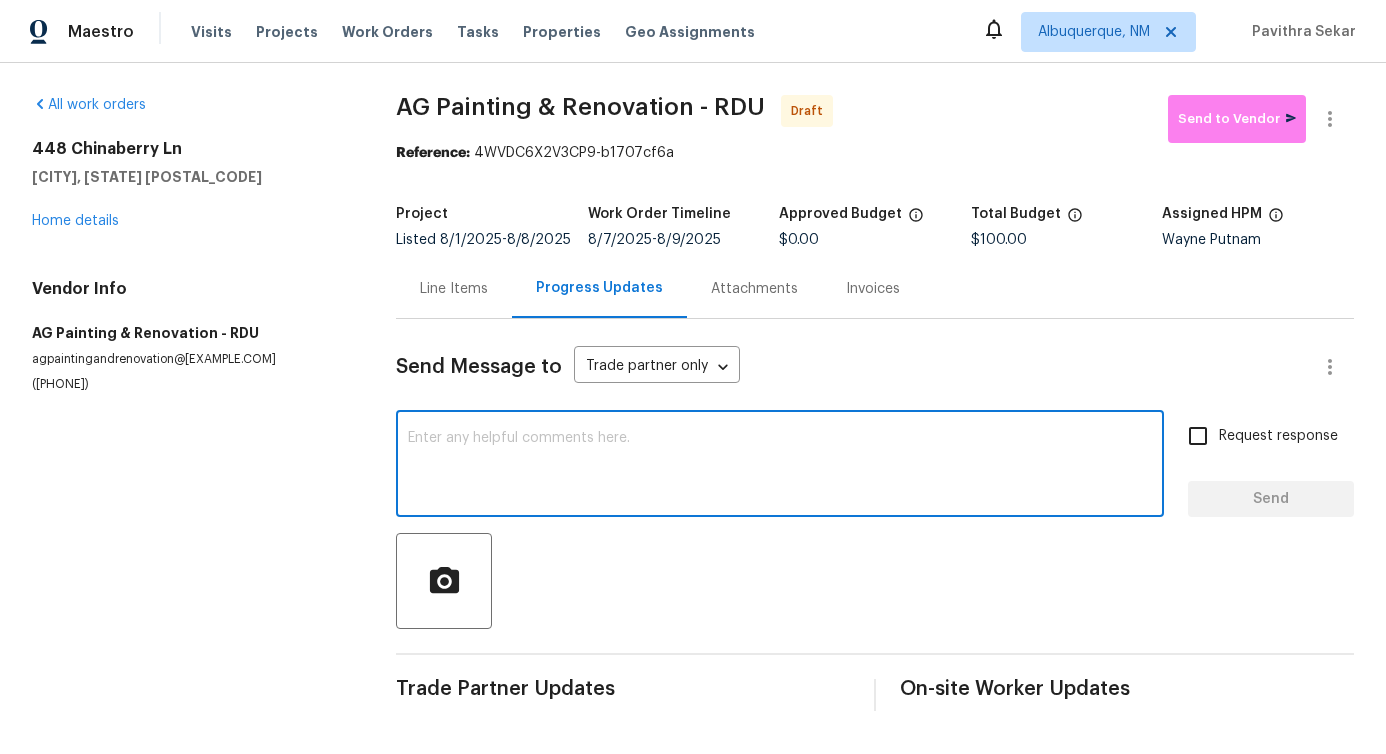 click at bounding box center (780, 466) 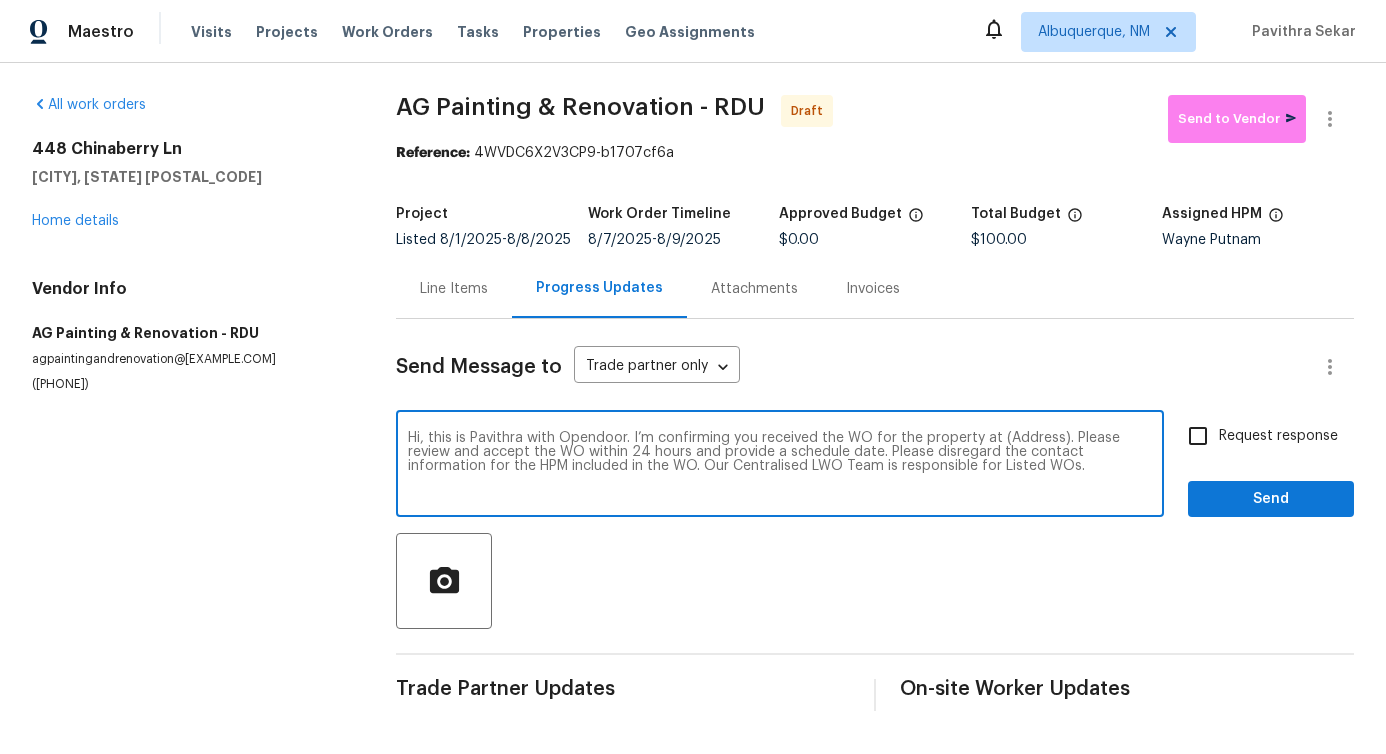 click on "Hi, this is Pavithra with Opendoor. I’m confirming you received the WO for the property at (Address). Please review and accept the WO within 24 hours and provide a schedule date. Please disregard the contact information for the HPM included in the WO. Our Centralised LWO Team is responsible for Listed WOs." at bounding box center [780, 466] 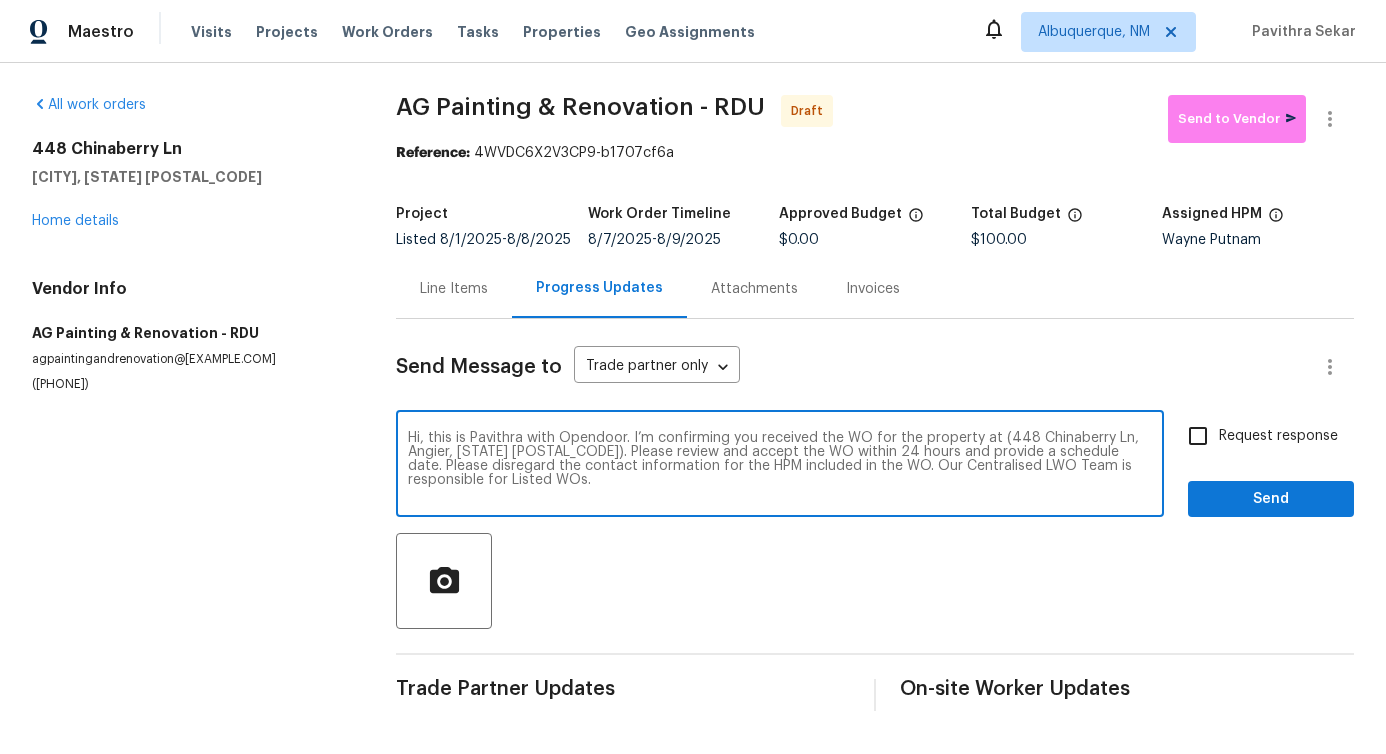 type on "Hi, this is Pavithra with Opendoor. I’m confirming you received the WO for the property at (448 Chinaberry Ln, Angier, NC 27501). Please review and accept the WO within 24 hours and provide a schedule date. Please disregard the contact information for the HPM included in the WO. Our Centralised LWO Team is responsible for Listed WOs." 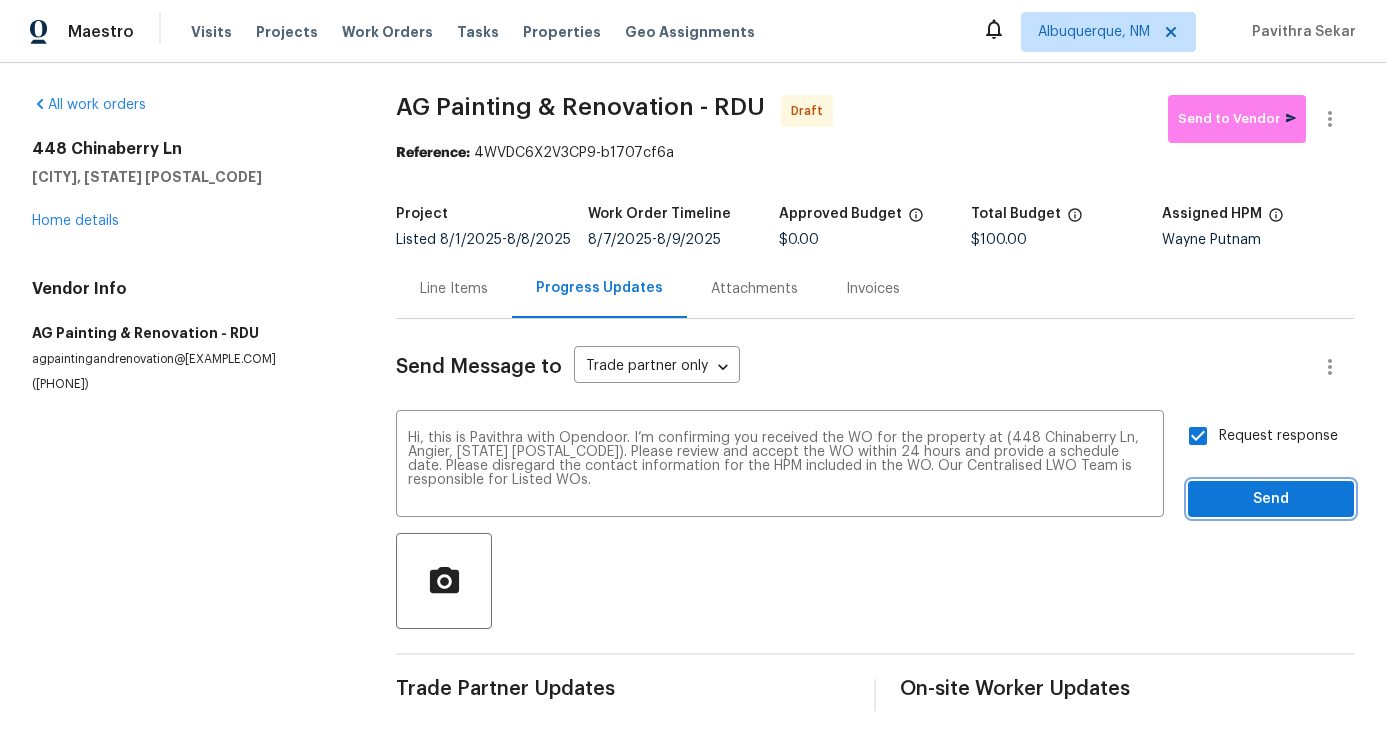 click on "Send" at bounding box center (1271, 499) 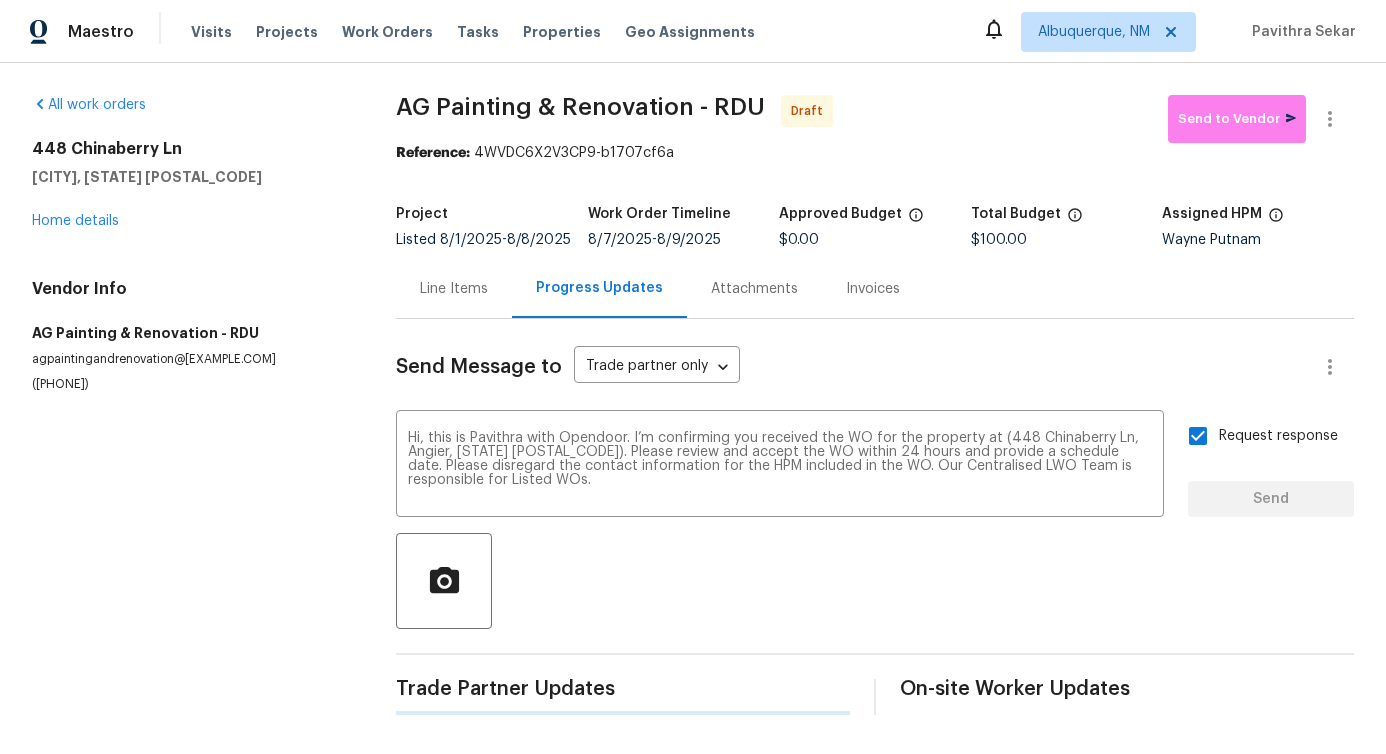 type 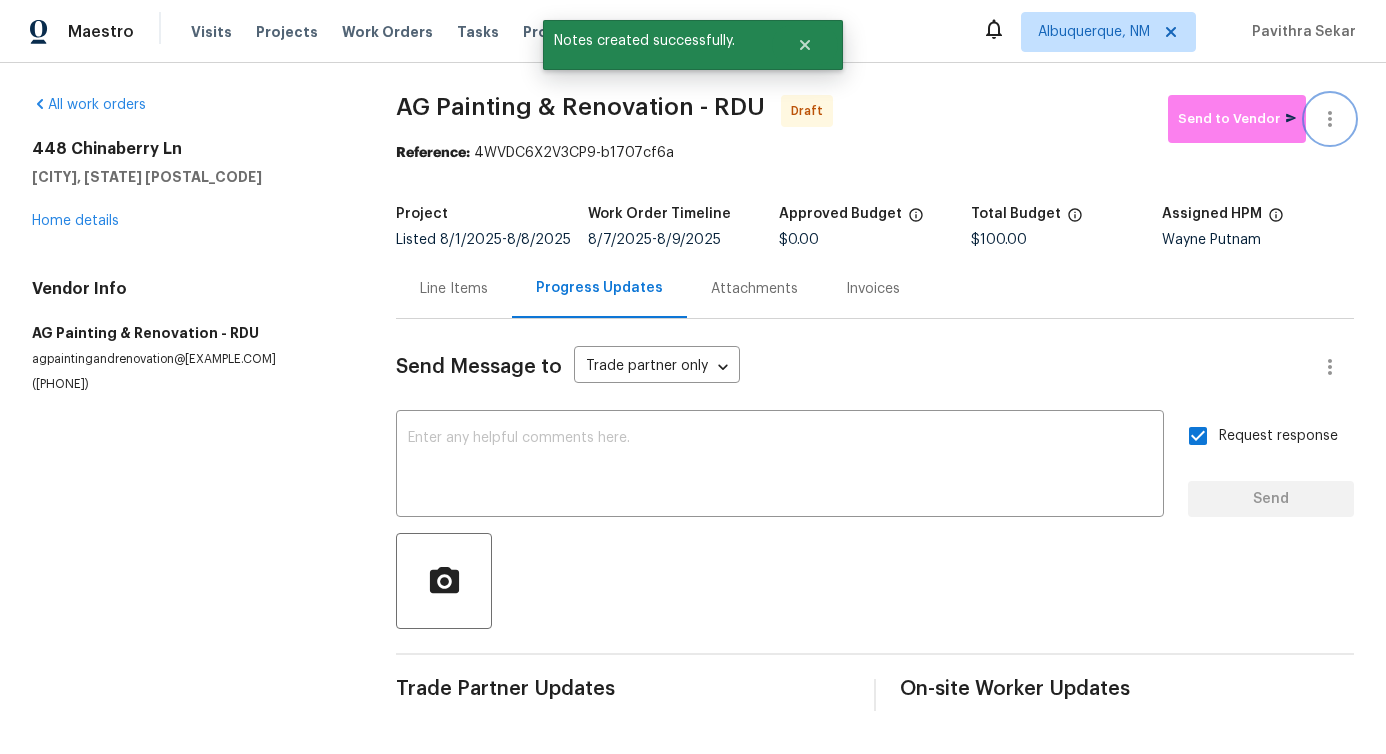 click 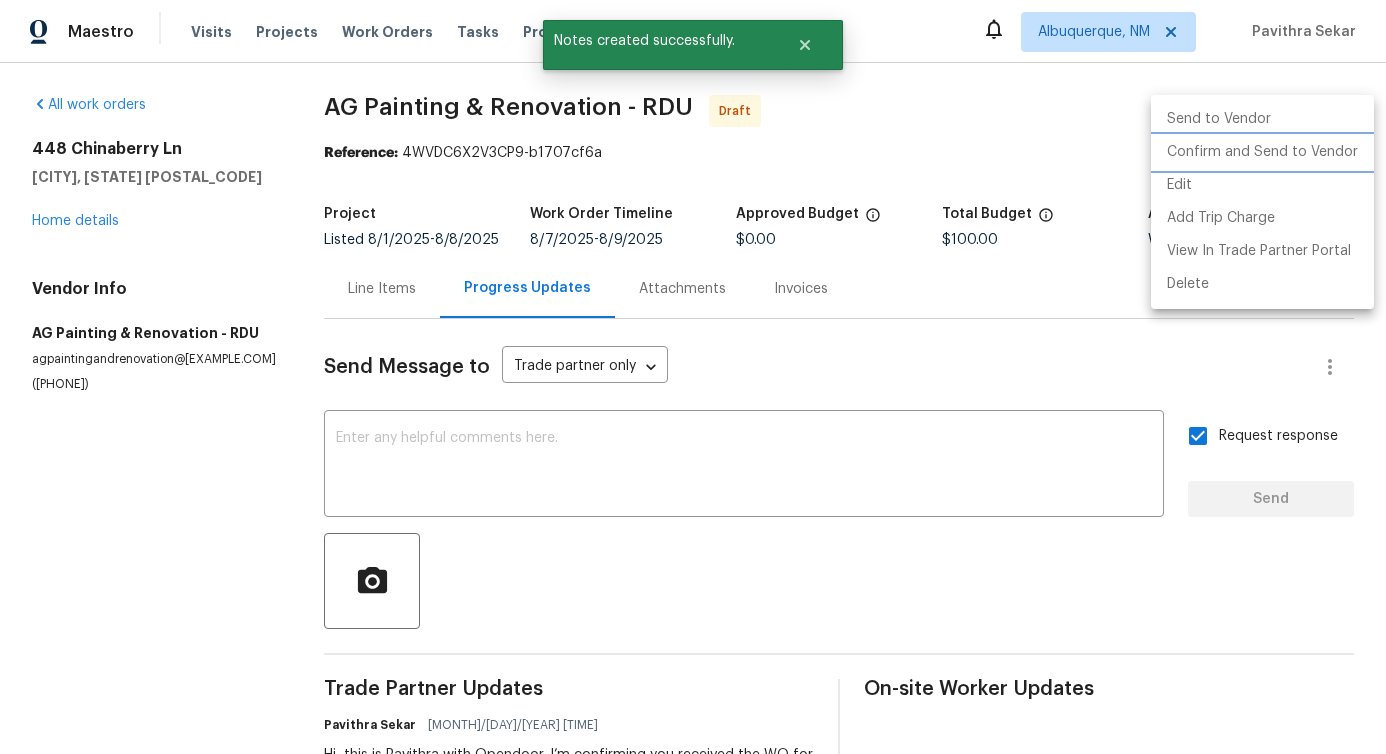 click on "Confirm and Send to Vendor" at bounding box center (1262, 152) 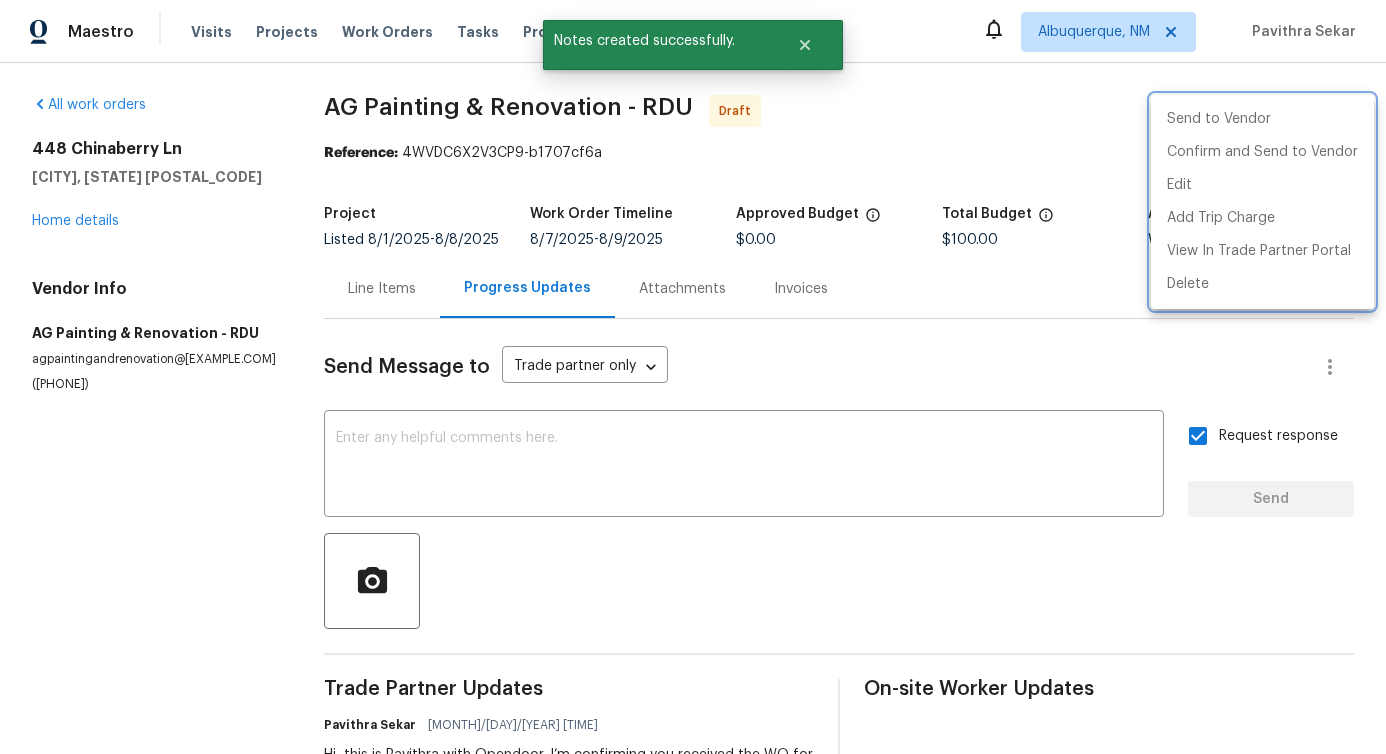 click at bounding box center [693, 377] 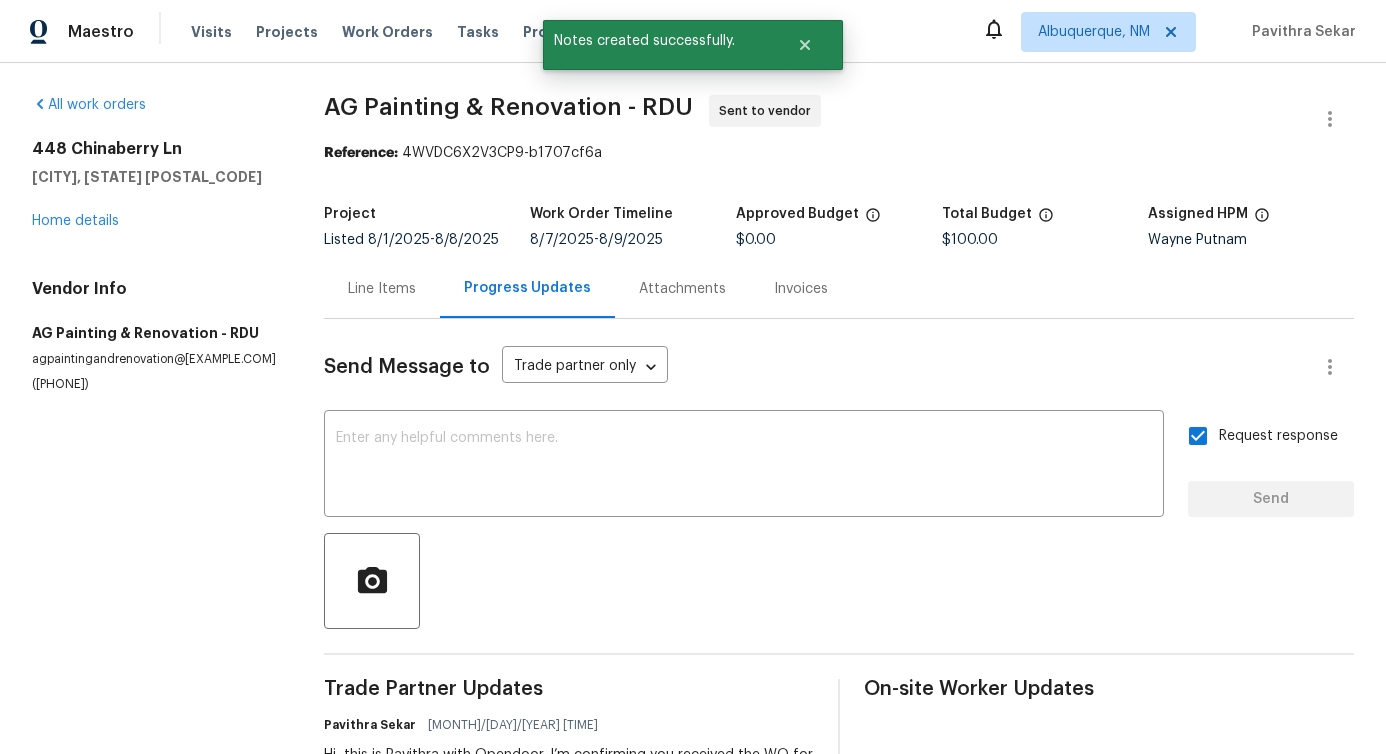 click on "Line Items" at bounding box center [382, 289] 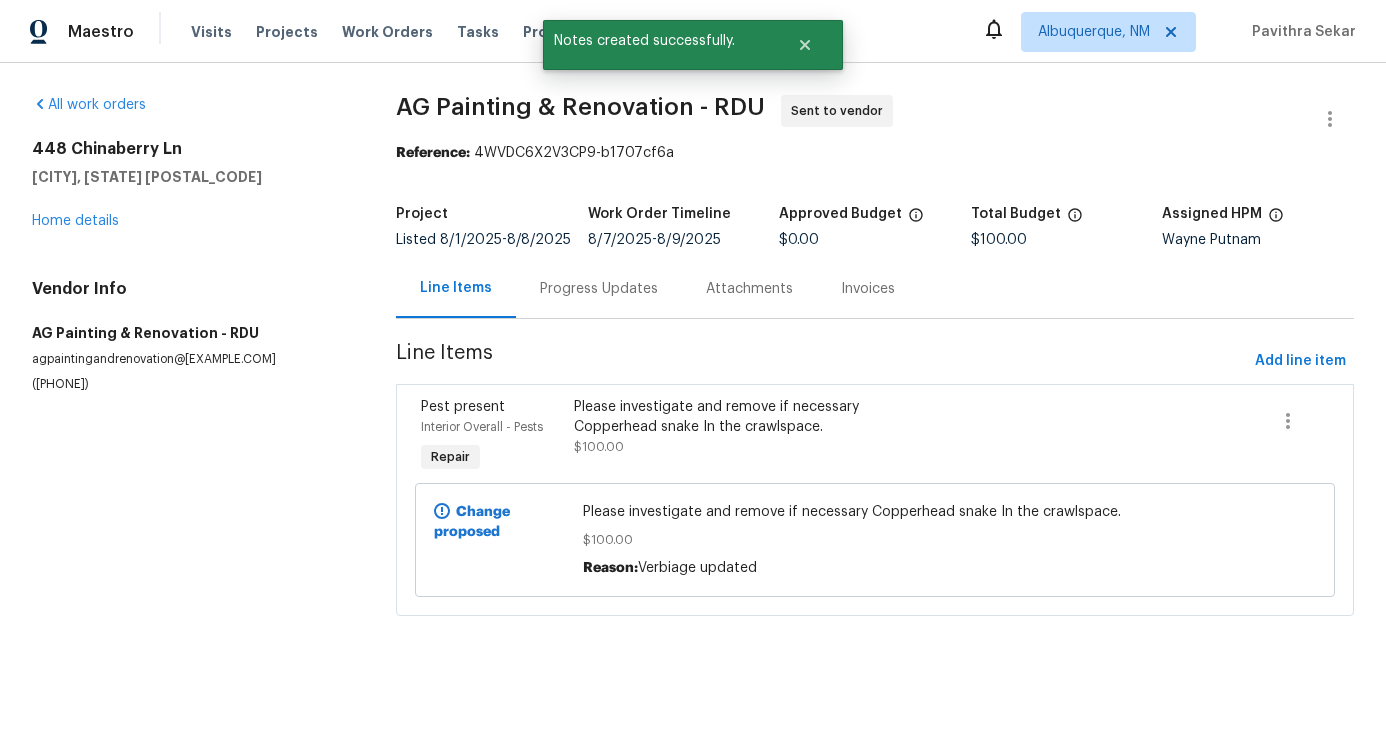 click on "Progress Updates" at bounding box center [599, 288] 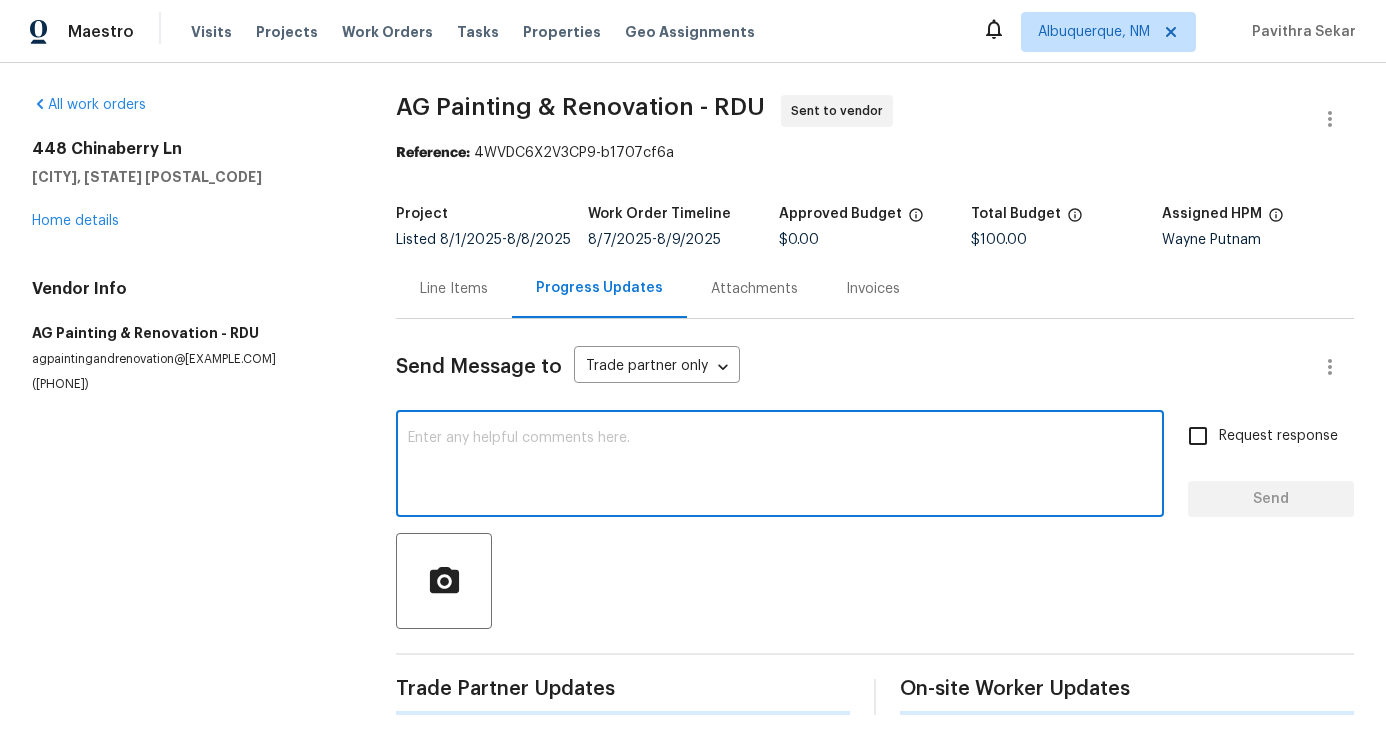 click at bounding box center [780, 466] 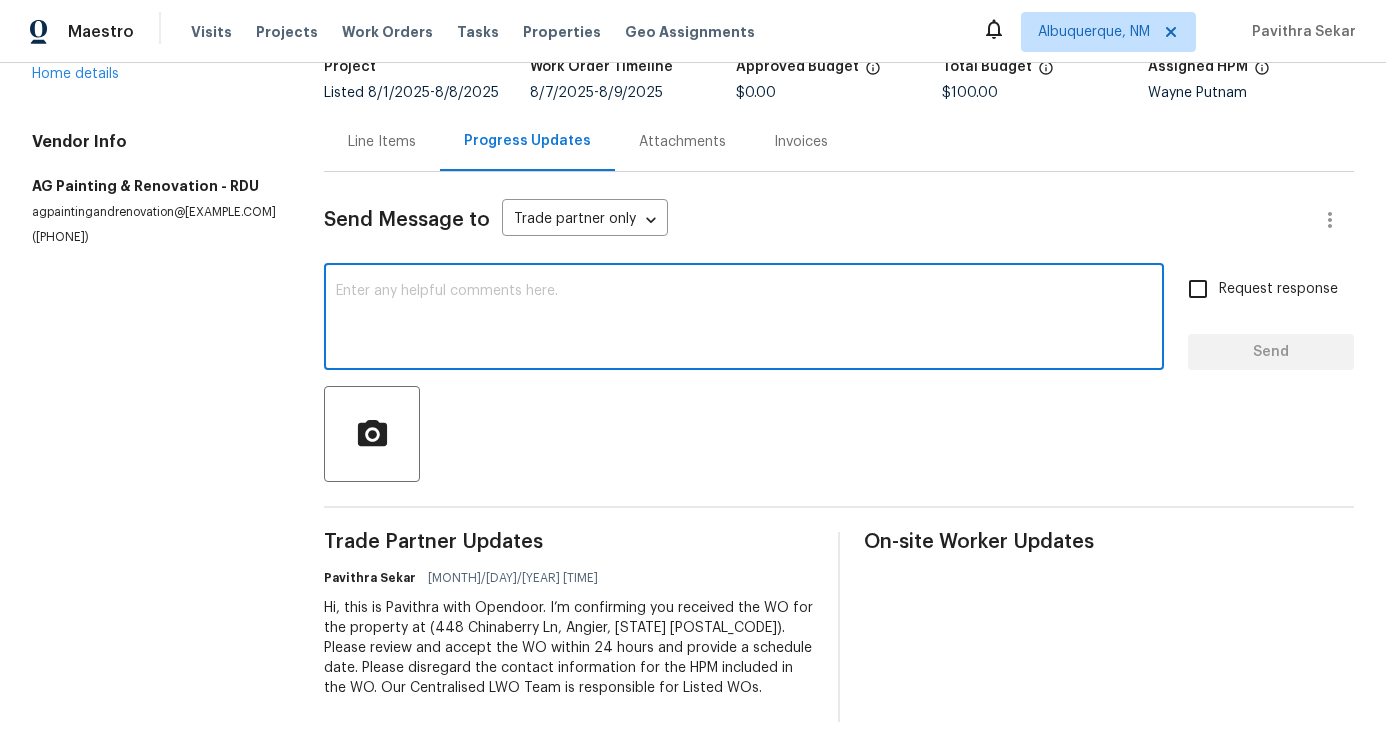 scroll, scrollTop: 0, scrollLeft: 0, axis: both 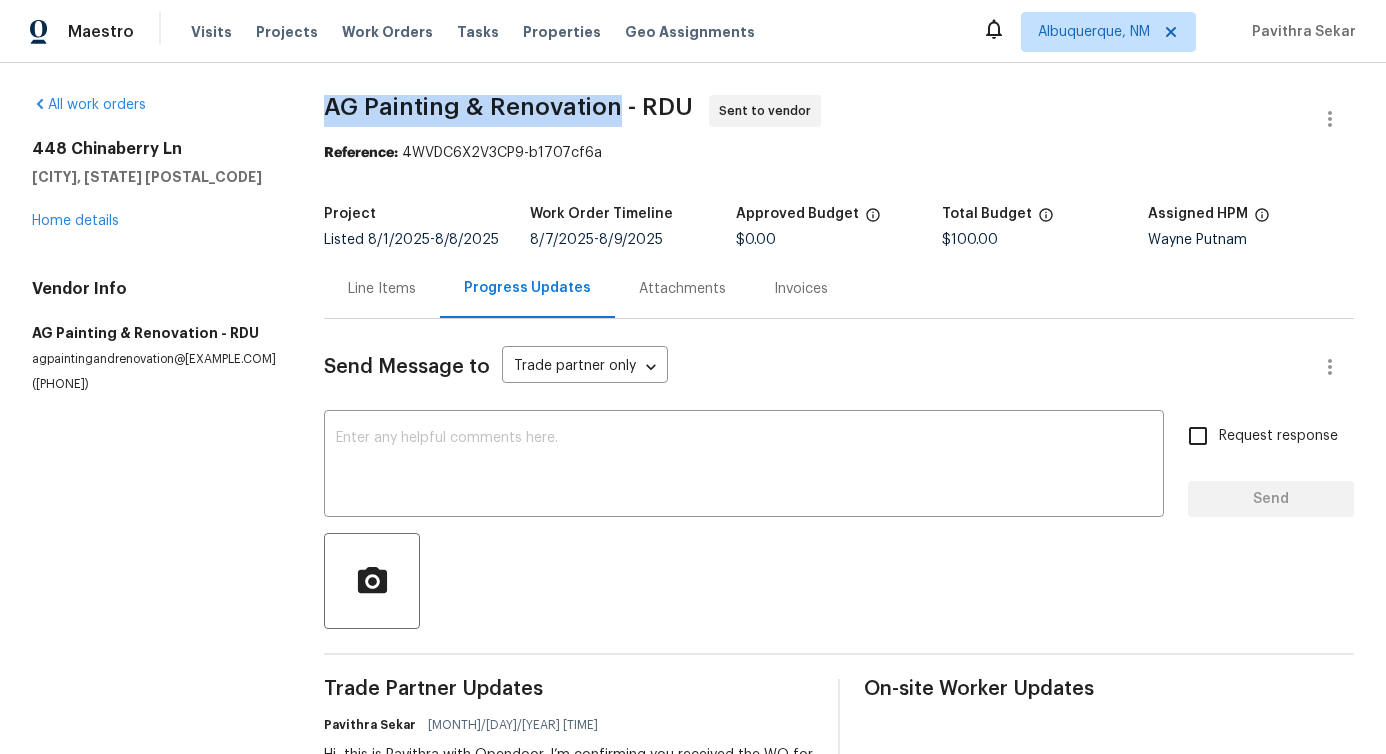 drag, startPoint x: 313, startPoint y: 101, endPoint x: 578, endPoint y: 103, distance: 265.00754 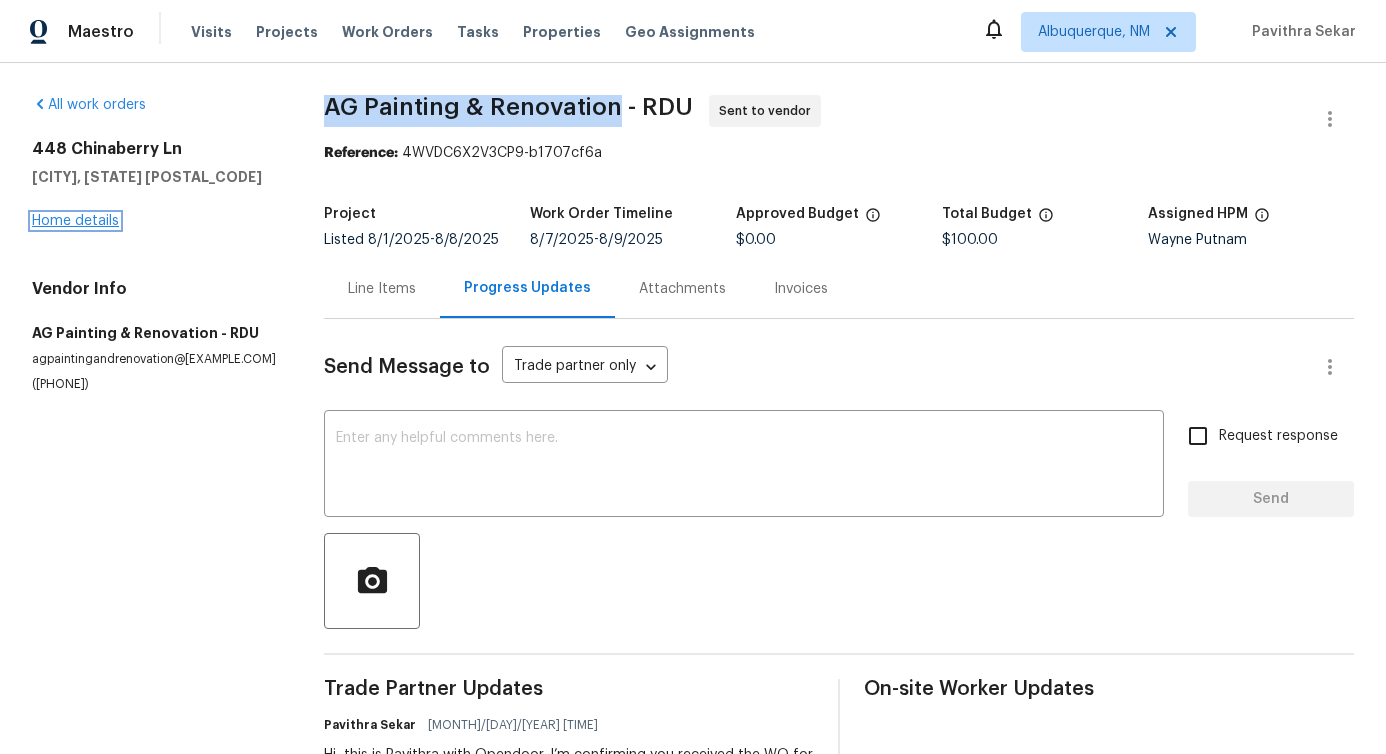 click on "Home details" at bounding box center (75, 221) 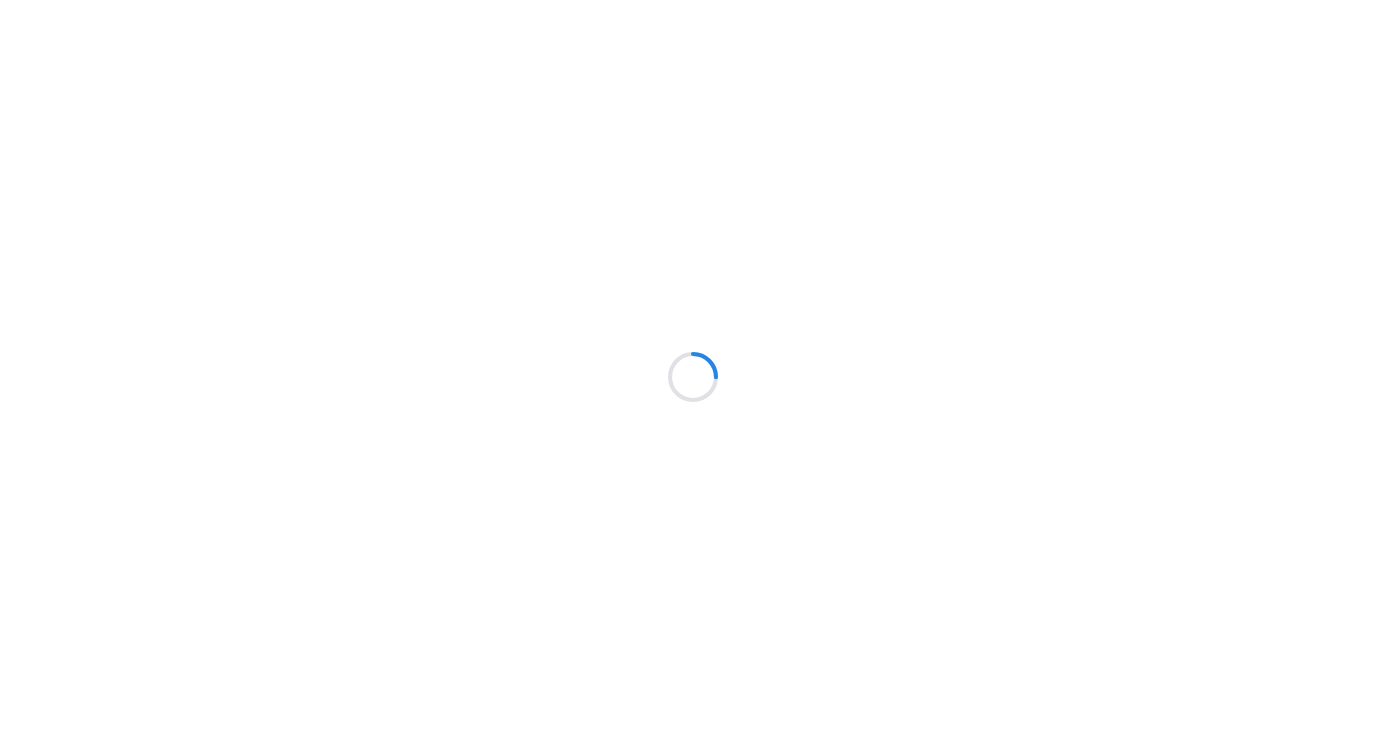scroll, scrollTop: 0, scrollLeft: 0, axis: both 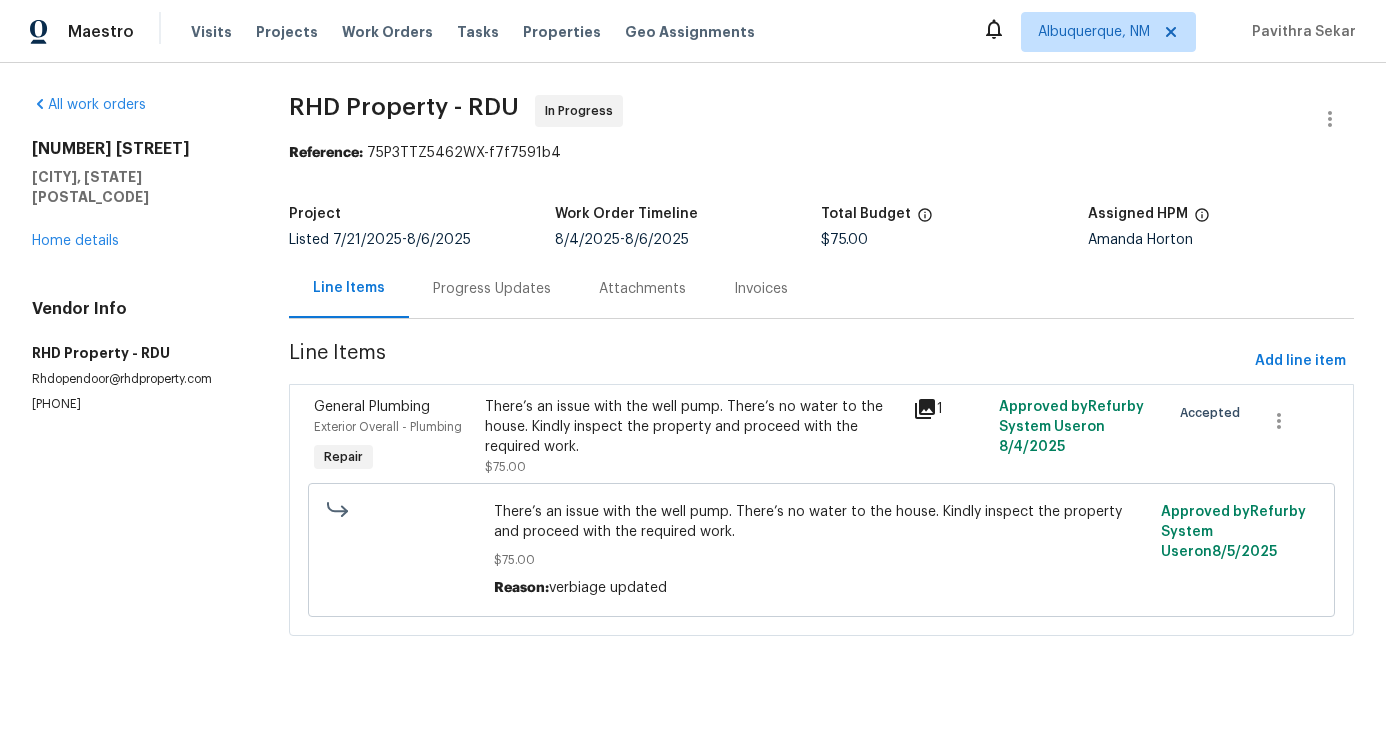 click on "Progress Updates" at bounding box center (492, 289) 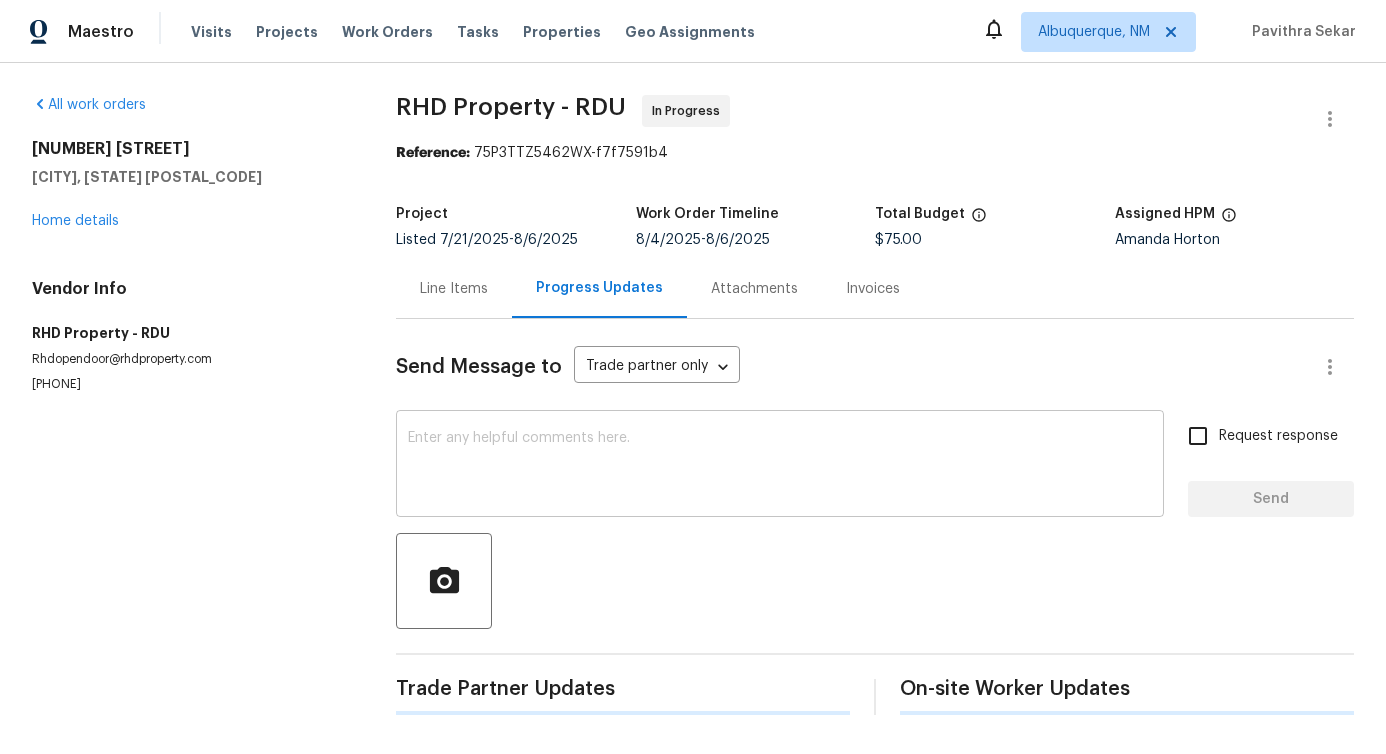 click at bounding box center [780, 466] 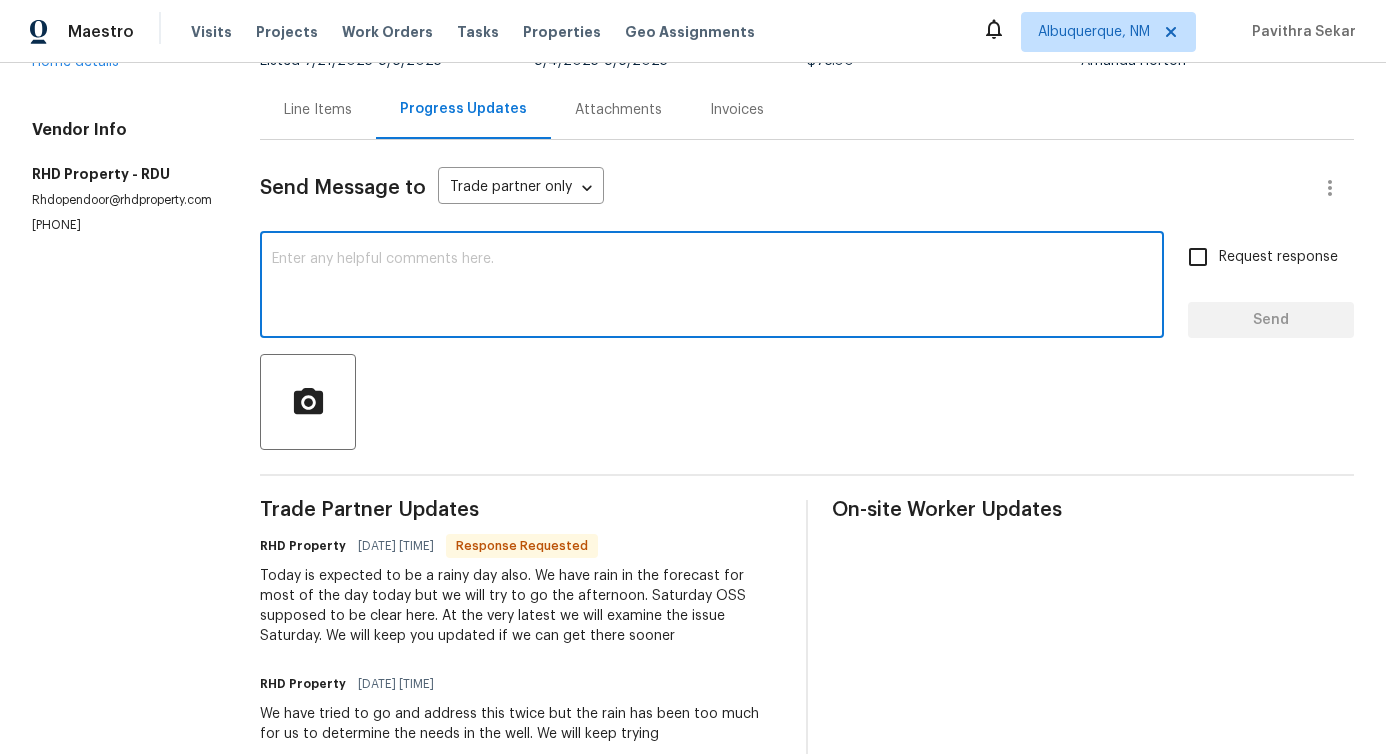 scroll, scrollTop: 387, scrollLeft: 0, axis: vertical 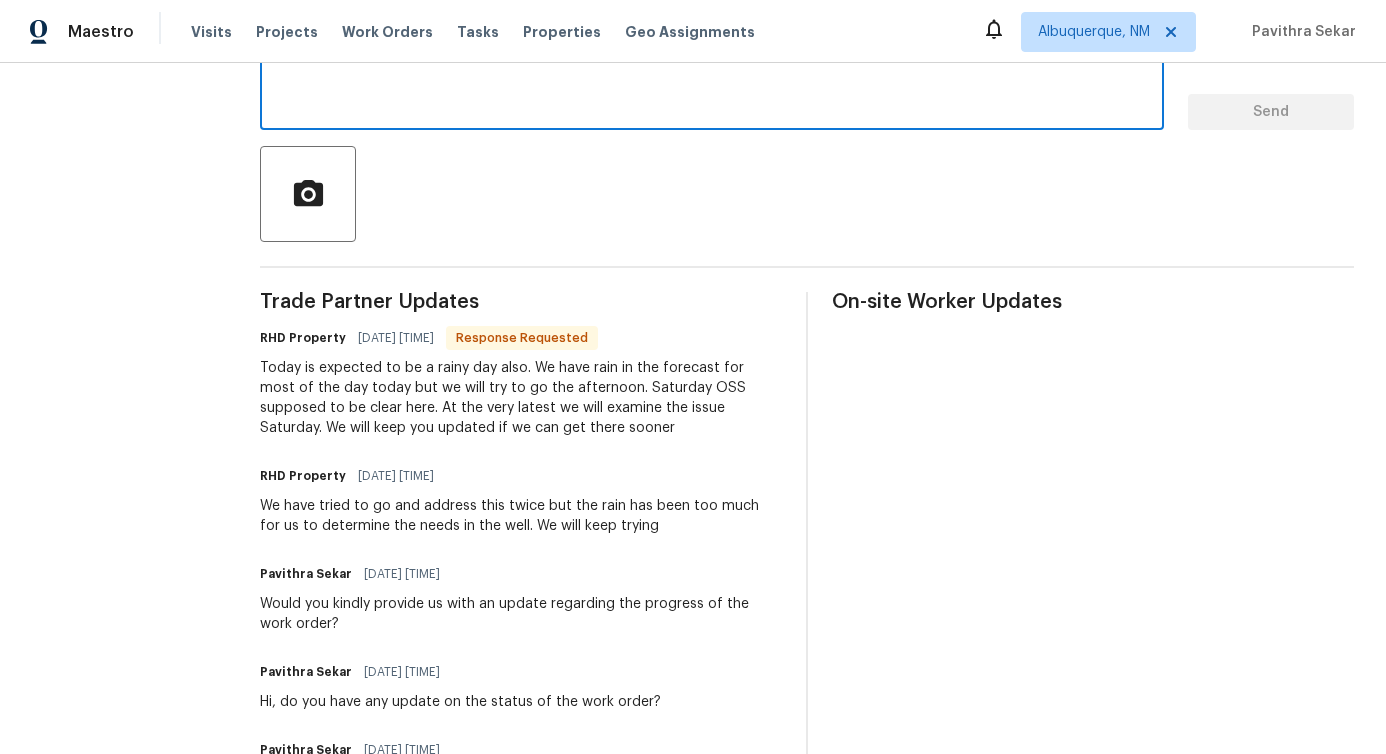 click on "Trade Partner Updates RHD Property [DATE] [TIME] Response Requested Today is expected to be a rainy day also. We have rain in the forecast for most of the day today but we will try to go the afternoon. Saturday OSS supposed to be clear here. At the very latest we will examine the issue Saturday. We will keep you updated if we can get there sooner RHD Property [DATE] [TIME] We have tried to go and address this twice but the rain has been too much for us to determine the needs in the well. We will keep trying [NAME] [LAST] [DATE] [TIME] Would you kindly provide us with an update regarding the progress of the work order? [NAME] [LAST] [DATE] [TIME]" at bounding box center [521, 593] 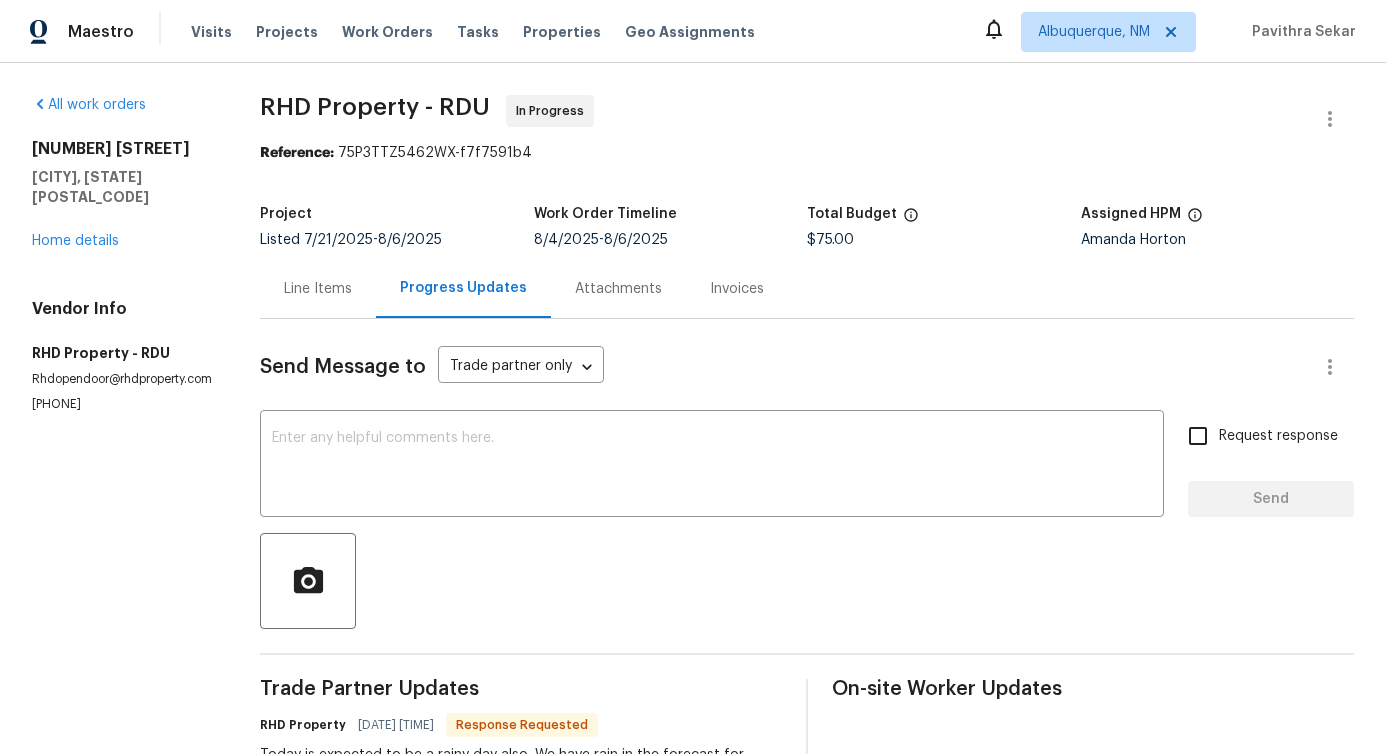 scroll, scrollTop: 574, scrollLeft: 0, axis: vertical 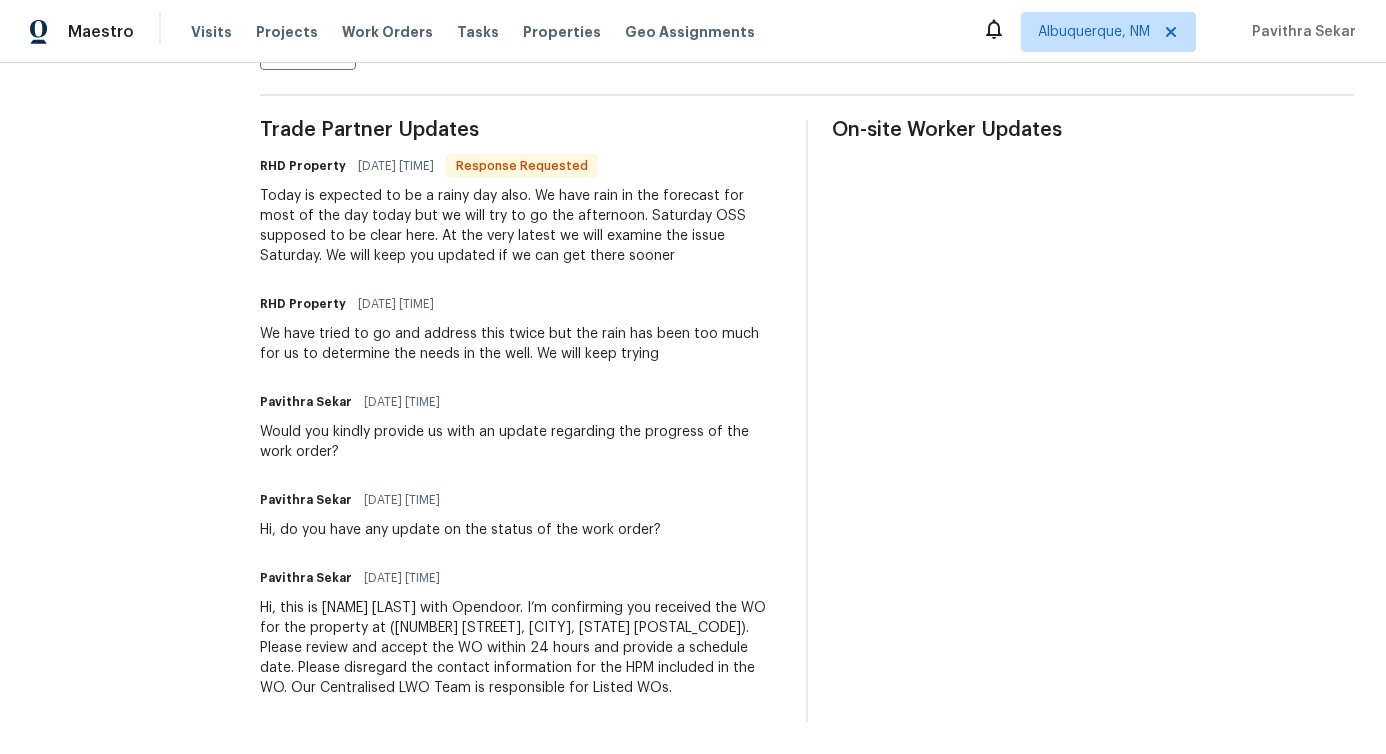 click on "Today is expected to be a rainy day also. We have rain in the forecast for most of the day today but we will try to go the afternoon. Saturday OSS supposed to be clear here. At the very latest we will examine the issue Saturday. We will keep you updated if we can get there sooner" at bounding box center (521, 226) 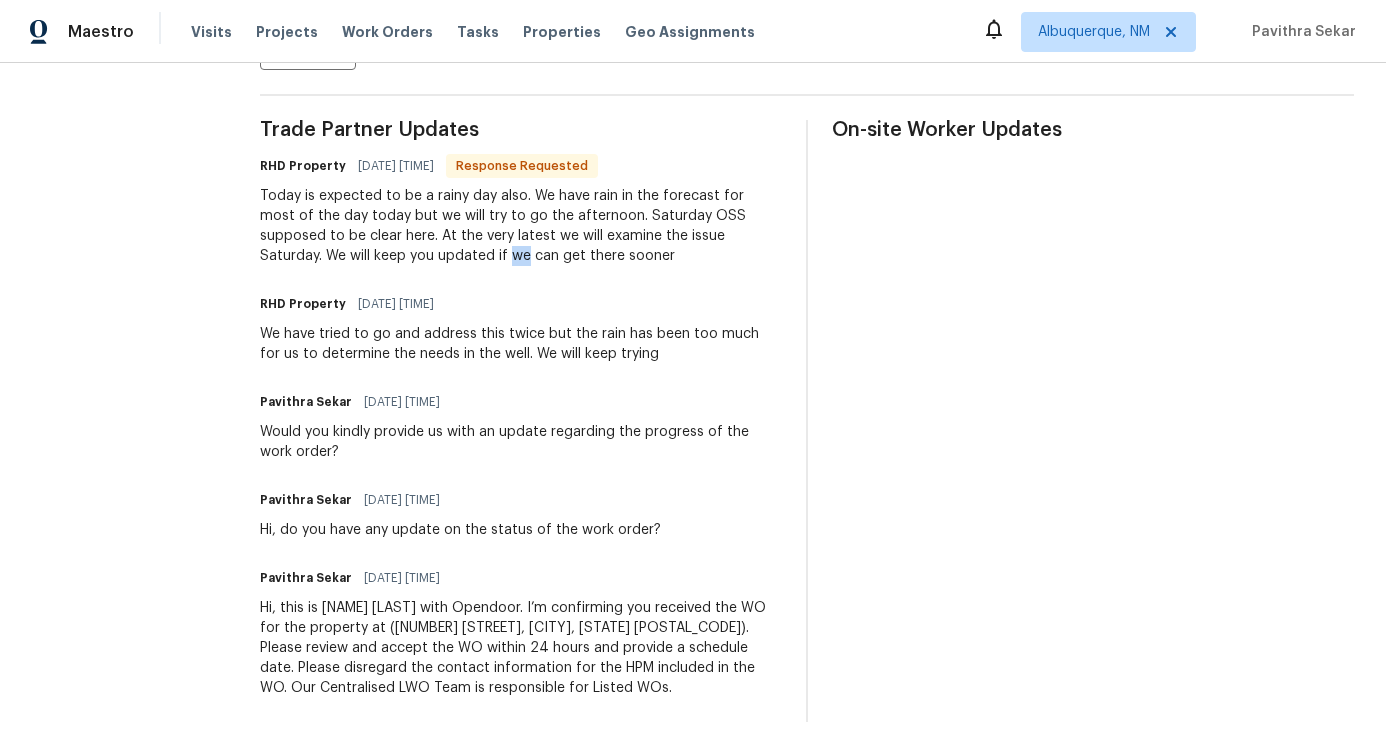 click on "Today is expected to be a rainy day also. We have rain in the forecast for most of the day today but we will try to go the afternoon. Saturday OSS supposed to be clear here. At the very latest we will examine the issue Saturday. We will keep you updated if we can get there sooner" at bounding box center (521, 226) 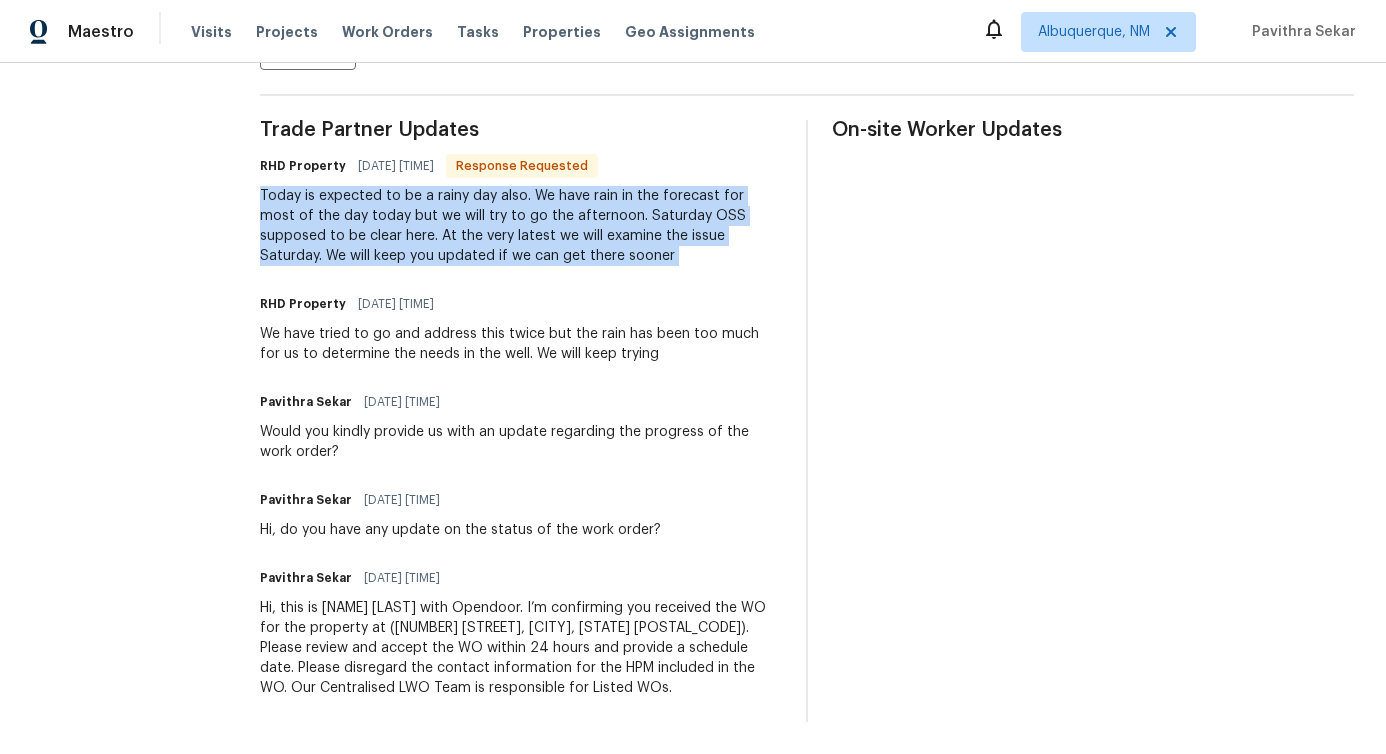 click on "Today is expected to be a rainy day also. We have rain in the forecast for most of the day today but we will try to go the afternoon. Saturday OSS supposed to be clear here. At the very latest we will examine the issue Saturday. We will keep you updated if we can get there sooner" at bounding box center (521, 226) 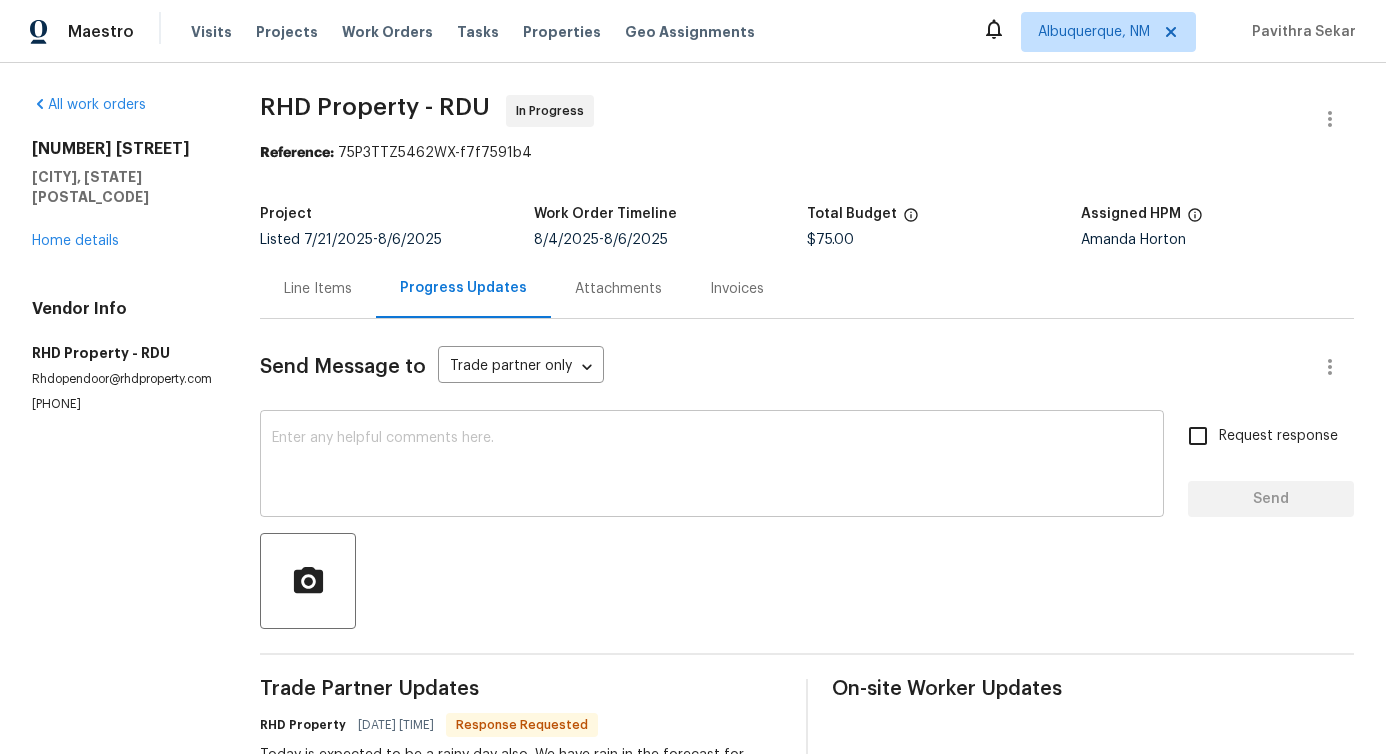 click on "x ​" at bounding box center (712, 466) 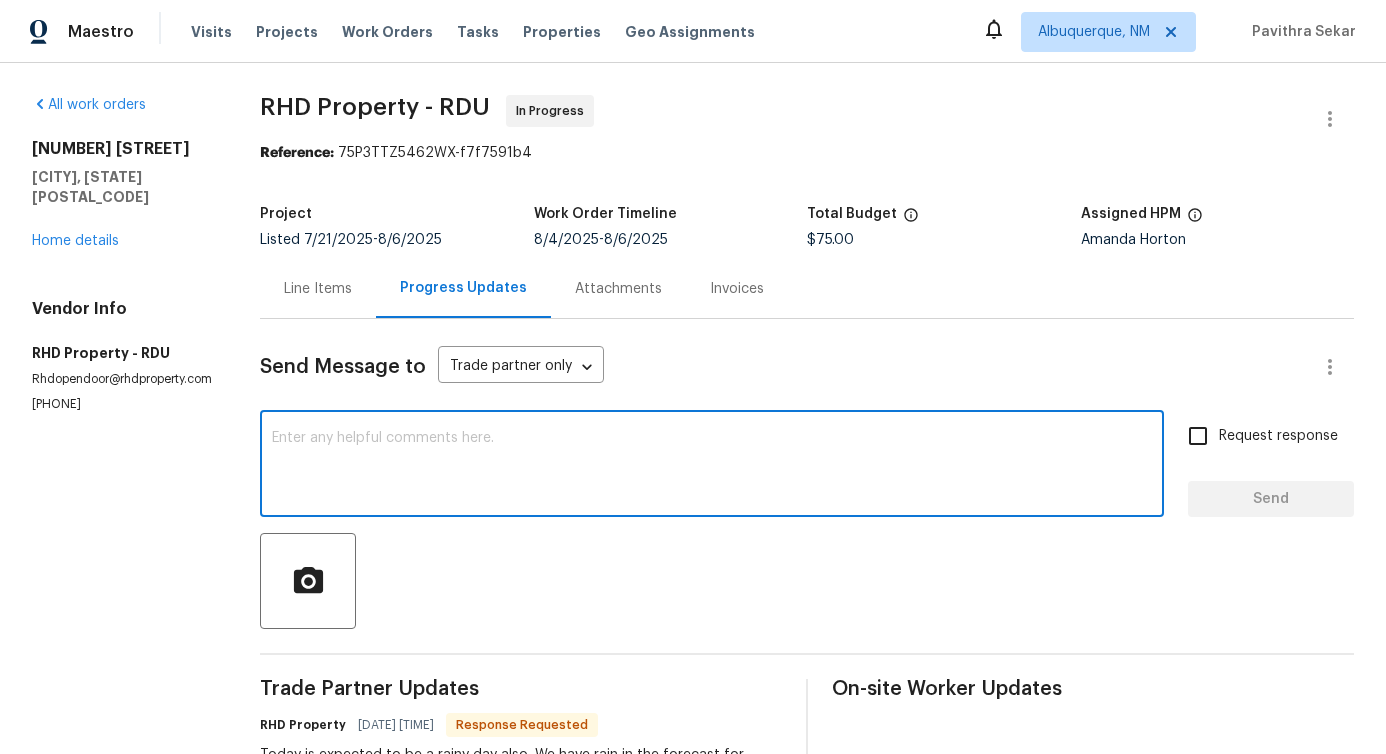 paste on "Sounds good—please keep me posted" 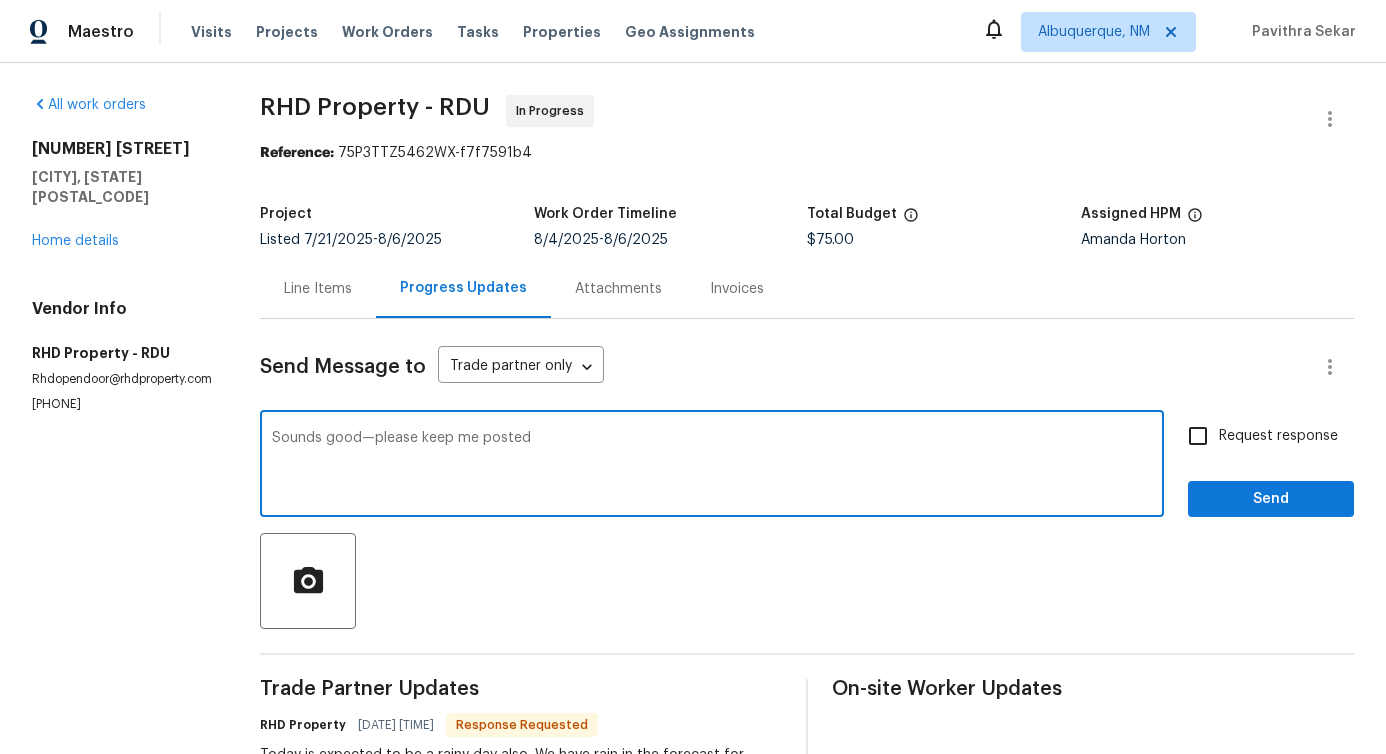 click on "Sounds good—please keep me posted" at bounding box center (712, 466) 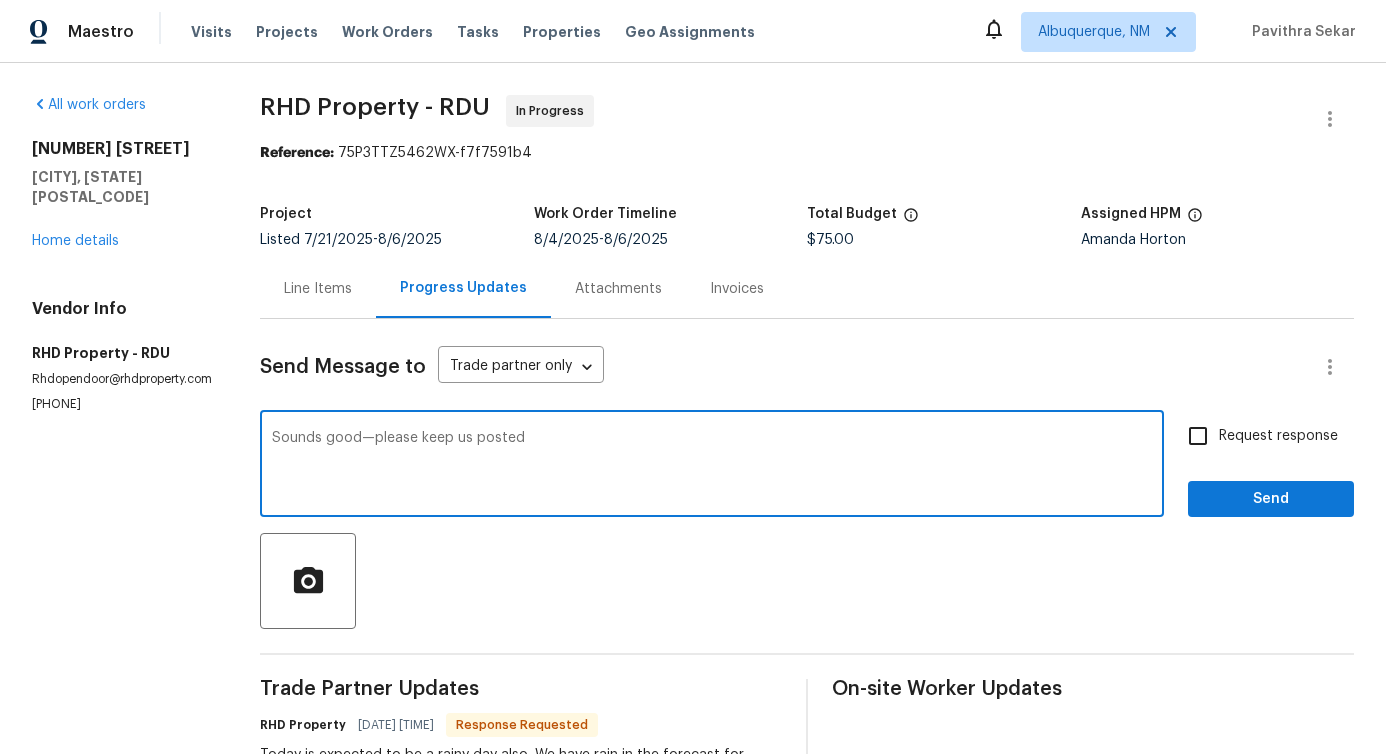 click on "Sounds good—please keep us posted  x ​" at bounding box center [712, 466] 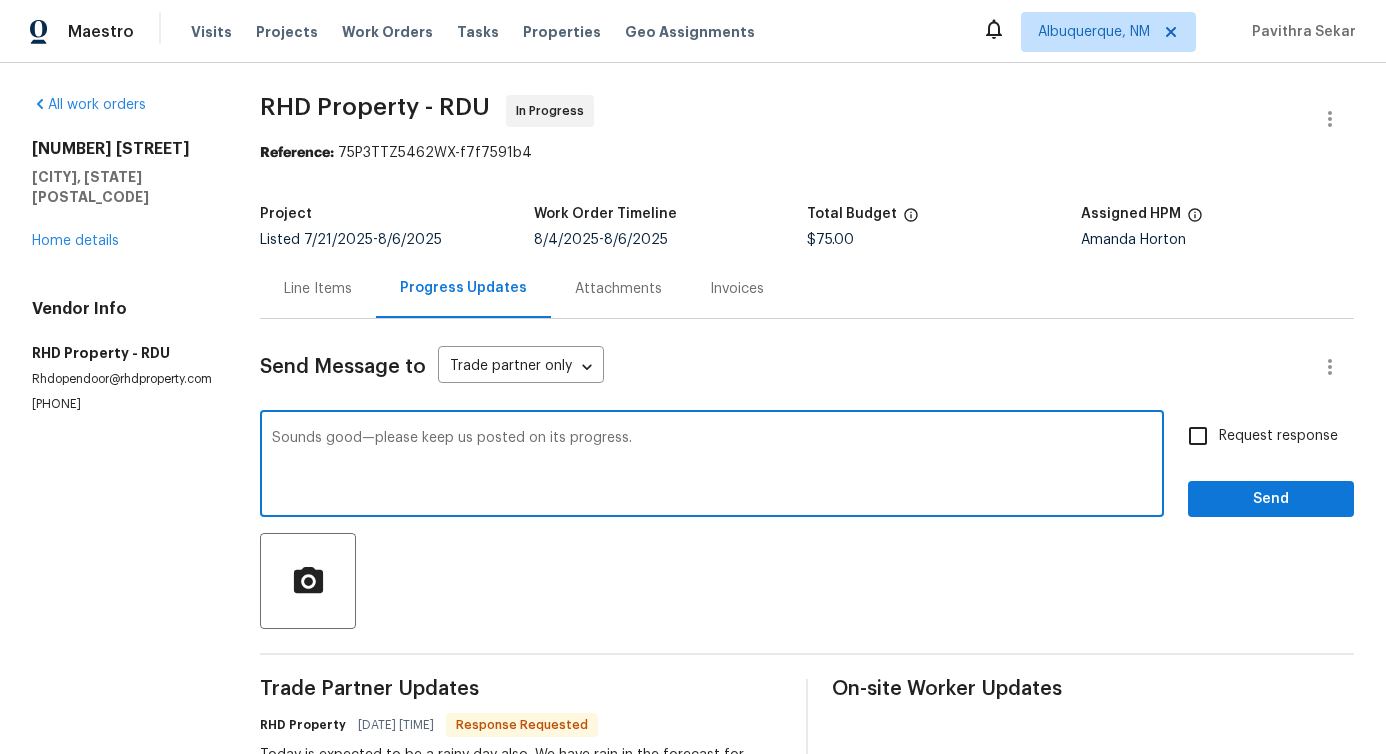 type on "Sounds good—please keep us posted on its progress." 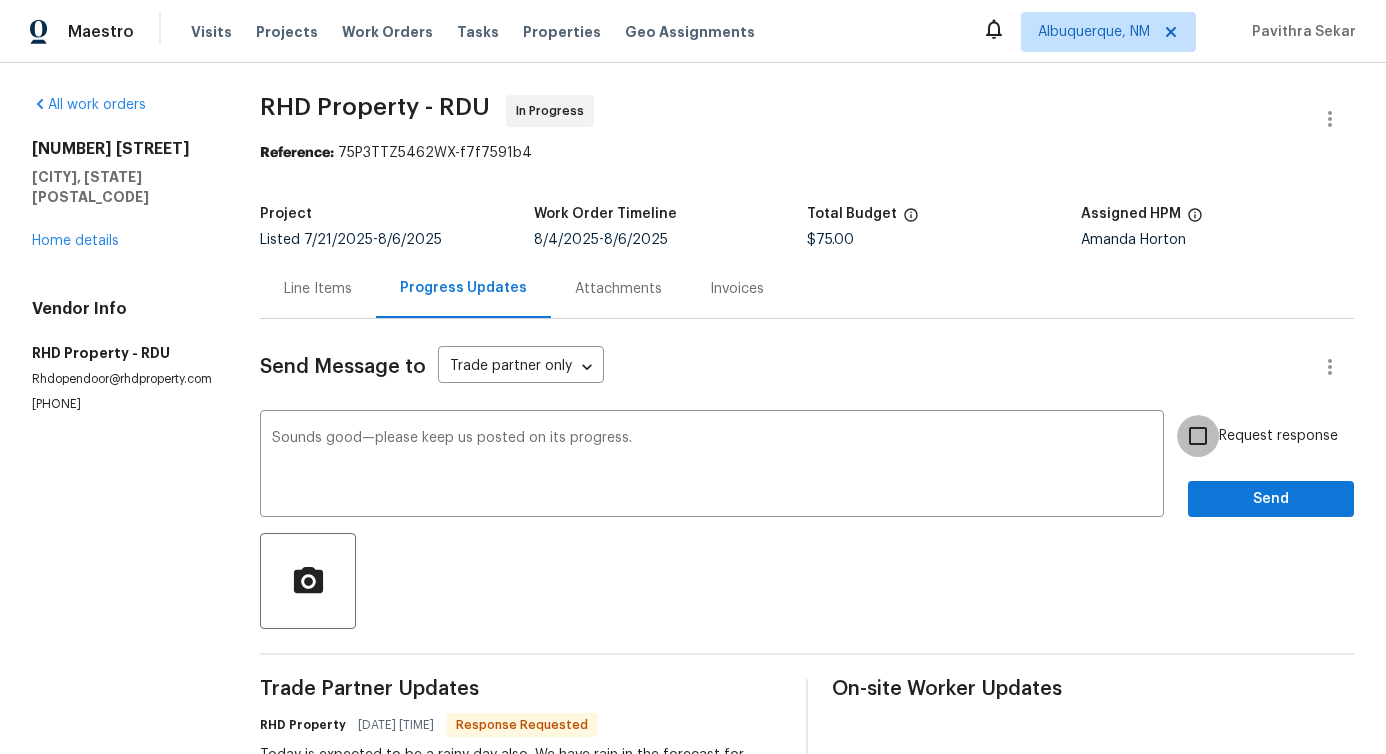 click on "Request response" at bounding box center (1198, 436) 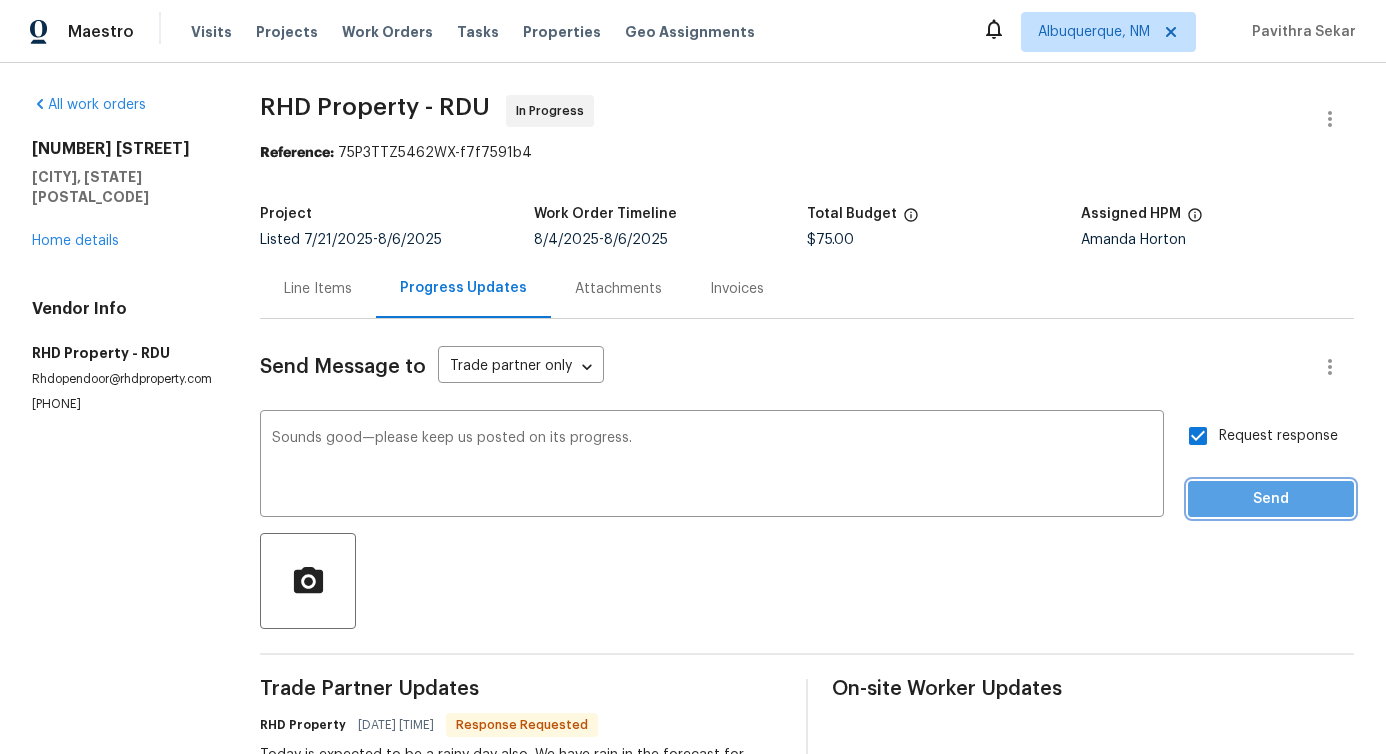 click on "Send" at bounding box center (1271, 499) 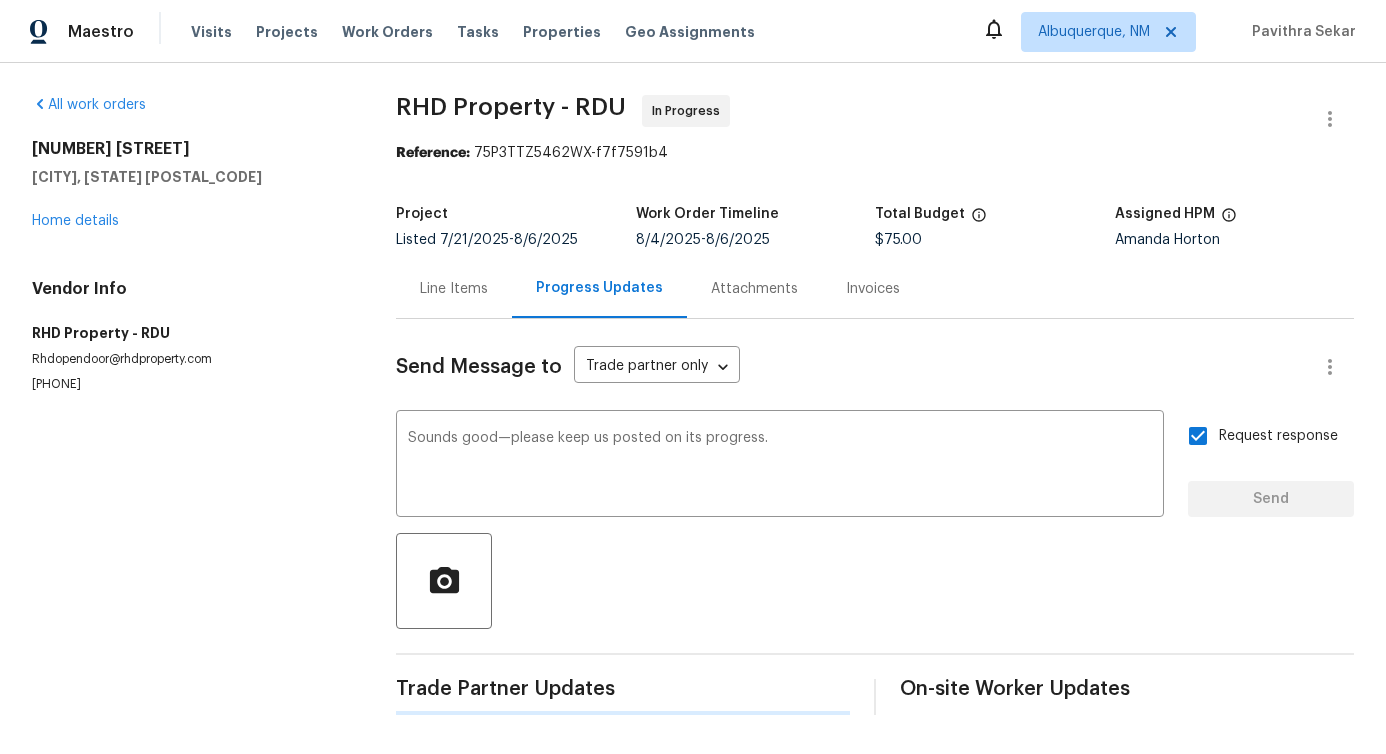 type 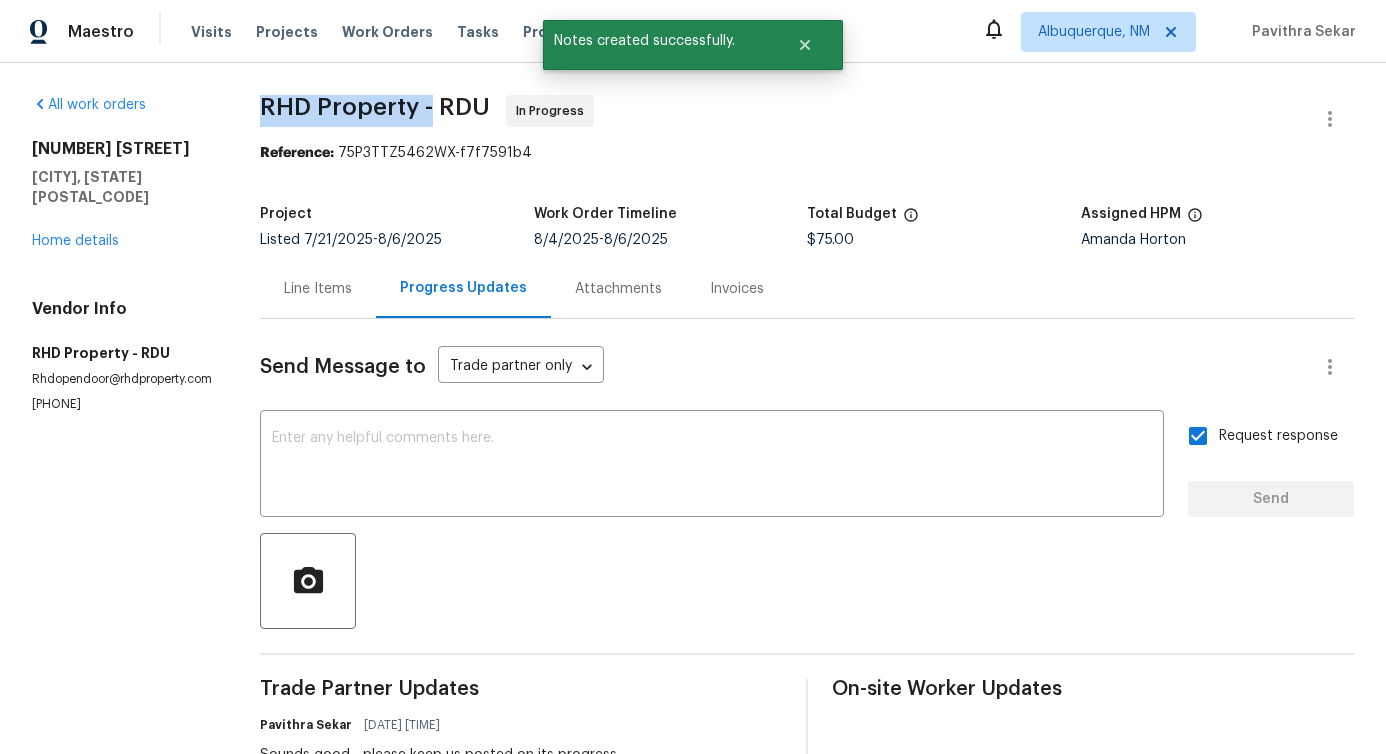 drag, startPoint x: 266, startPoint y: 104, endPoint x: 433, endPoint y: 108, distance: 167.0479 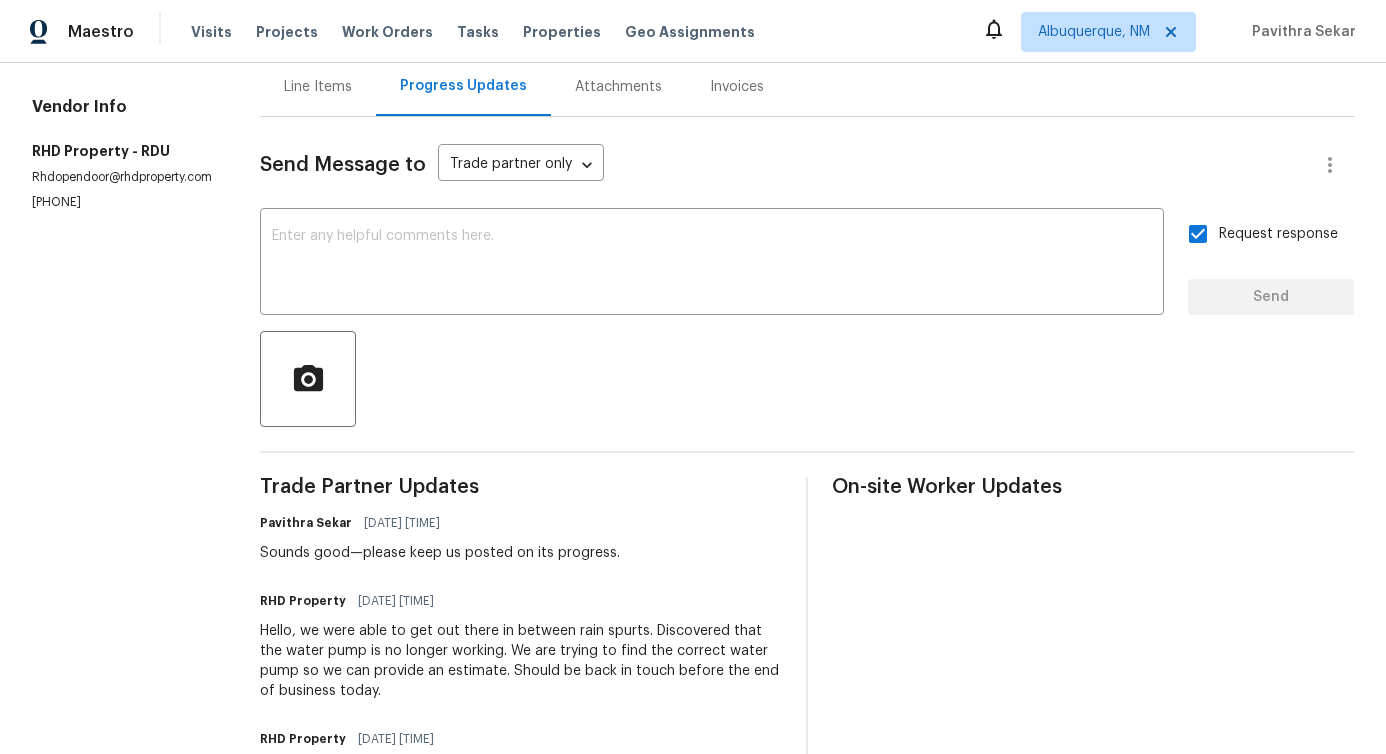 scroll, scrollTop: 202, scrollLeft: 0, axis: vertical 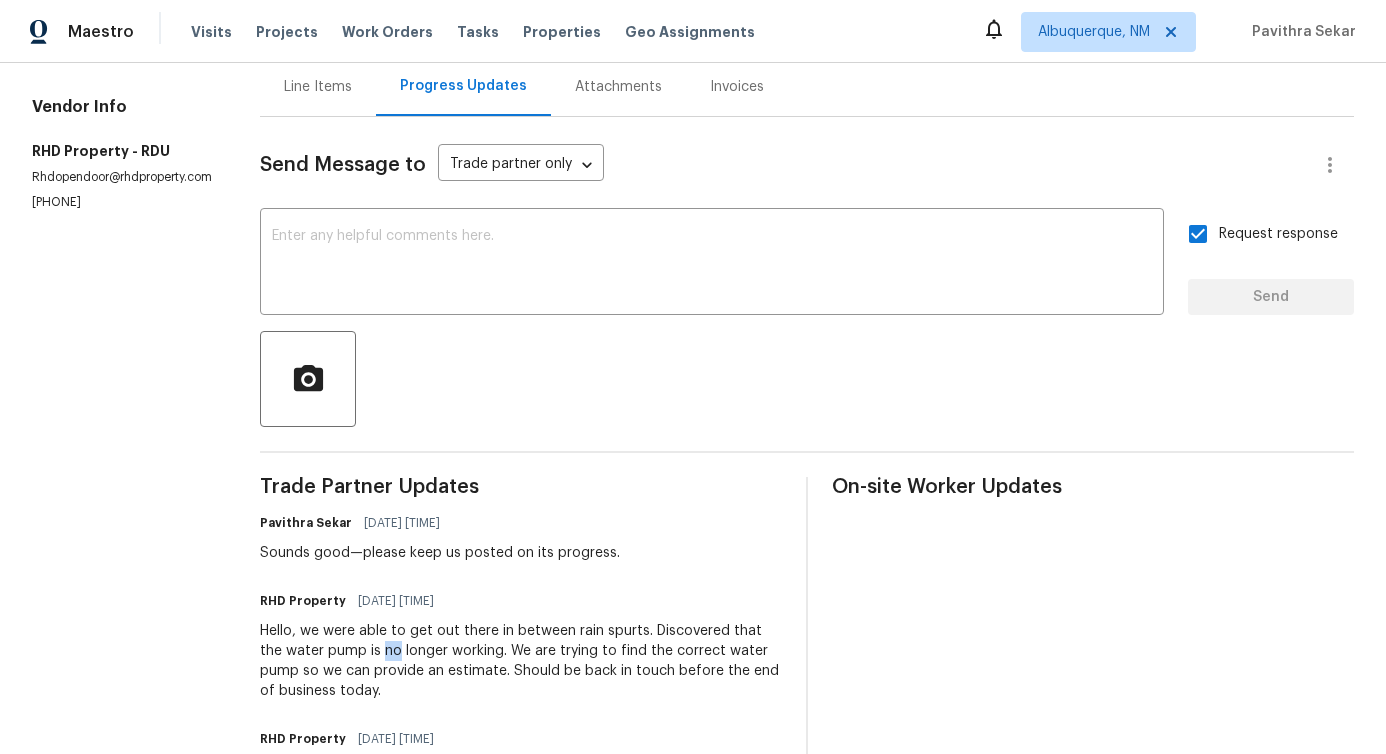 click on "Hello, we were able to get out there in between rain spurts. Discovered that the water pump is no longer working. We are trying to find the correct water pump so we can provide an estimate. Should be back in touch before the end of business today." at bounding box center (521, 661) 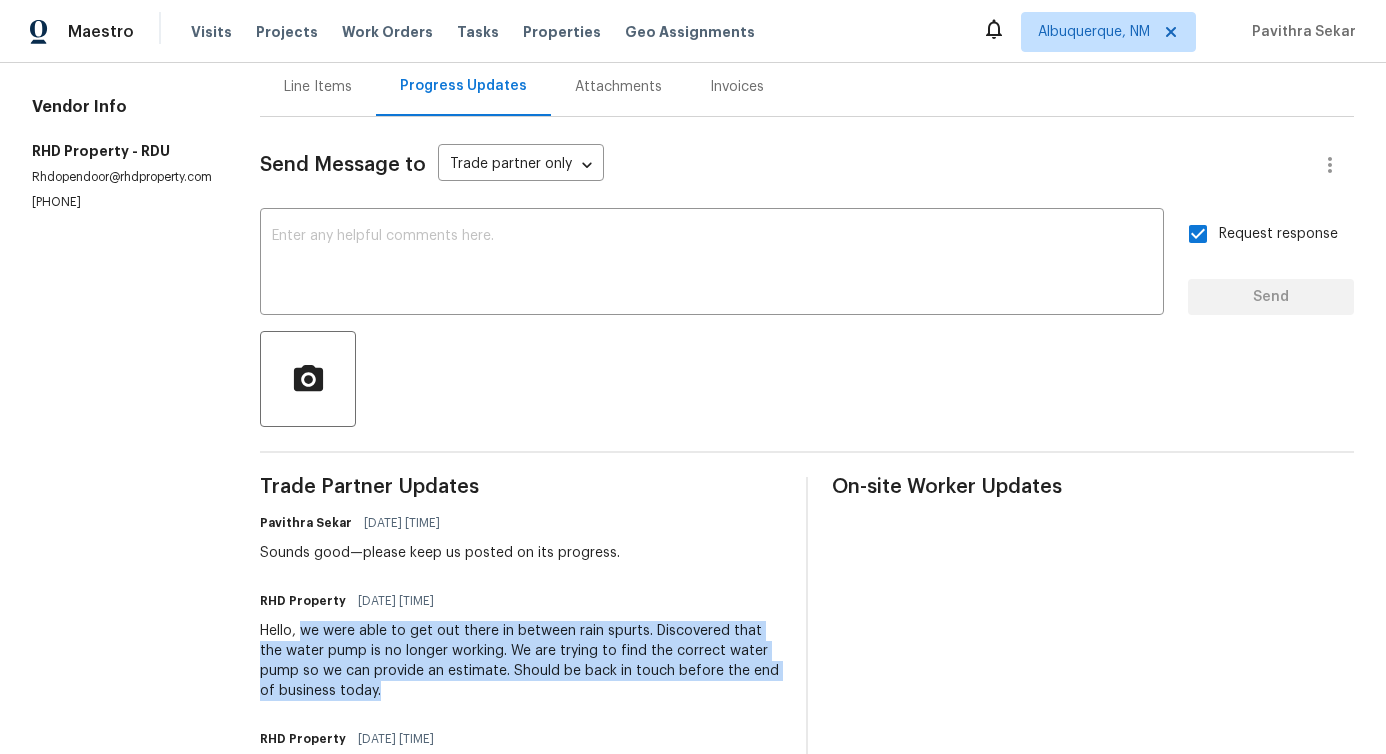 drag, startPoint x: 308, startPoint y: 630, endPoint x: 409, endPoint y: 692, distance: 118.511604 